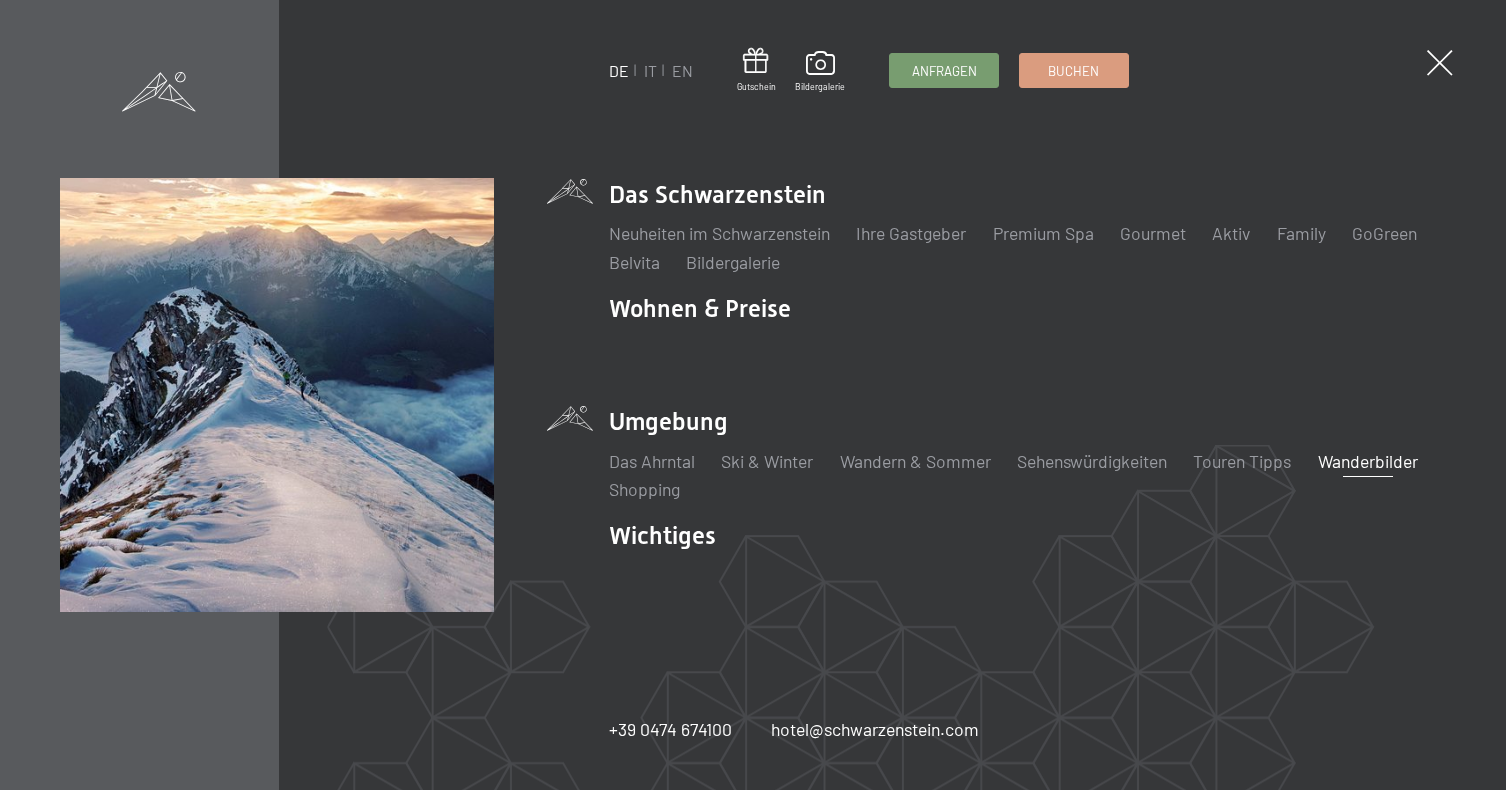 scroll, scrollTop: 0, scrollLeft: 0, axis: both 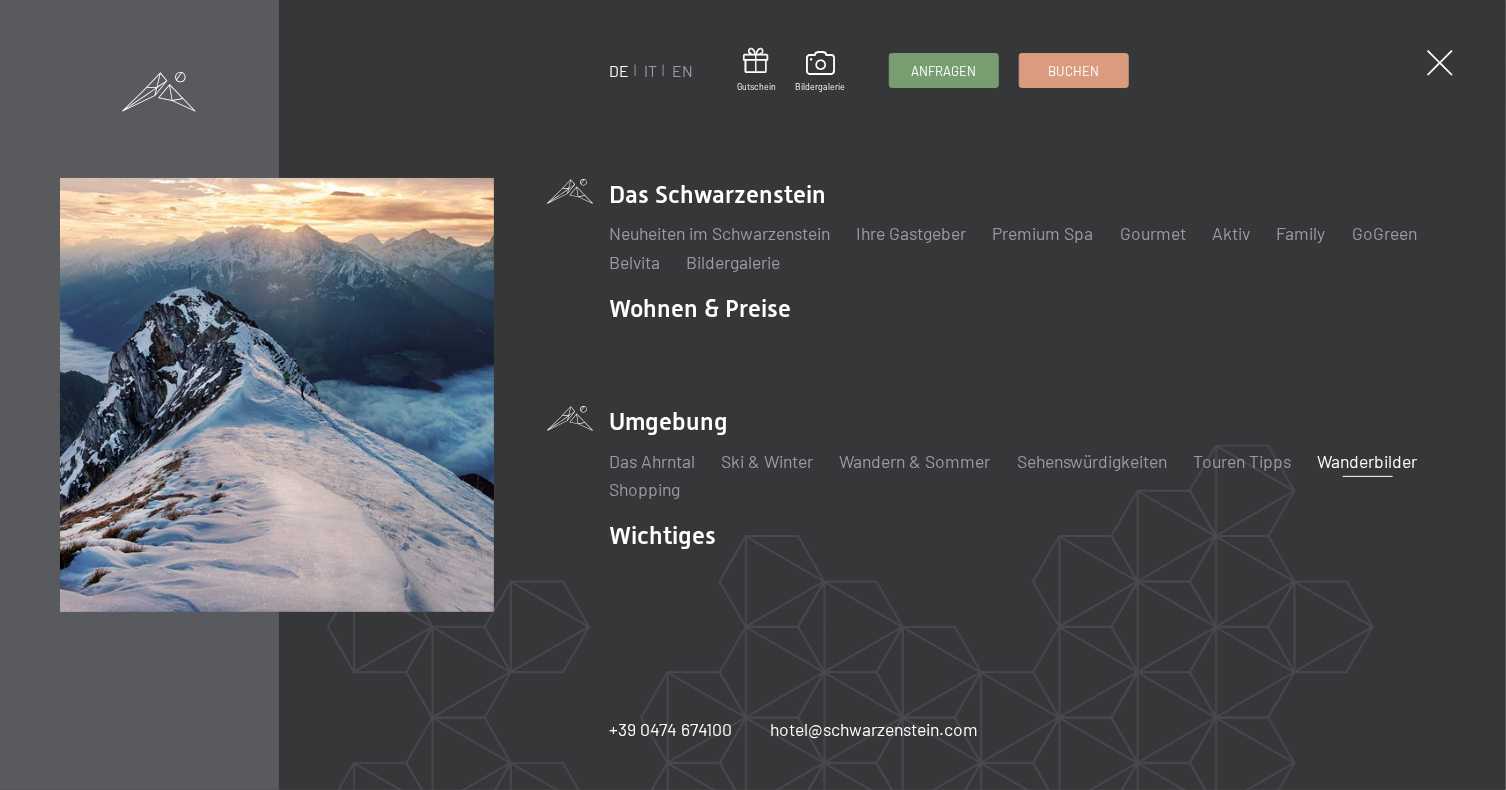 click on "Wanderbilder" at bounding box center (1368, 461) 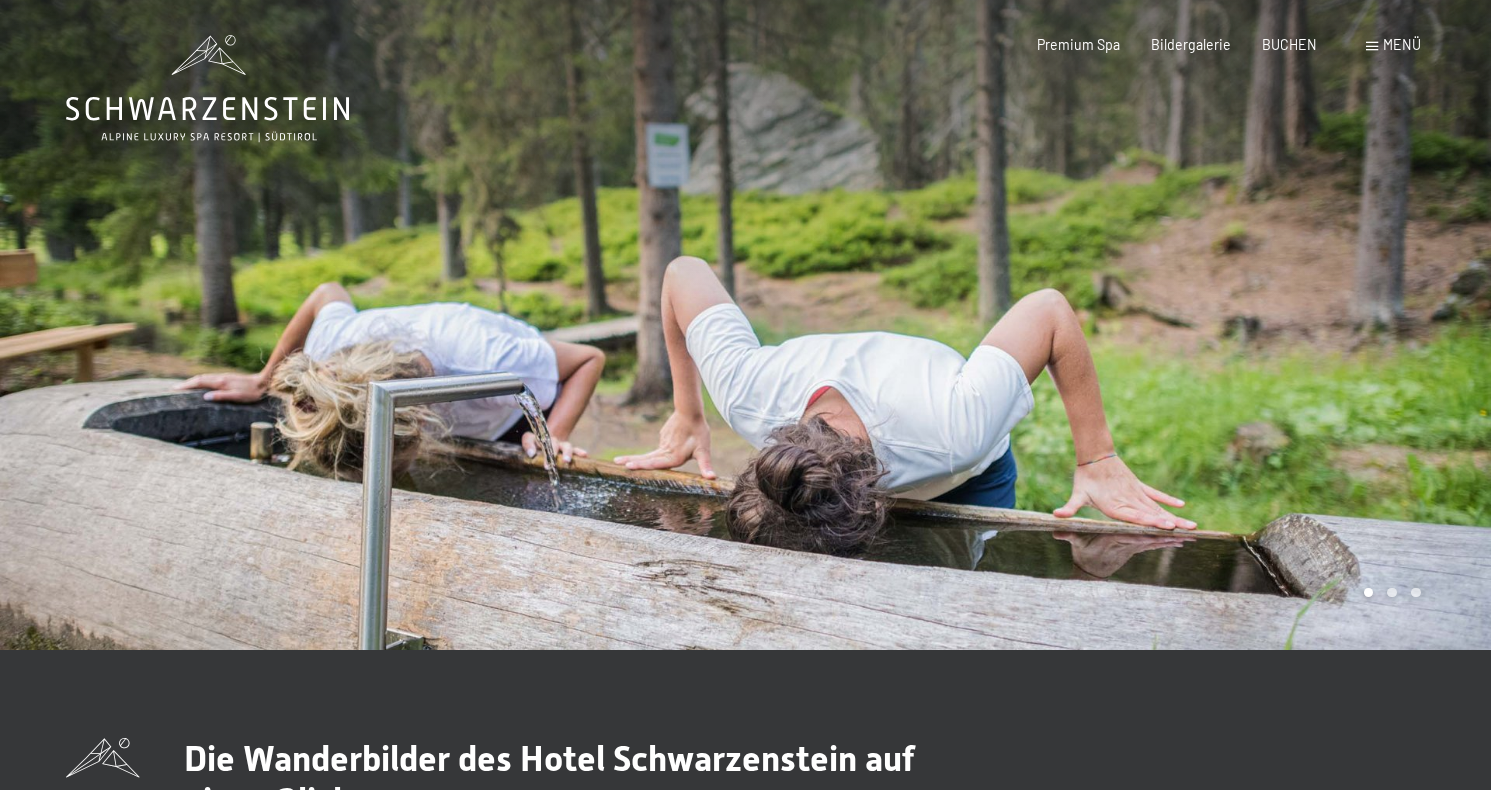 scroll, scrollTop: 0, scrollLeft: 0, axis: both 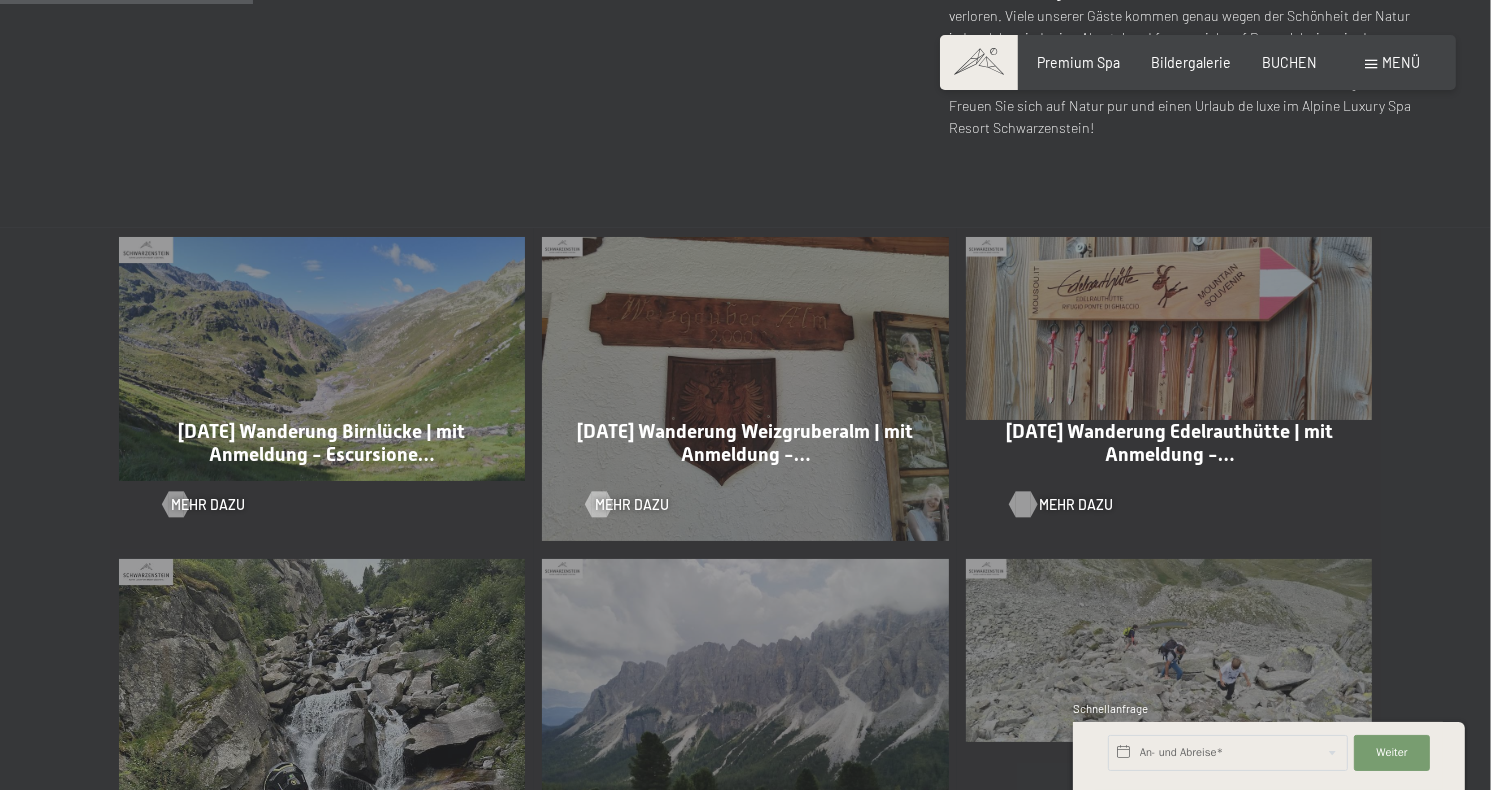 click on "Mehr dazu" at bounding box center [1076, 505] 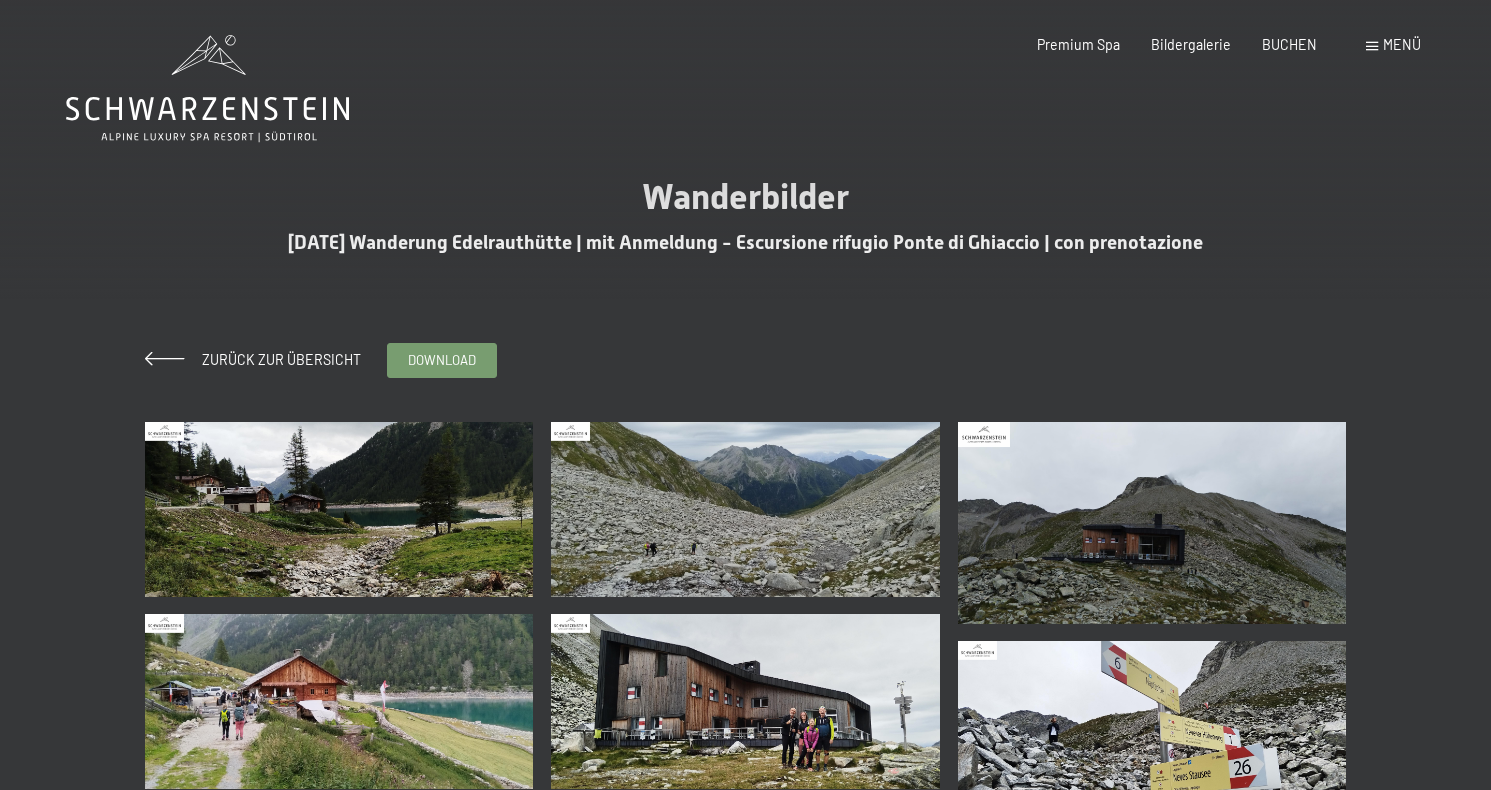 scroll, scrollTop: 0, scrollLeft: 0, axis: both 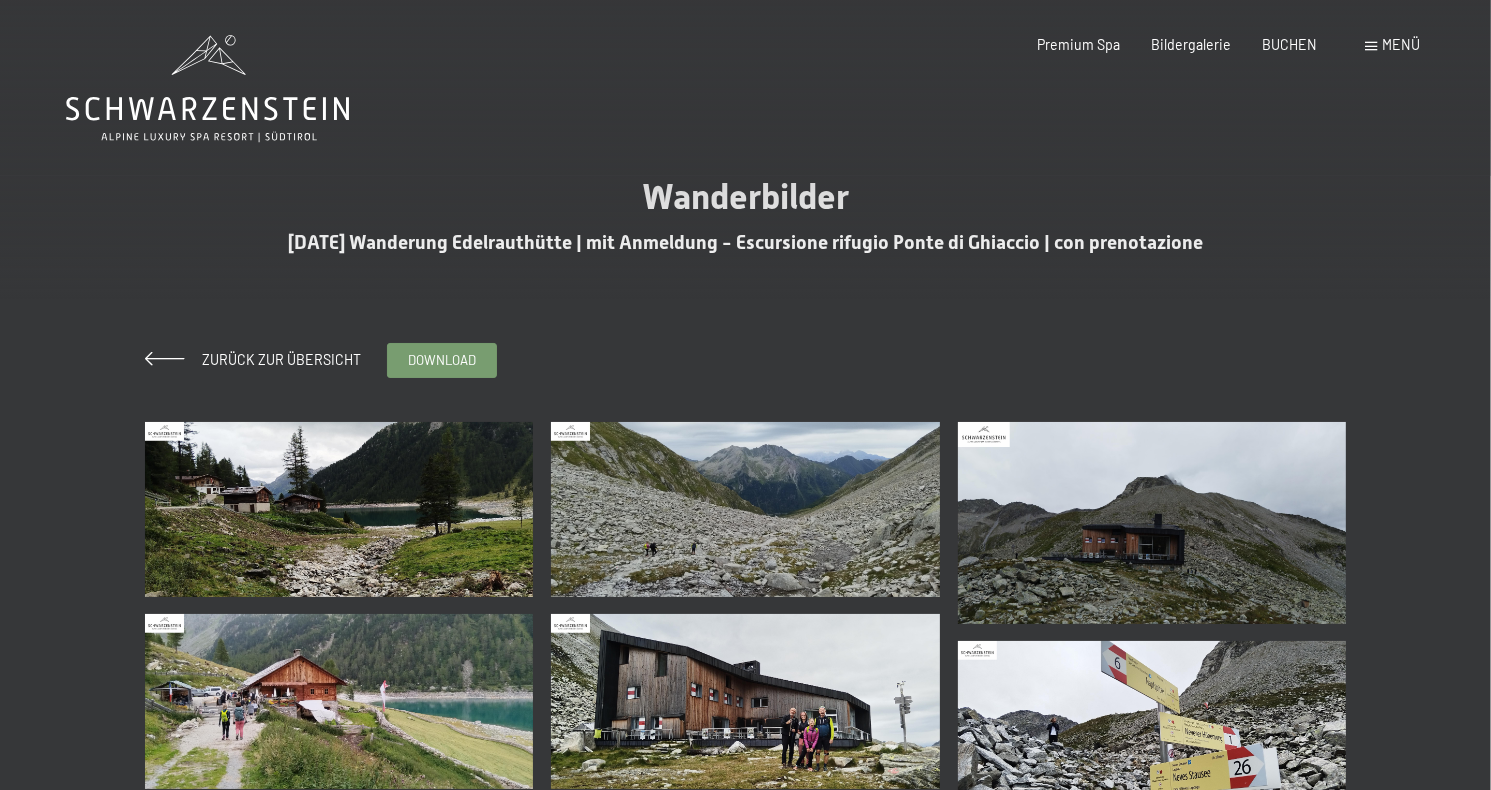 click at bounding box center [339, 509] 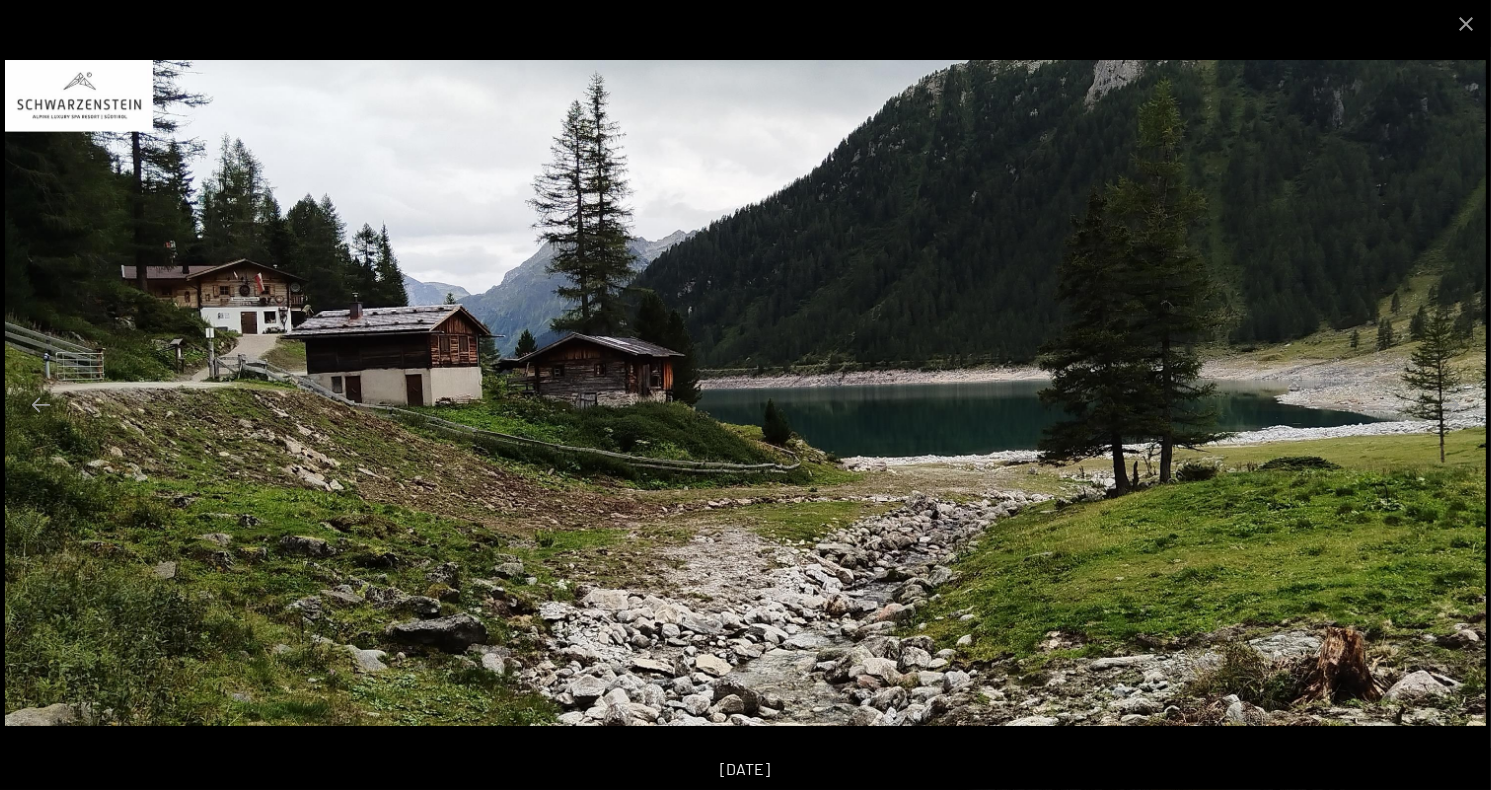 click at bounding box center [745, 393] 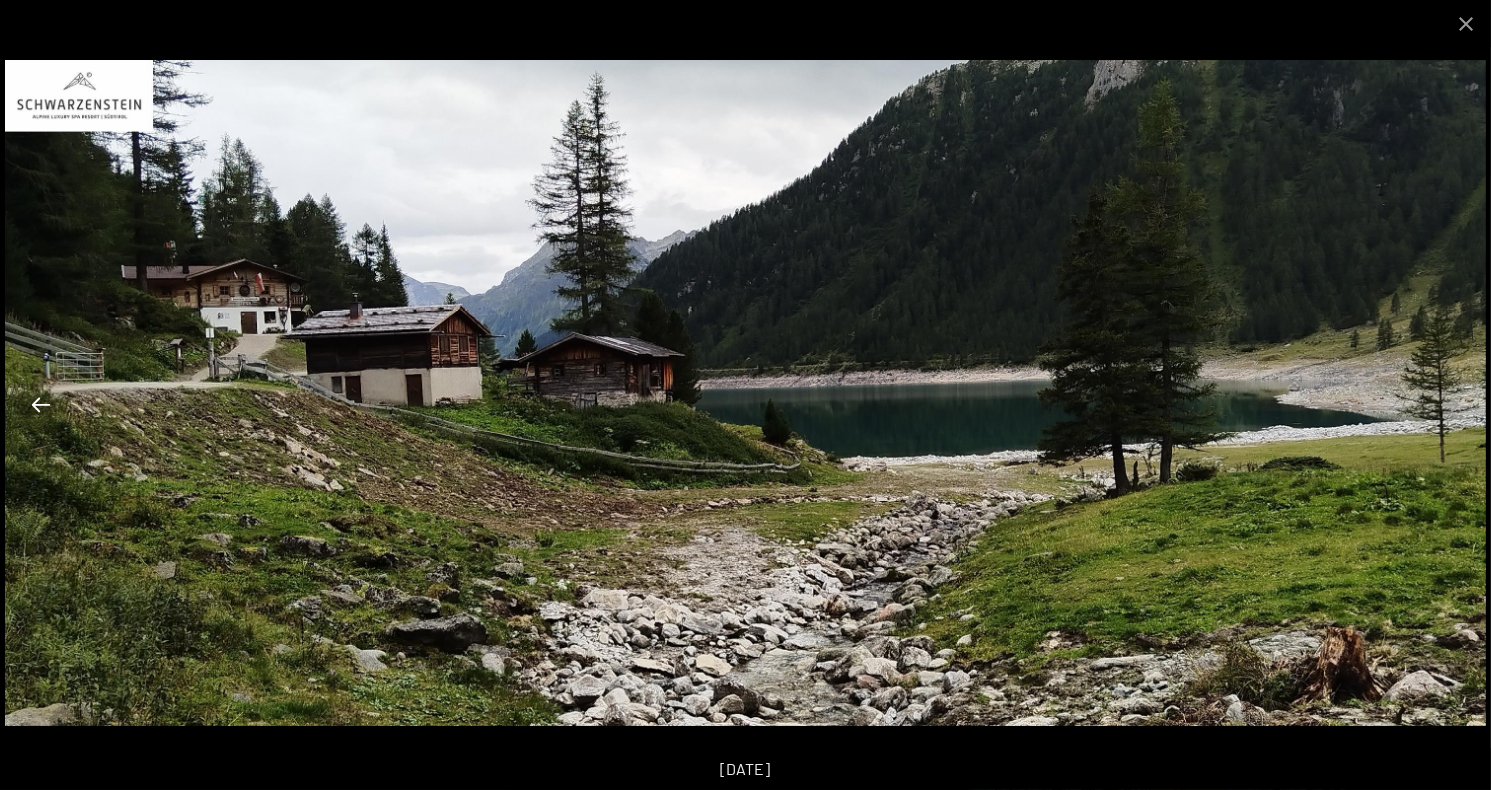 click at bounding box center [41, 404] 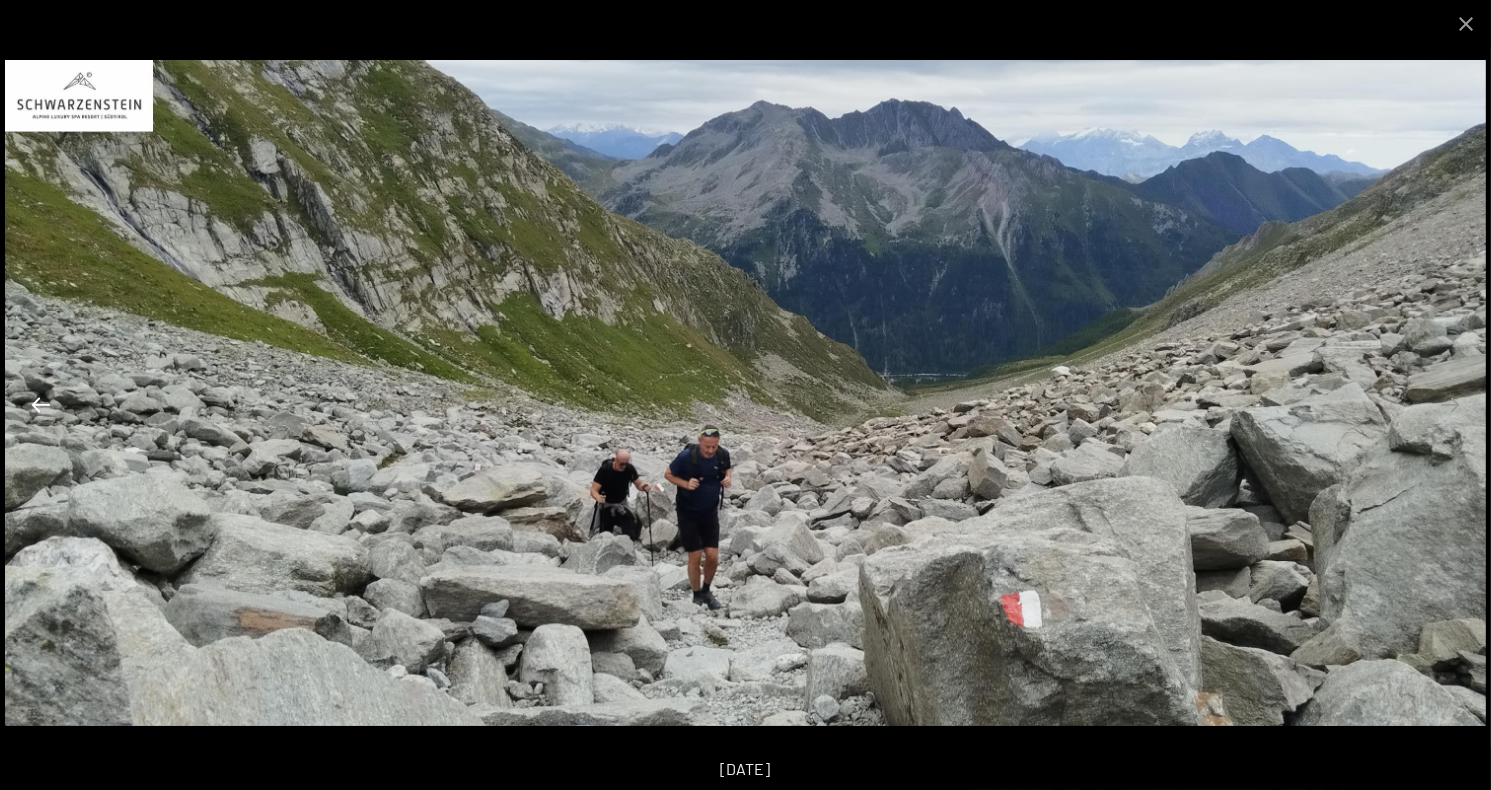 click at bounding box center [41, 404] 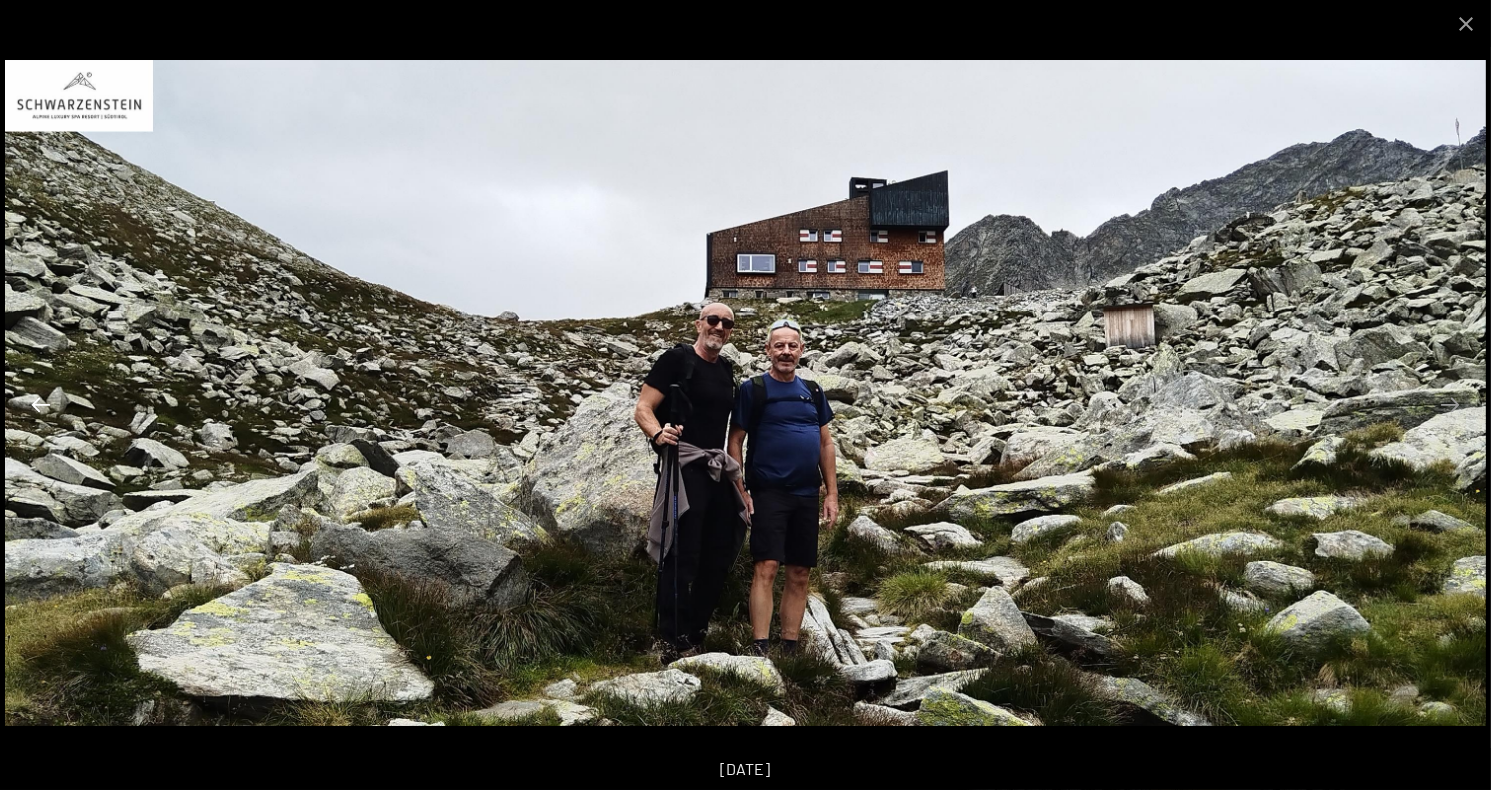 click at bounding box center [41, 404] 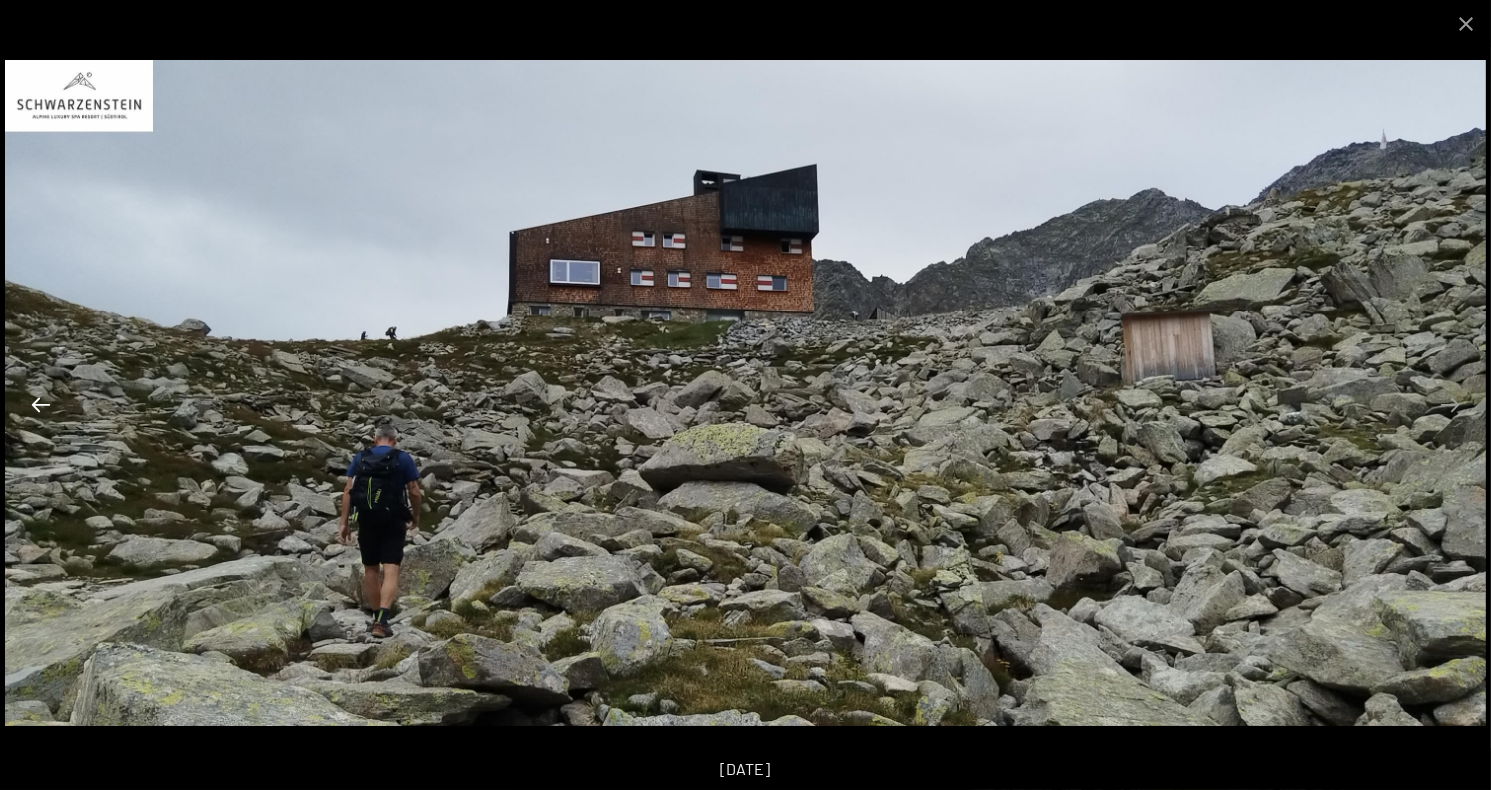 click at bounding box center (41, 404) 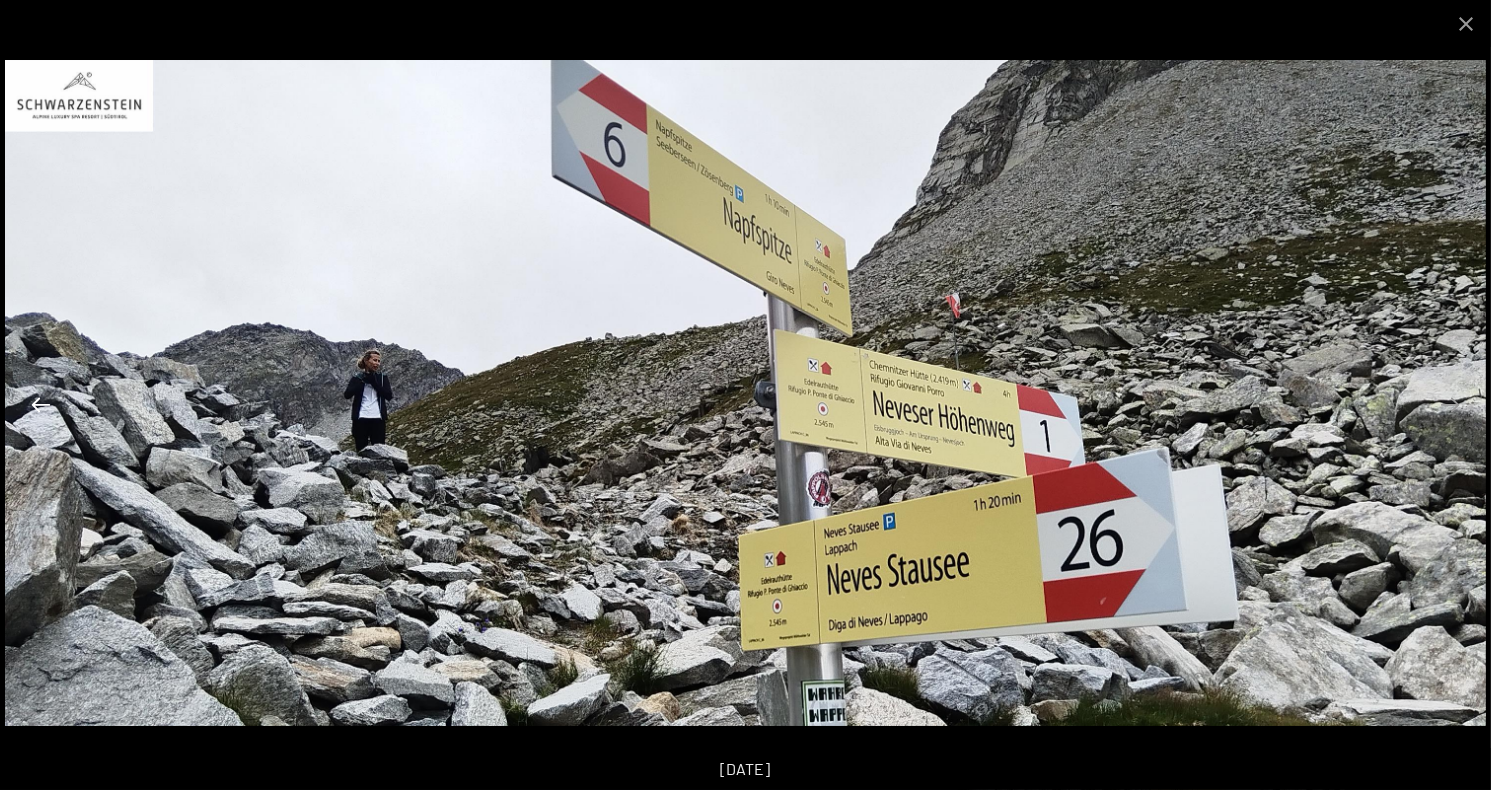 click at bounding box center [41, 404] 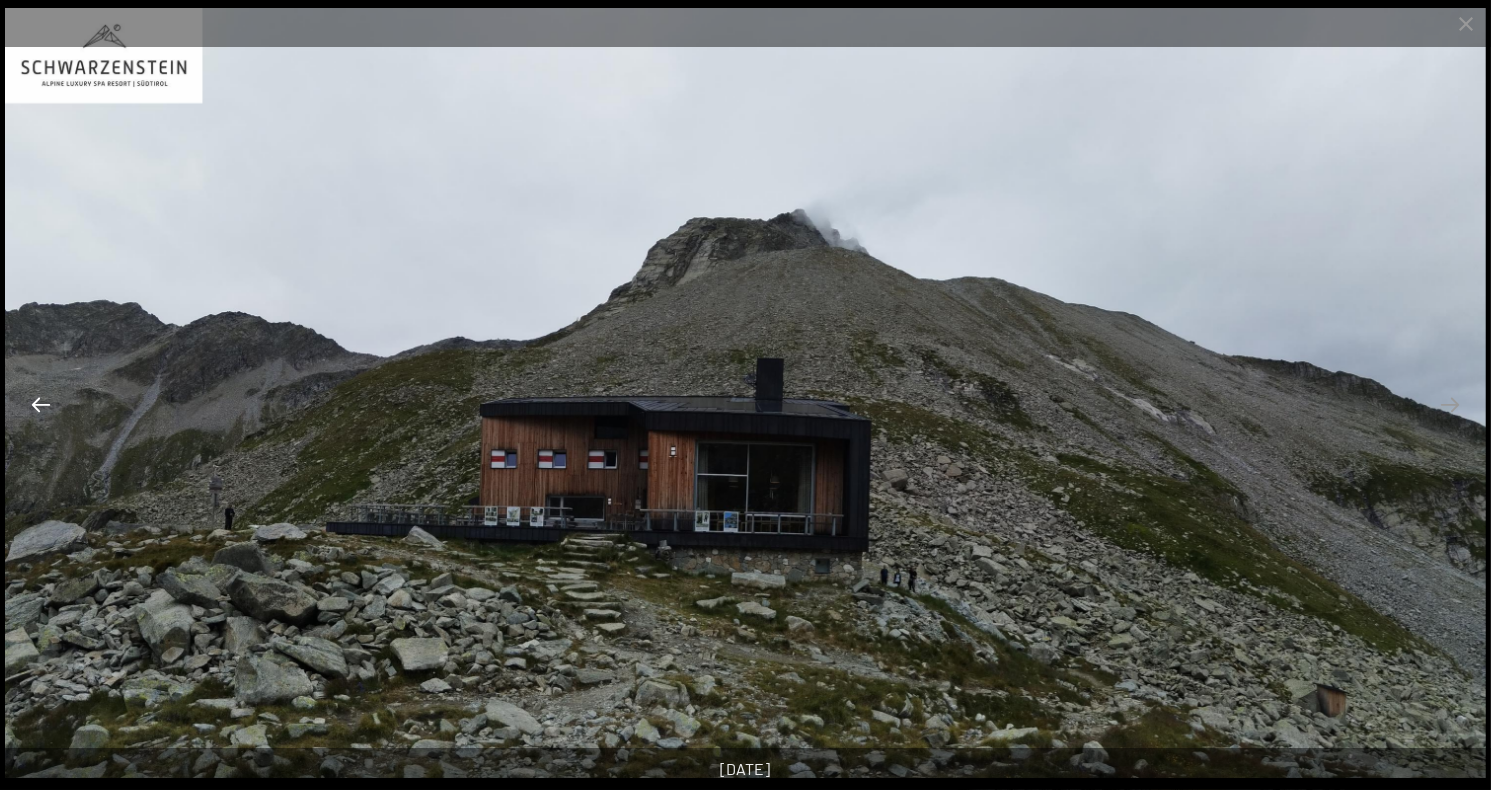 click at bounding box center [41, 404] 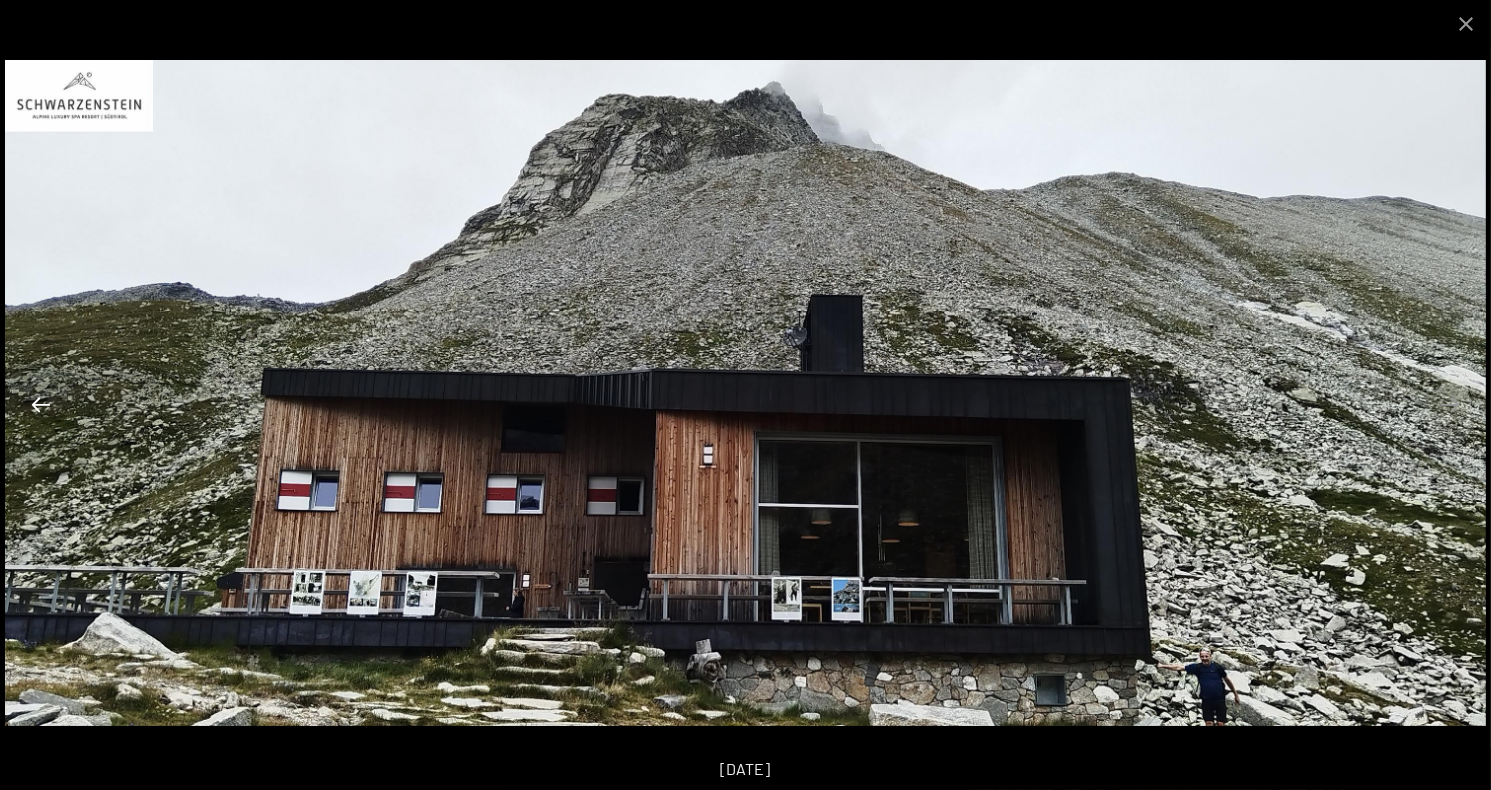click at bounding box center [41, 404] 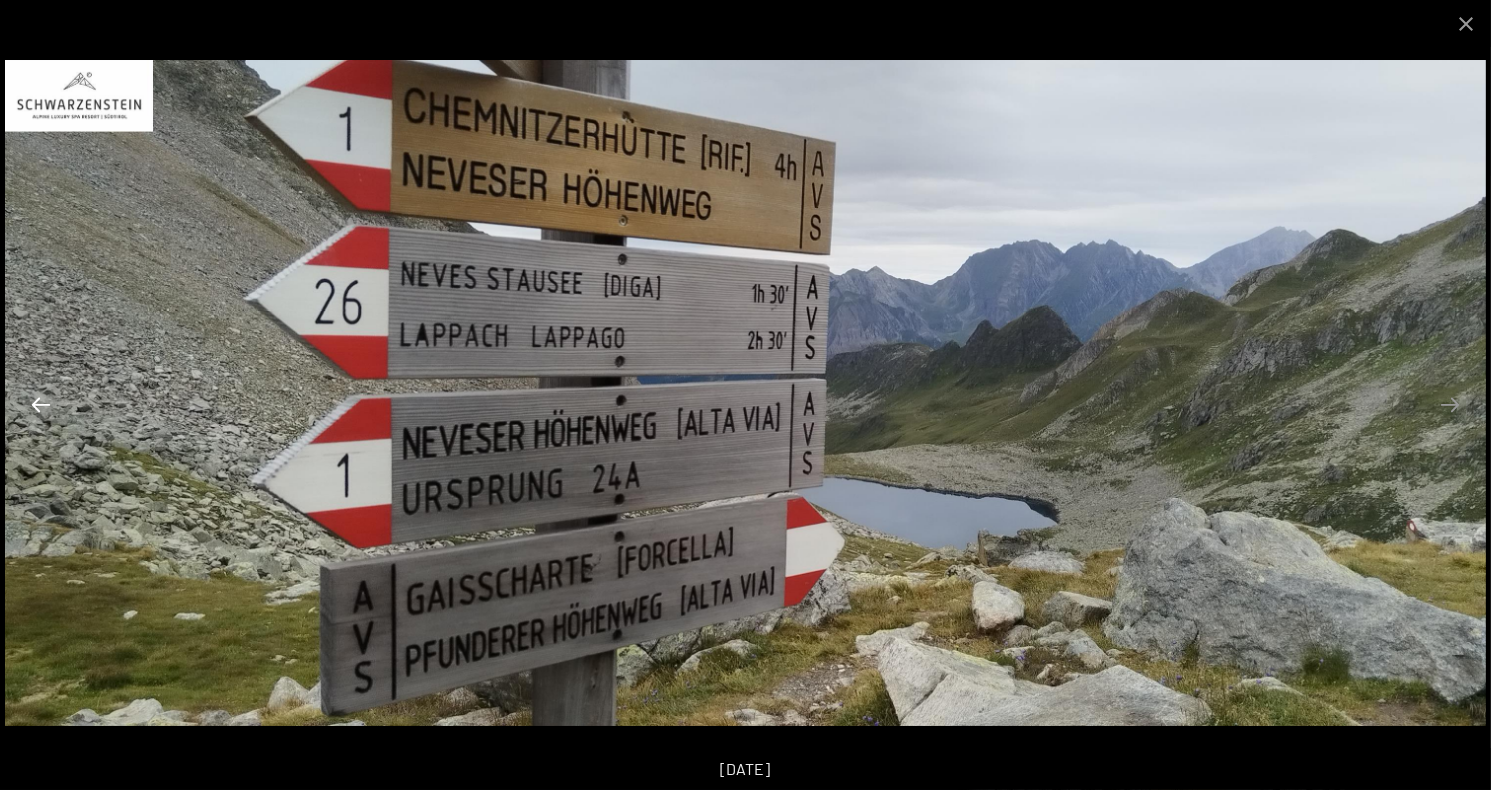 click at bounding box center [41, 404] 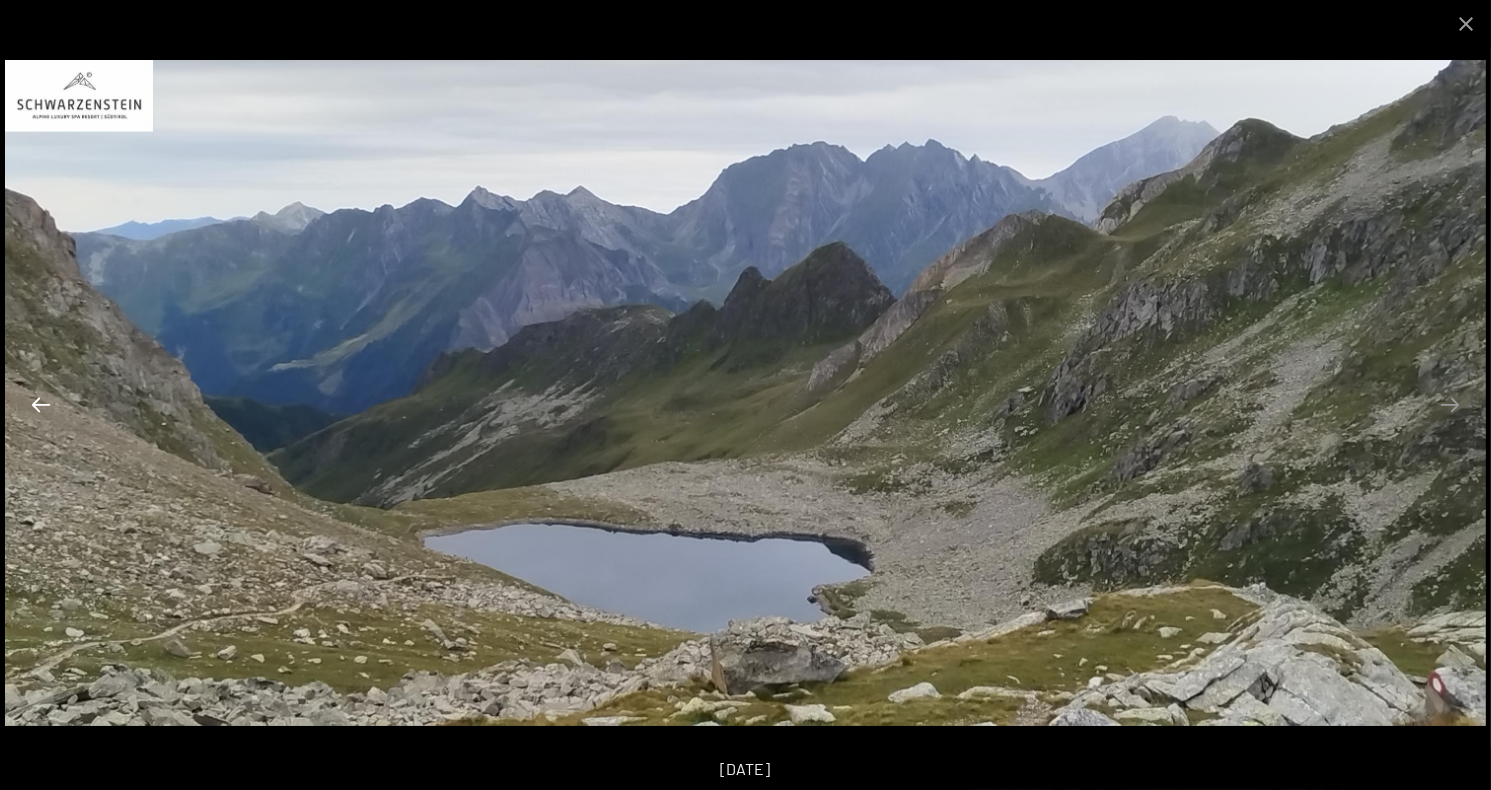 click at bounding box center [41, 404] 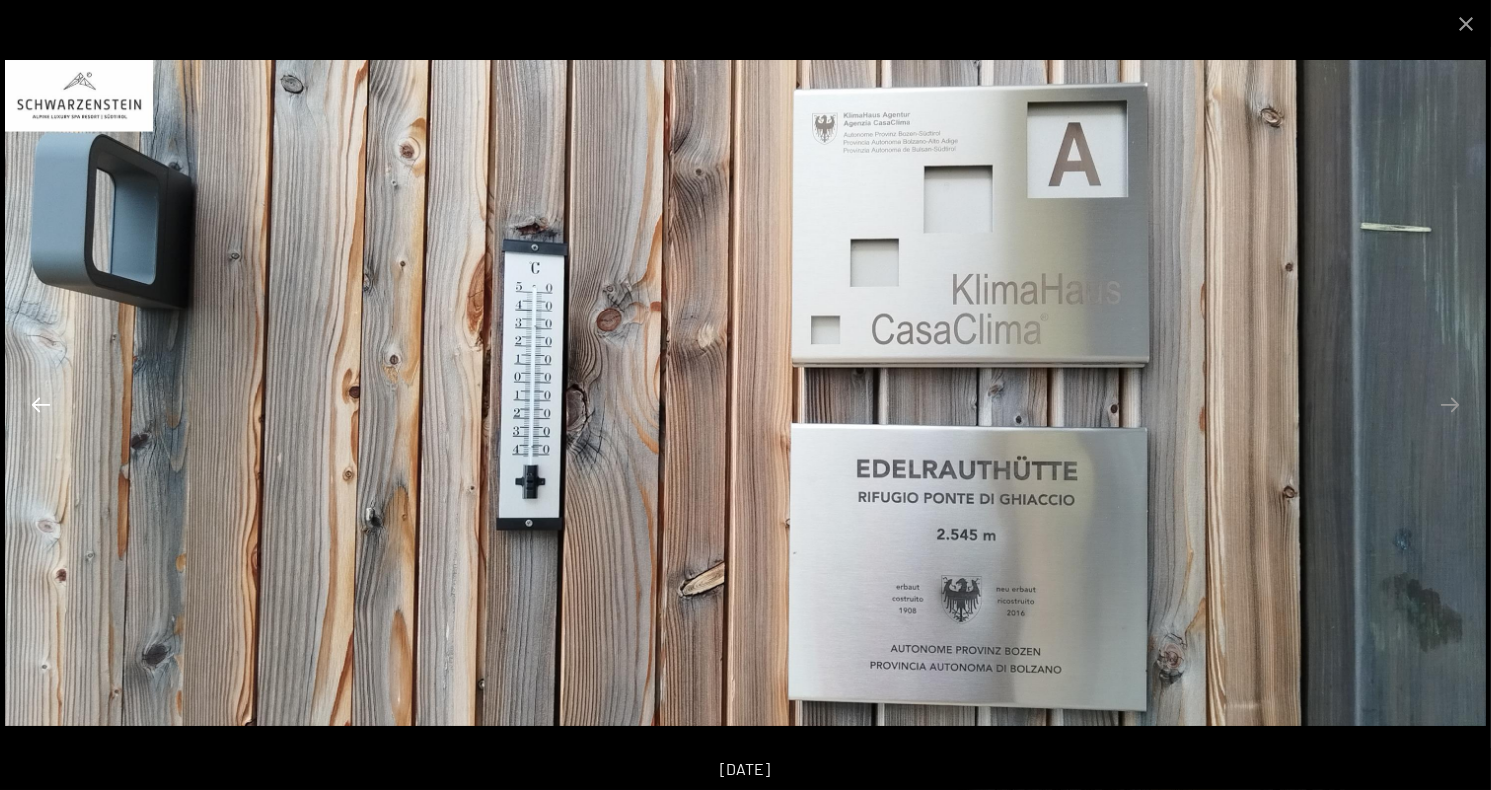 click at bounding box center (41, 404) 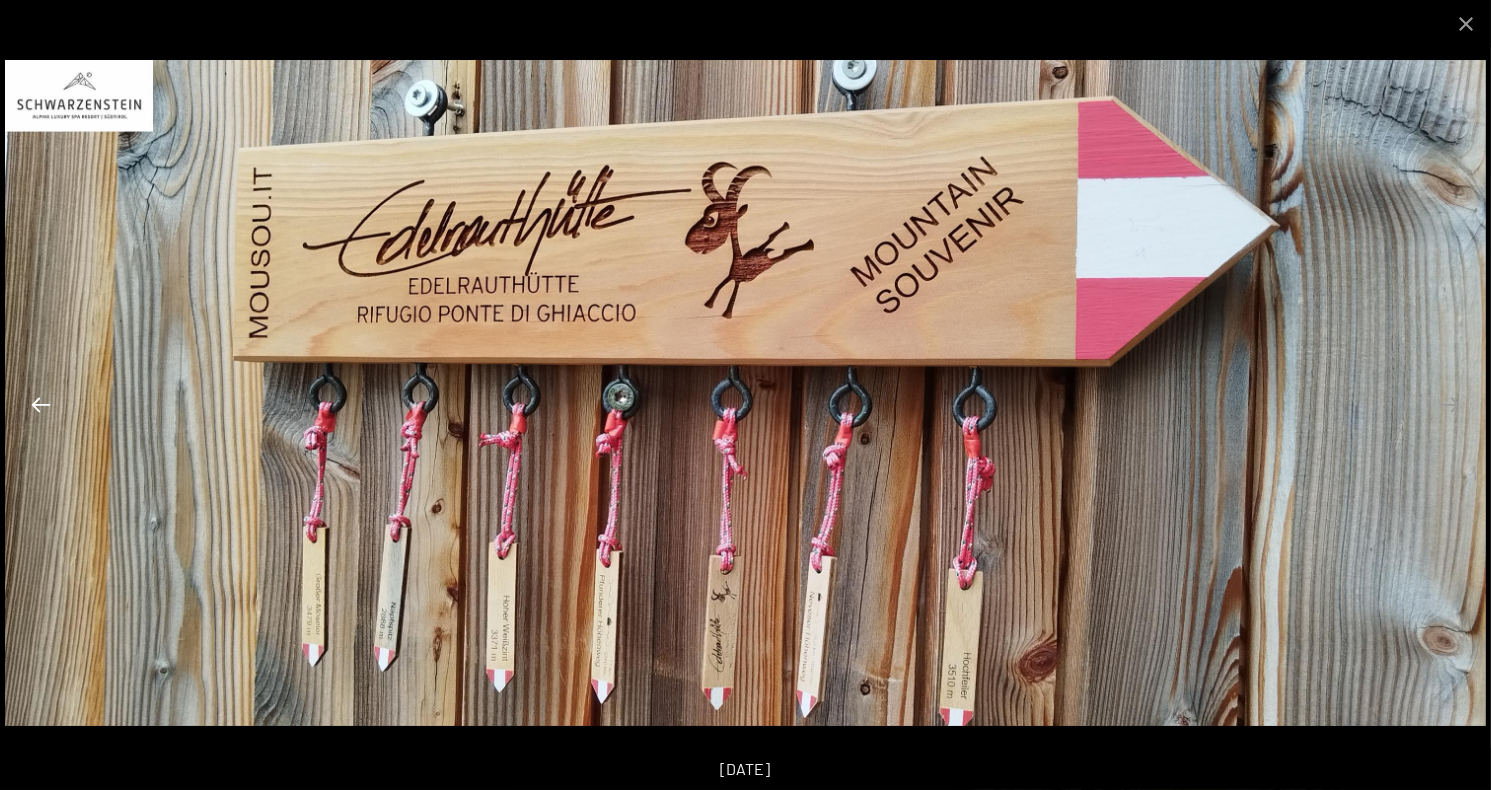 click at bounding box center [41, 404] 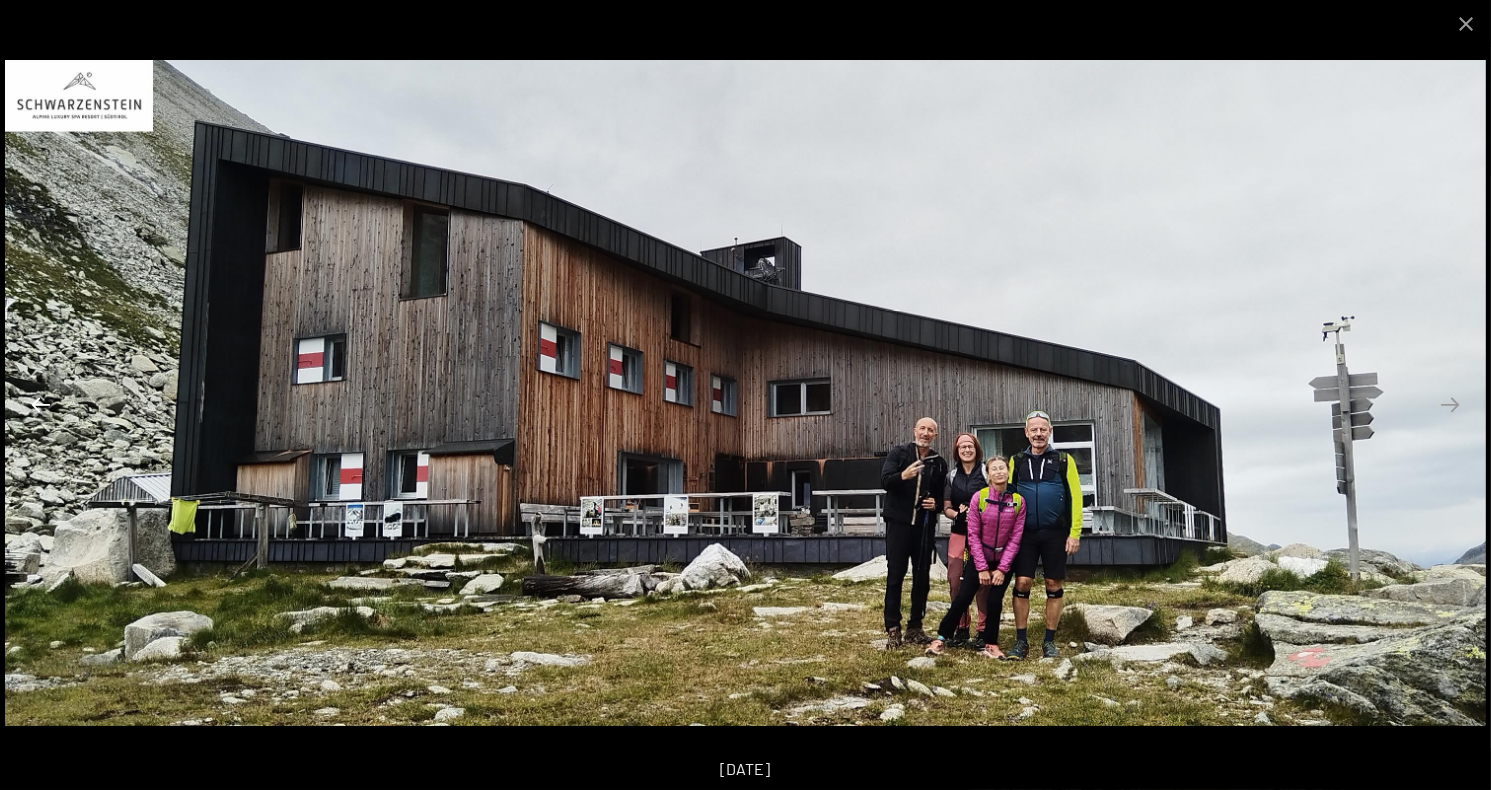 click at bounding box center (41, 404) 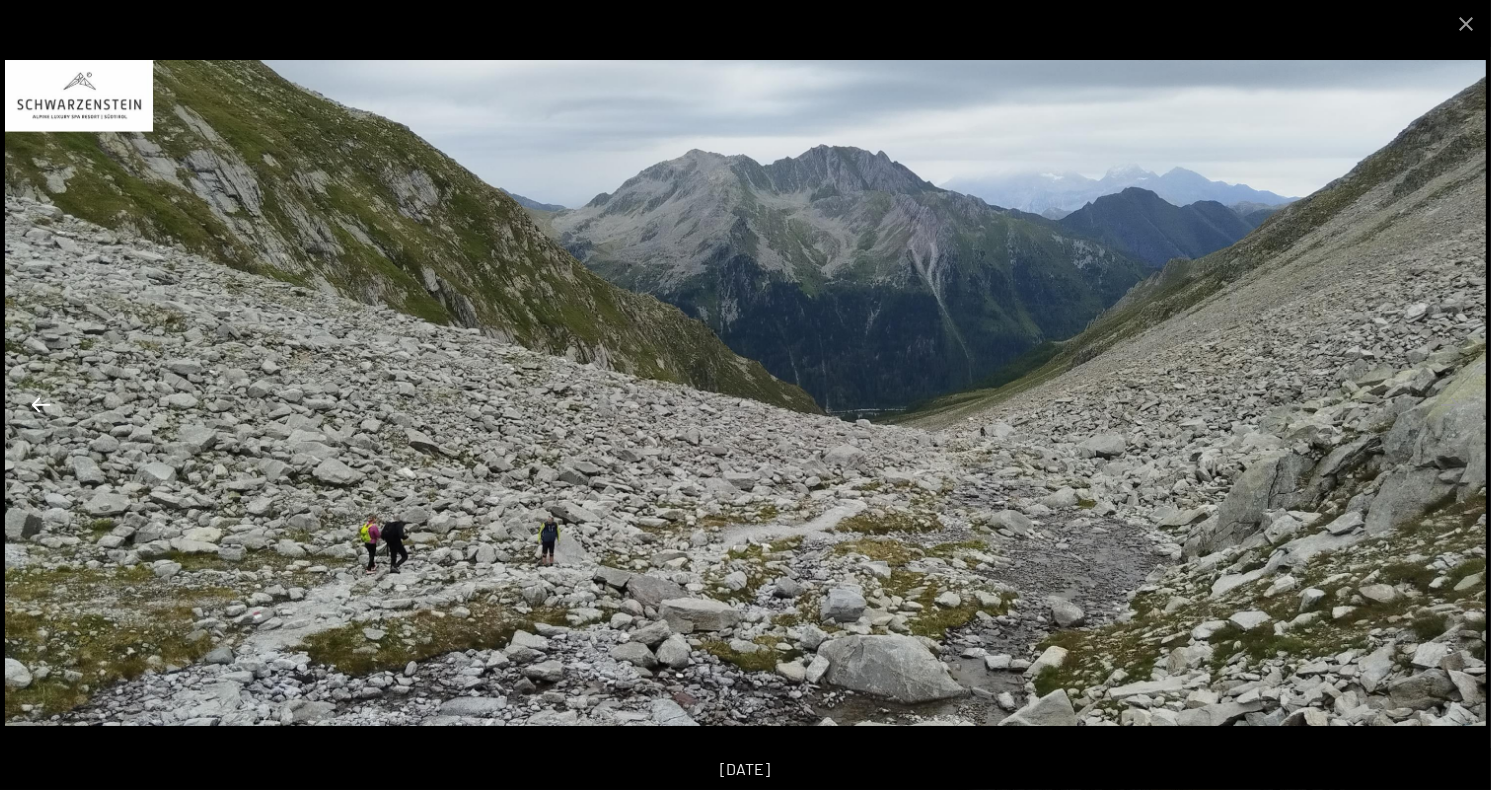 click at bounding box center (41, 404) 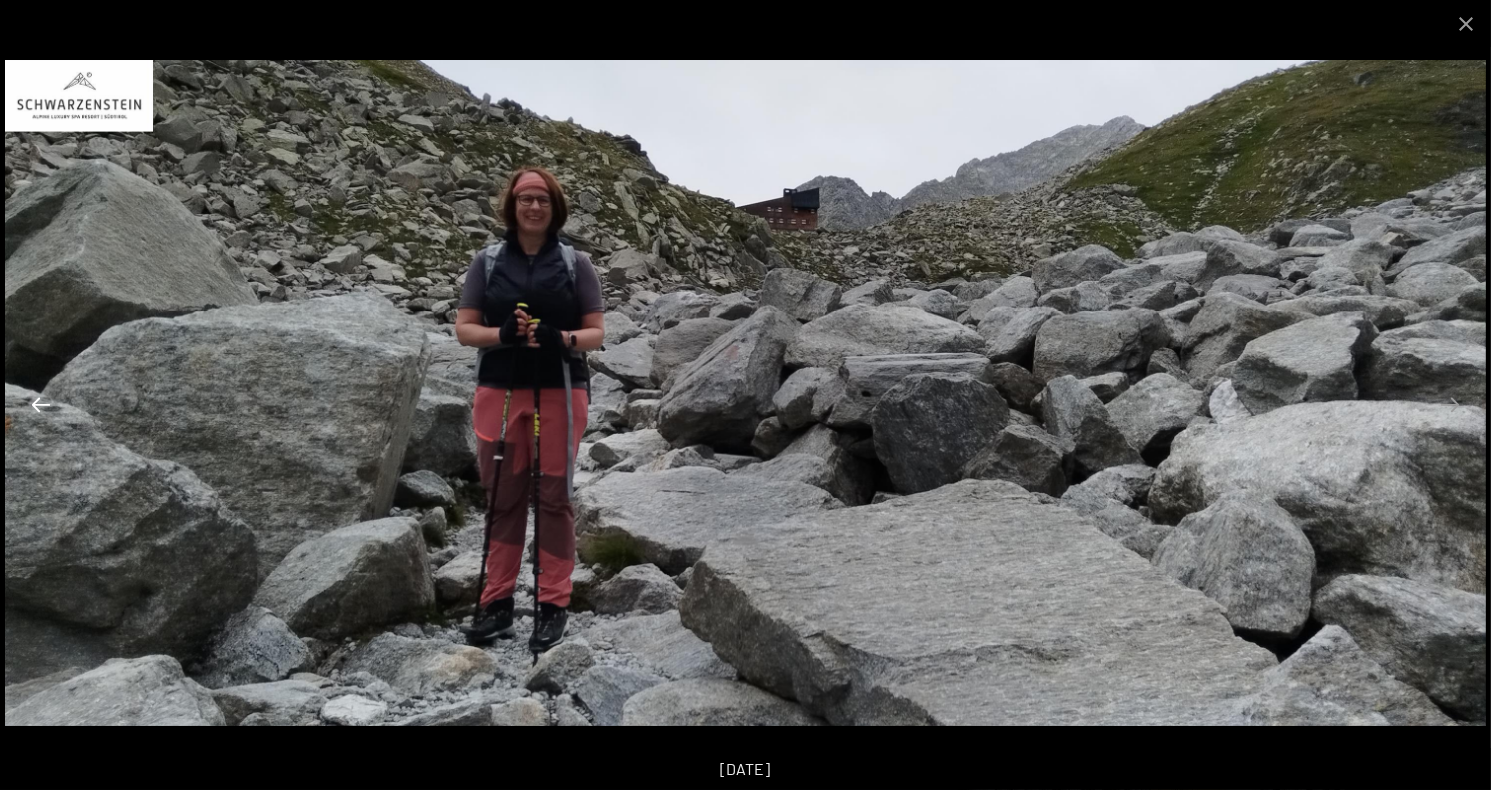 click at bounding box center [41, 404] 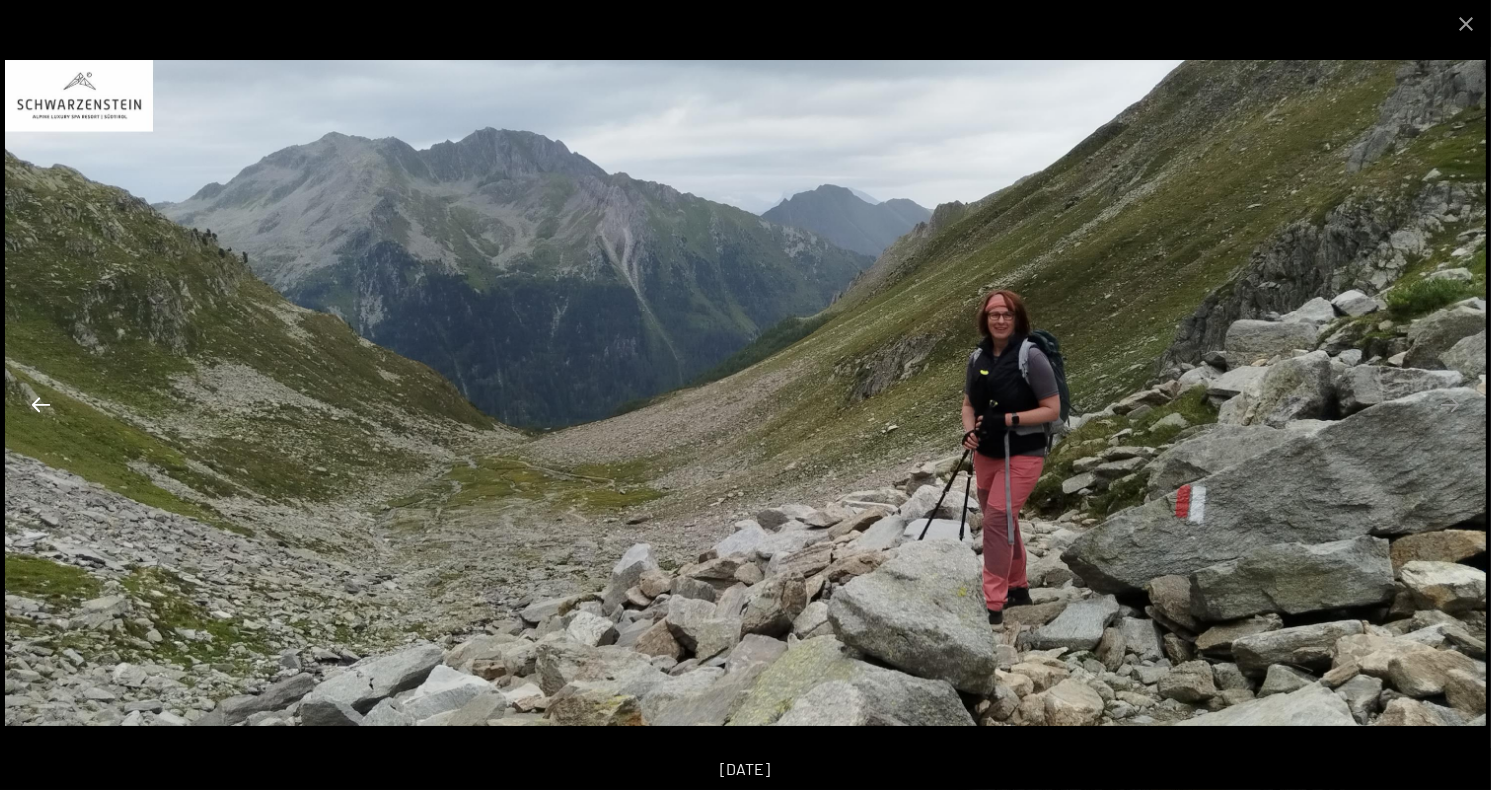 click at bounding box center [41, 404] 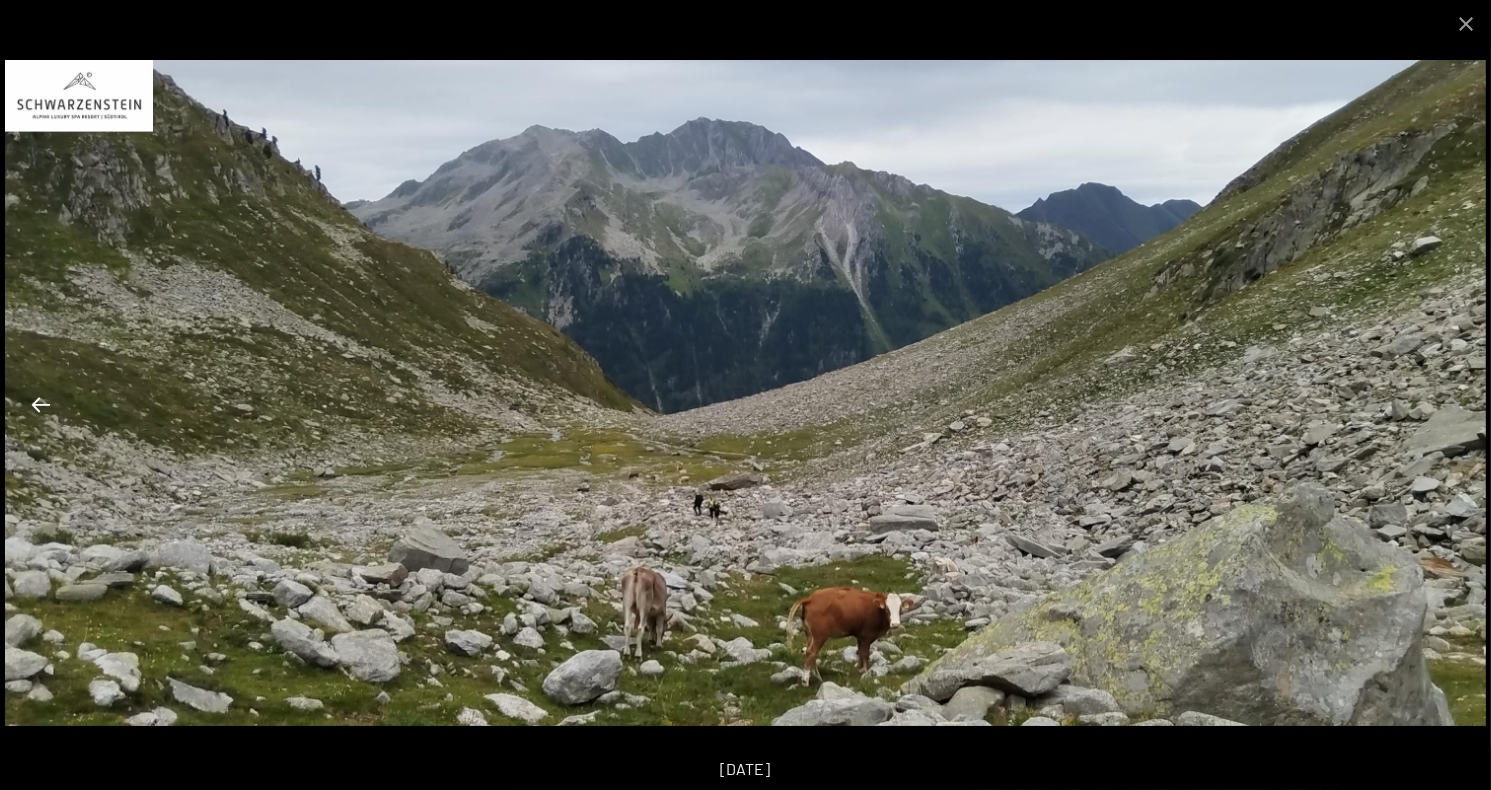 click at bounding box center (41, 404) 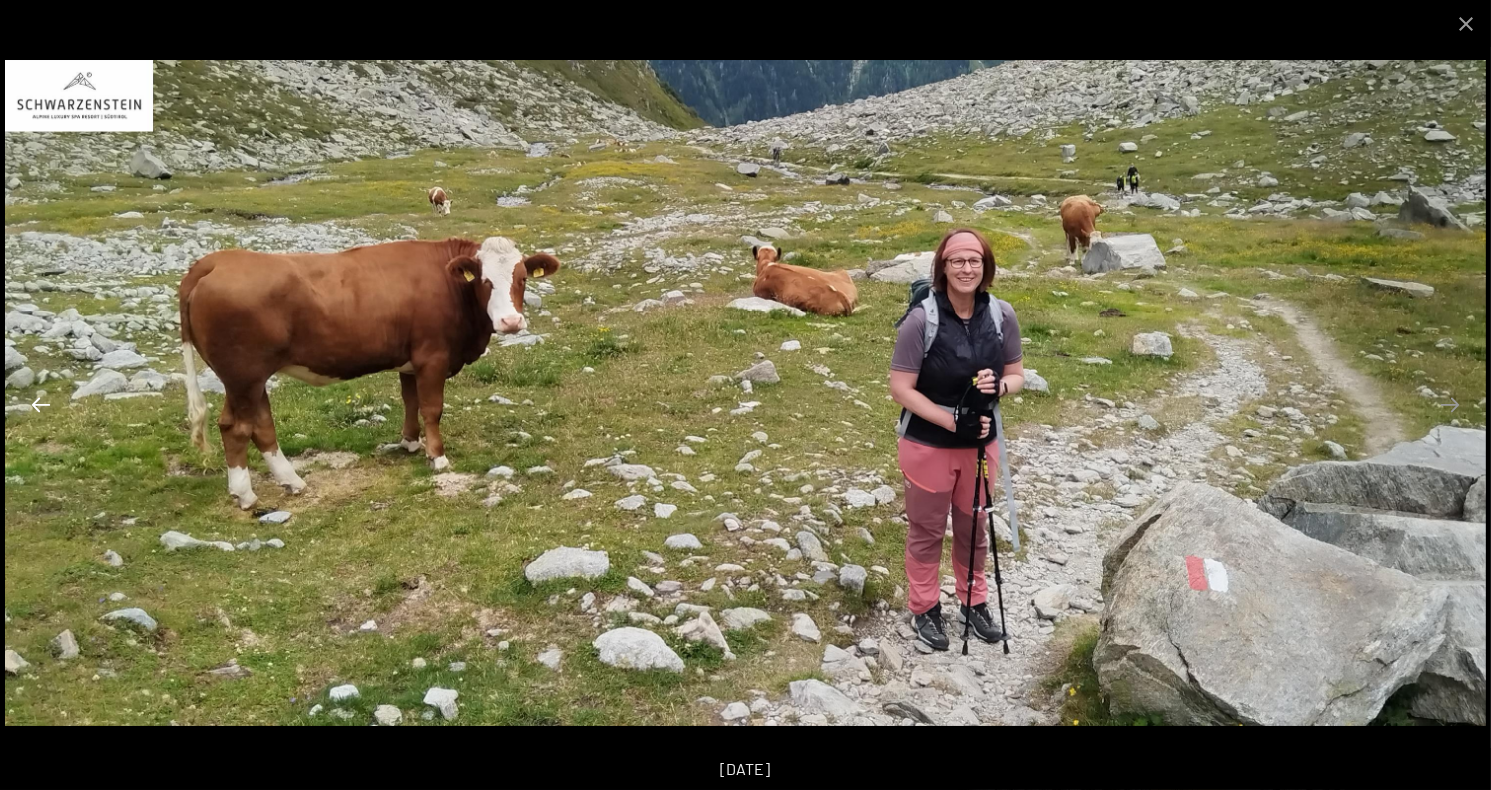 click at bounding box center [41, 404] 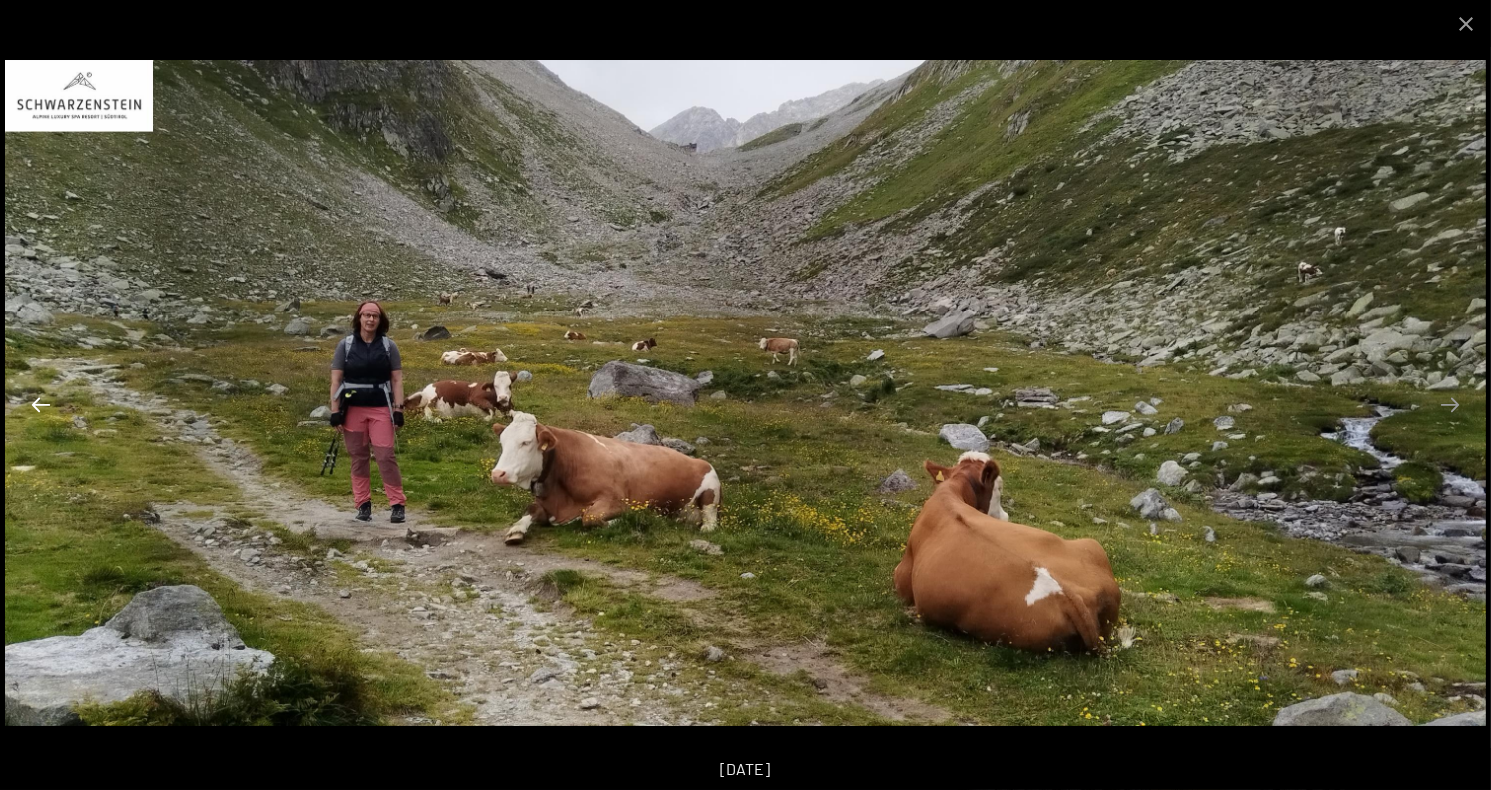 click at bounding box center [41, 404] 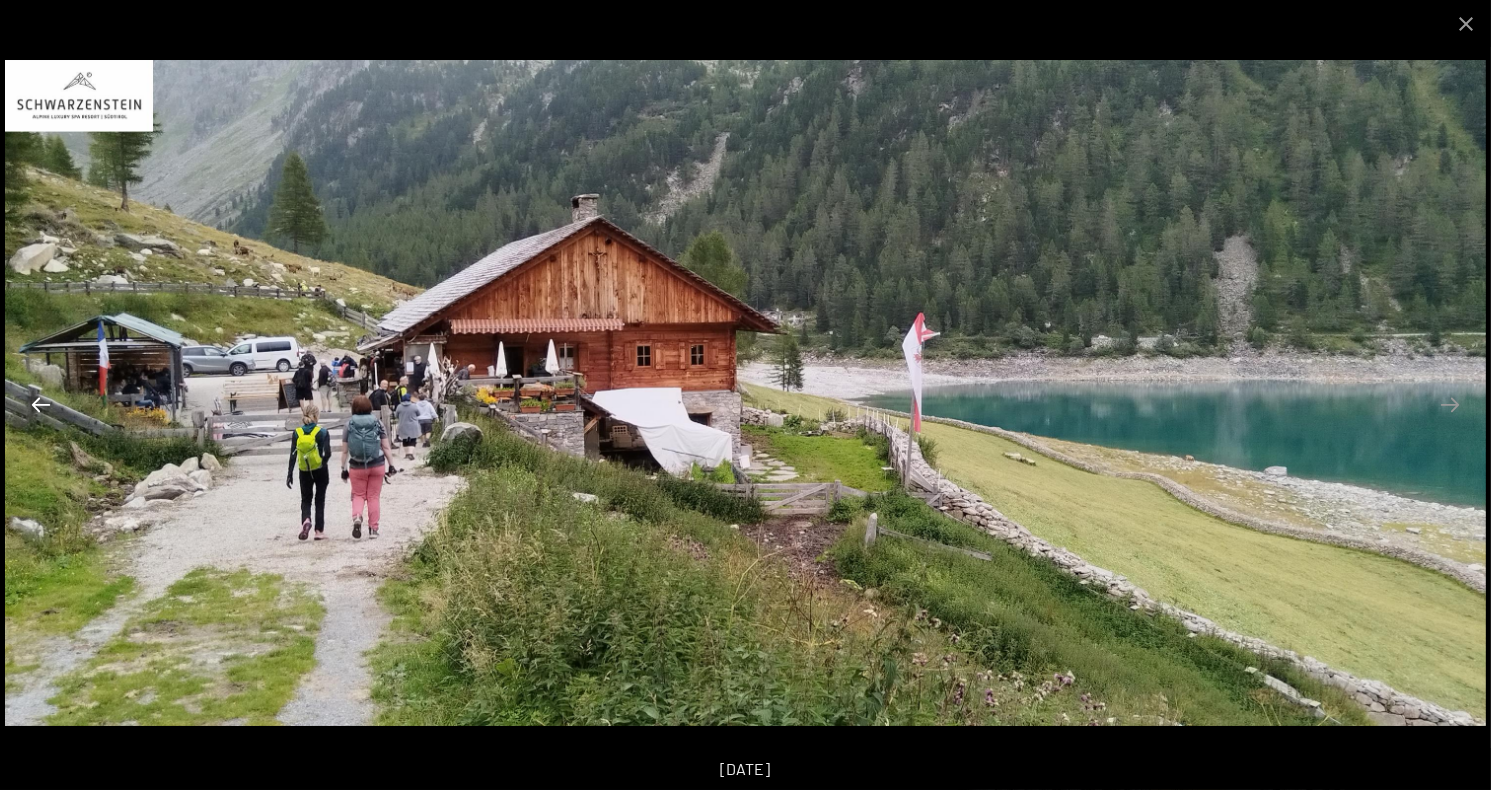 click at bounding box center [41, 404] 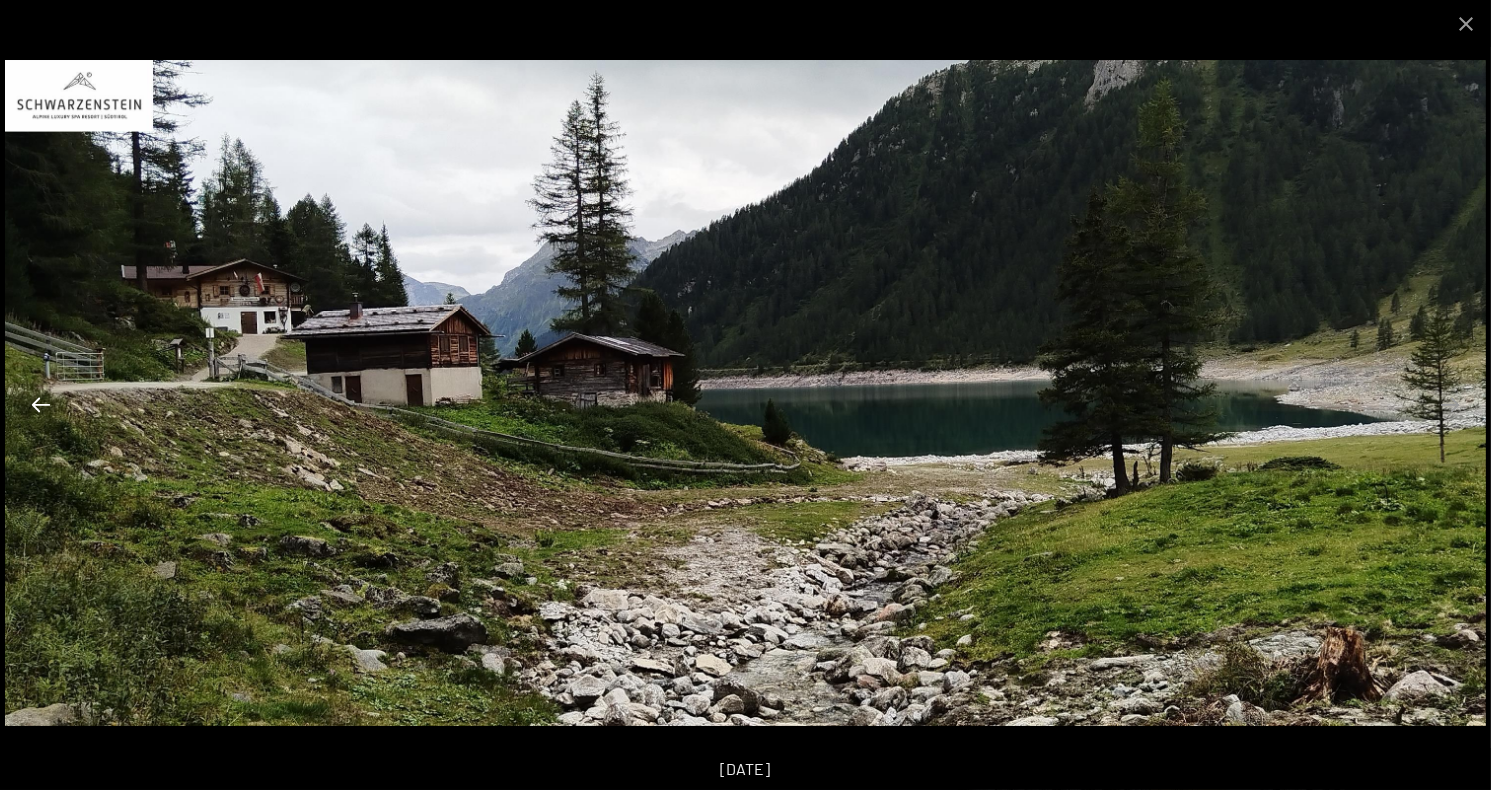 click at bounding box center (41, 404) 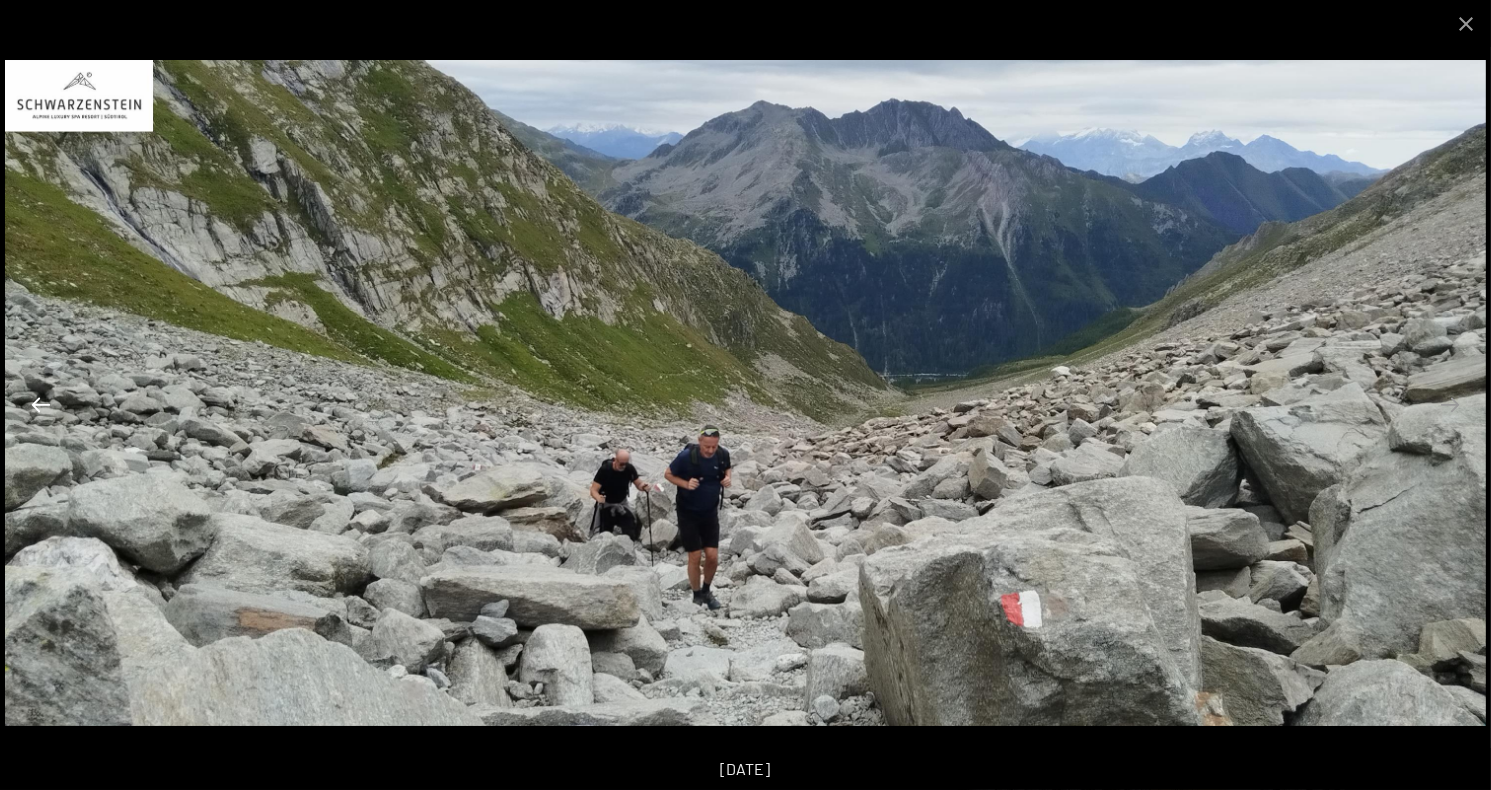 click at bounding box center [41, 404] 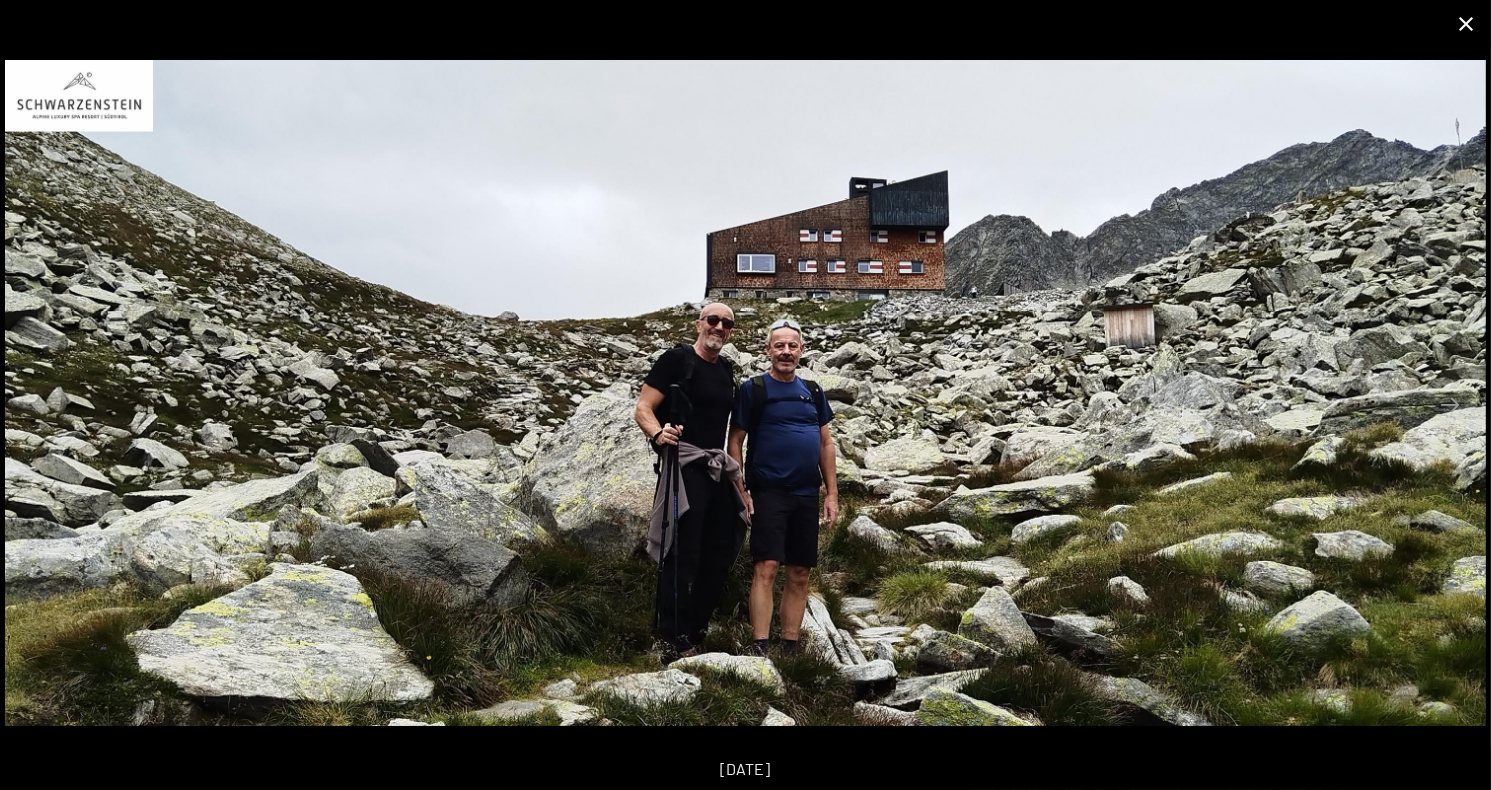 click at bounding box center [1466, 23] 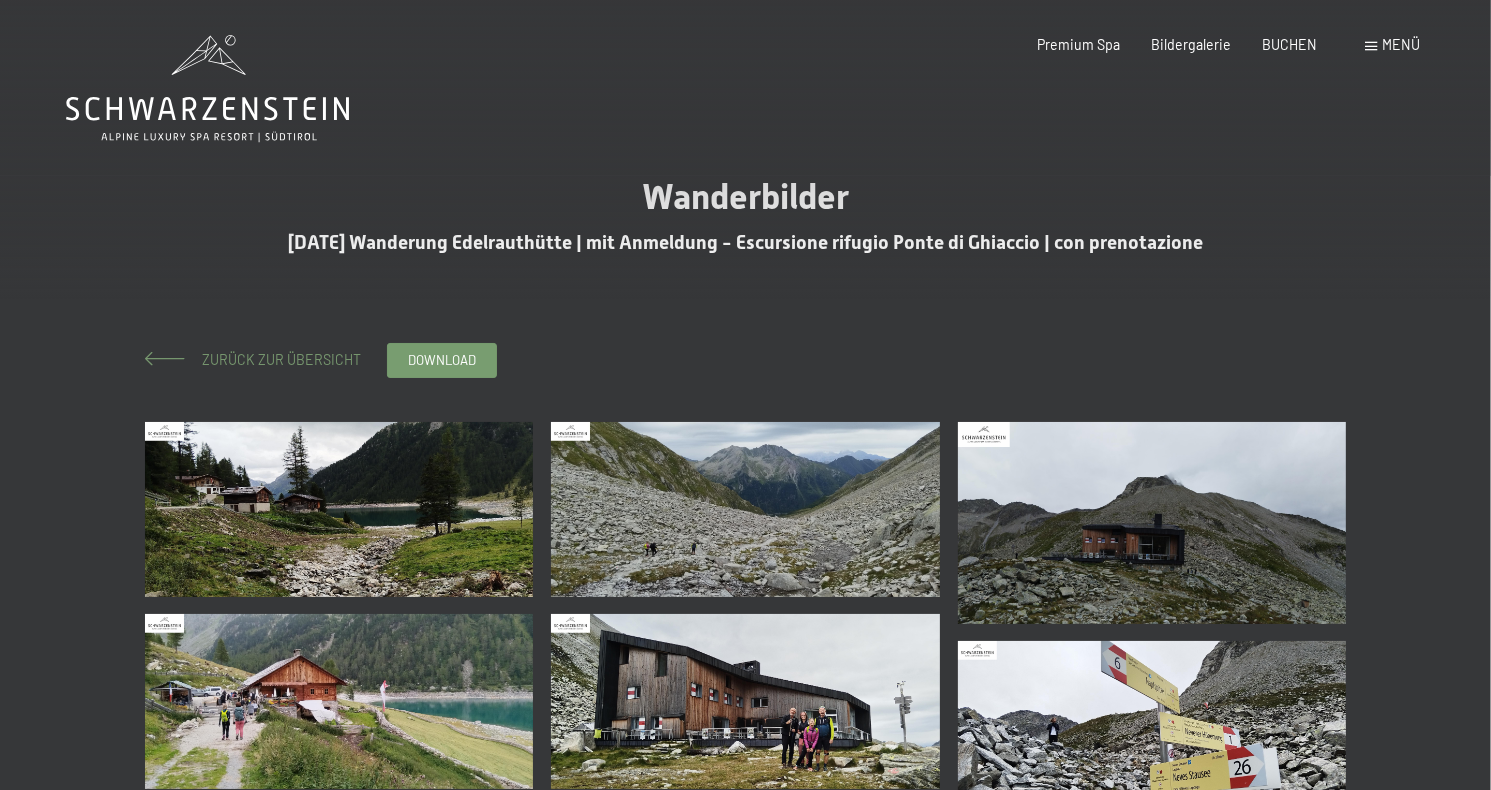 click on "Zurück zur Übersicht" at bounding box center (274, 359) 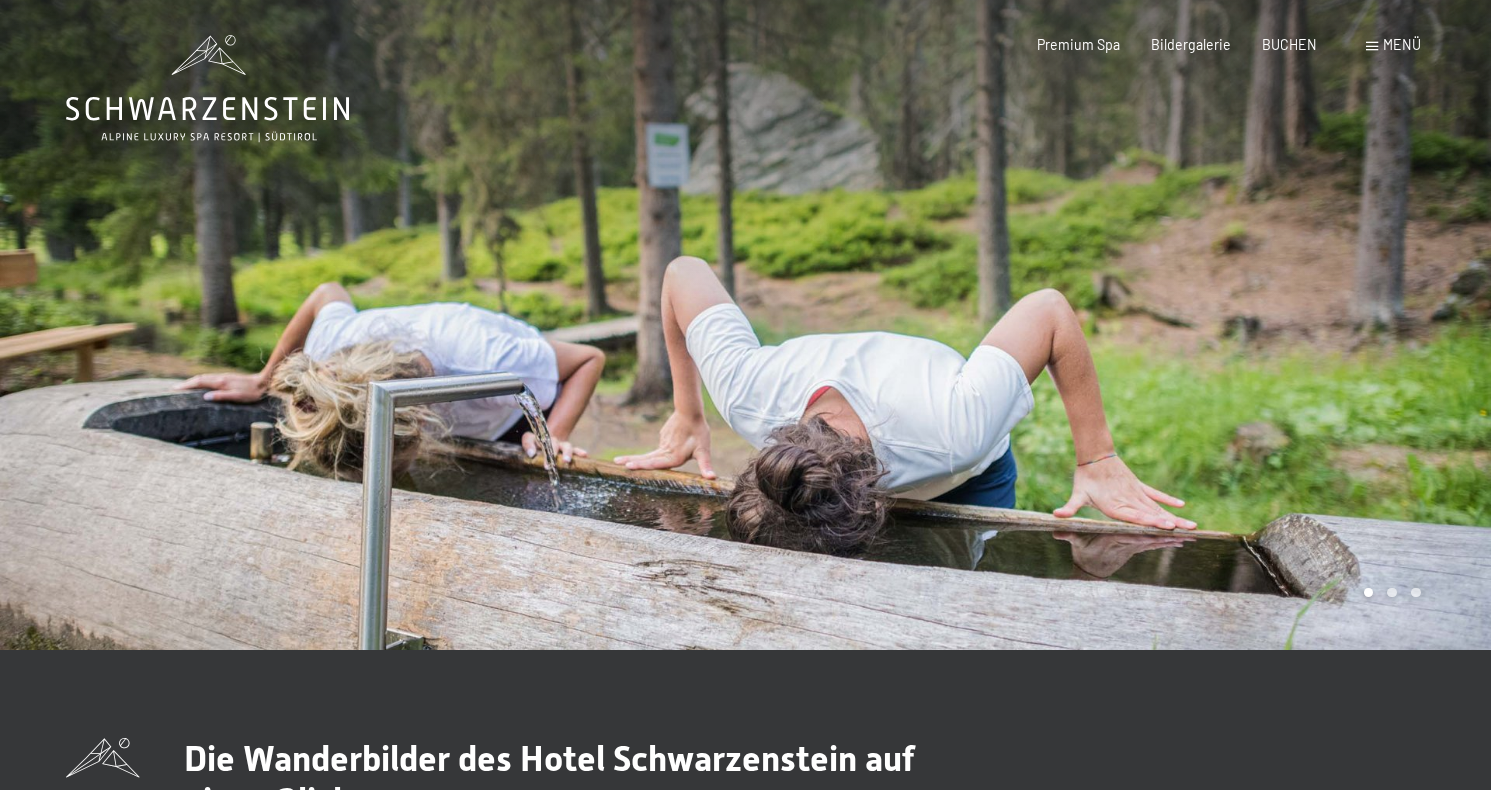 scroll, scrollTop: 0, scrollLeft: 0, axis: both 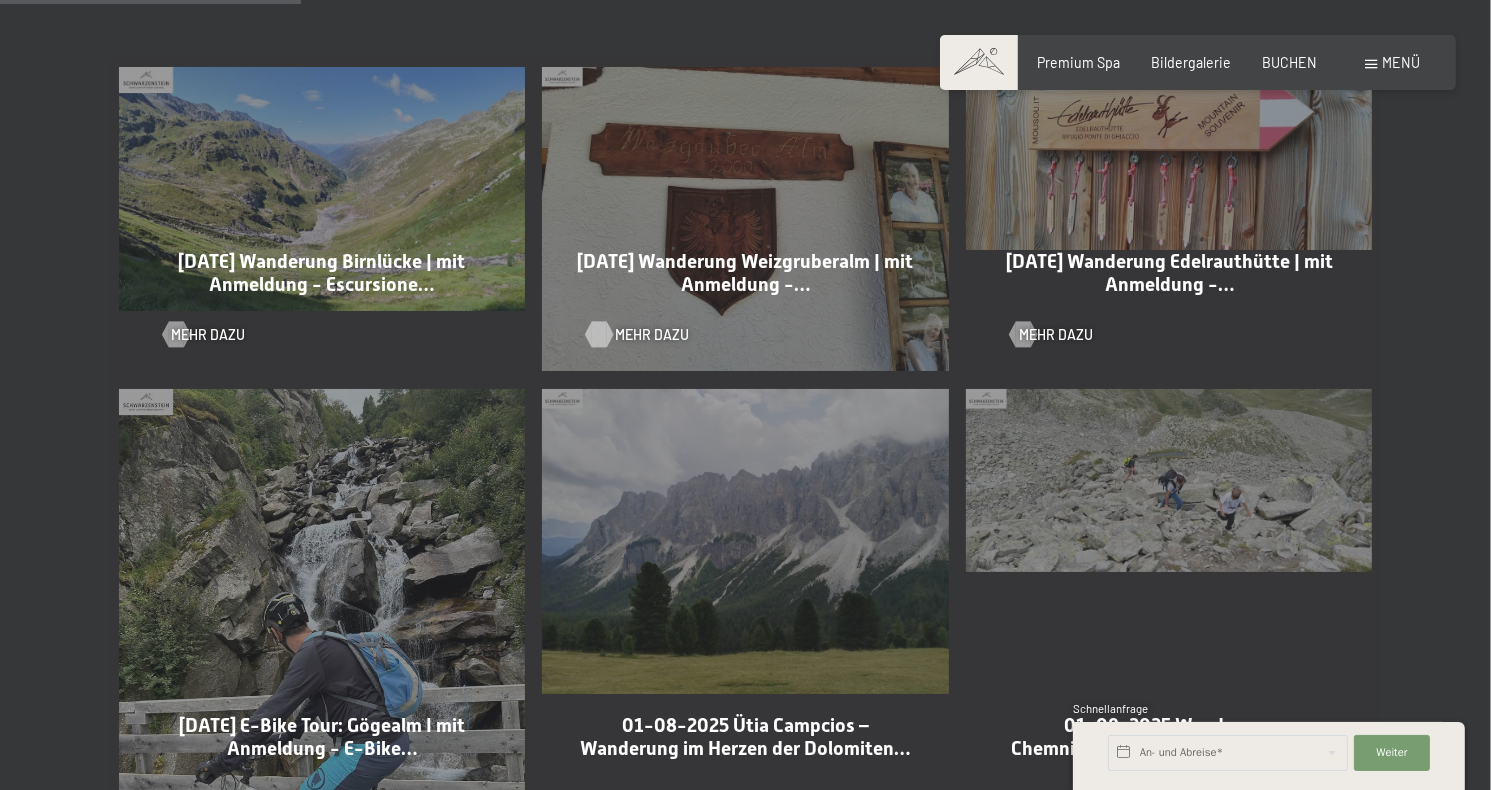 click on "Mehr dazu" at bounding box center [652, 335] 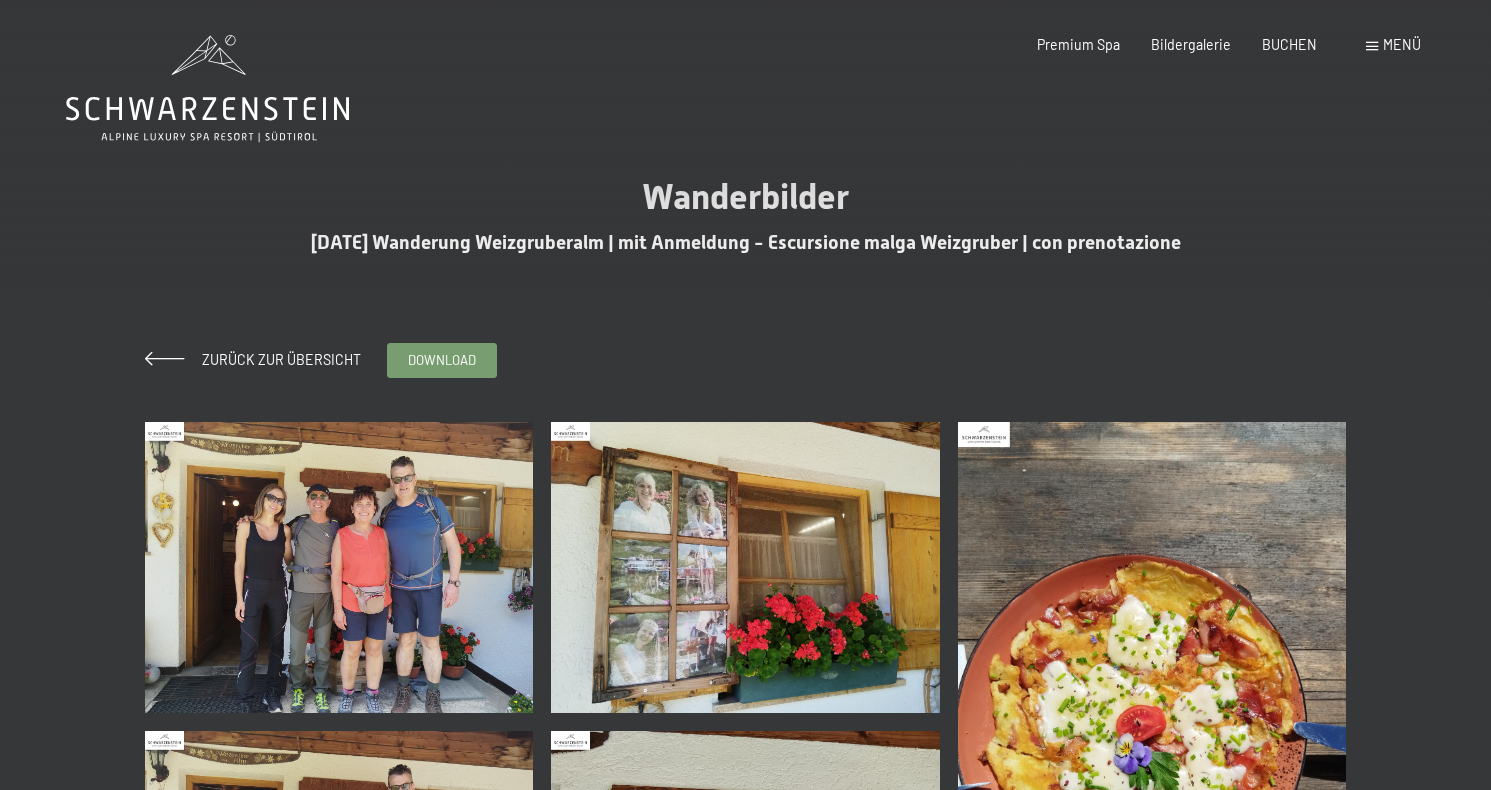 scroll, scrollTop: 0, scrollLeft: 0, axis: both 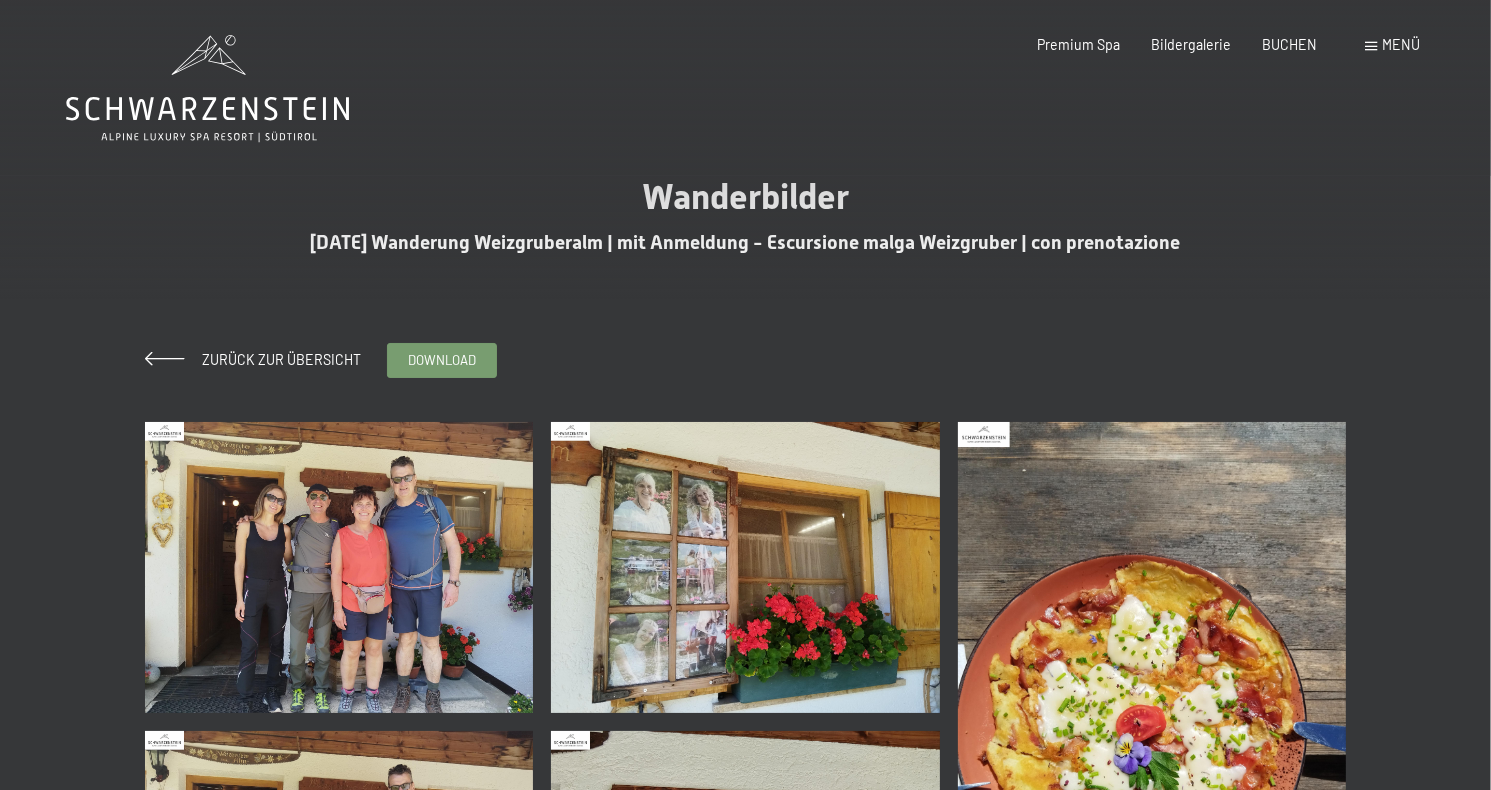 click at bounding box center [339, 567] 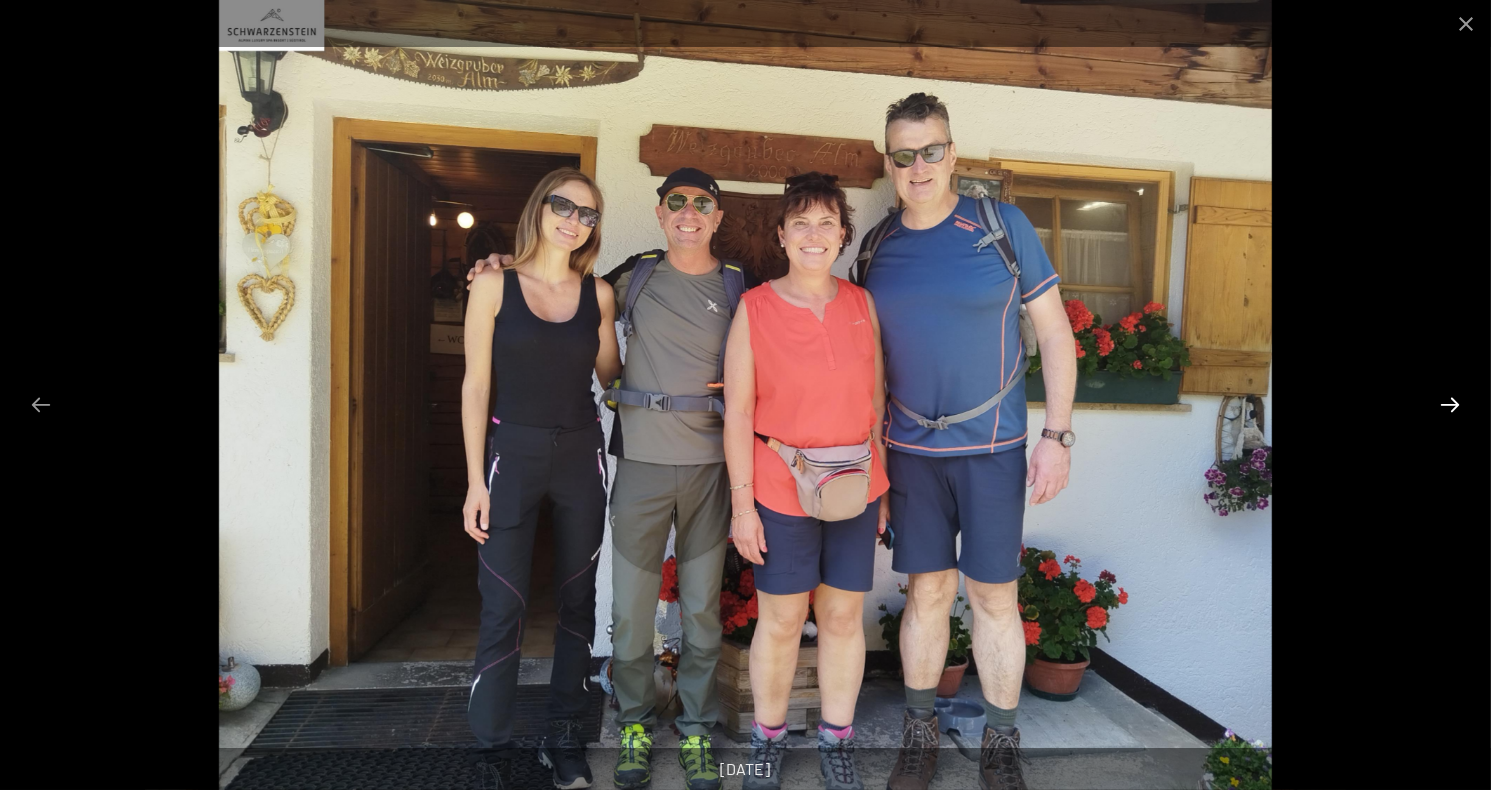click at bounding box center (1450, 404) 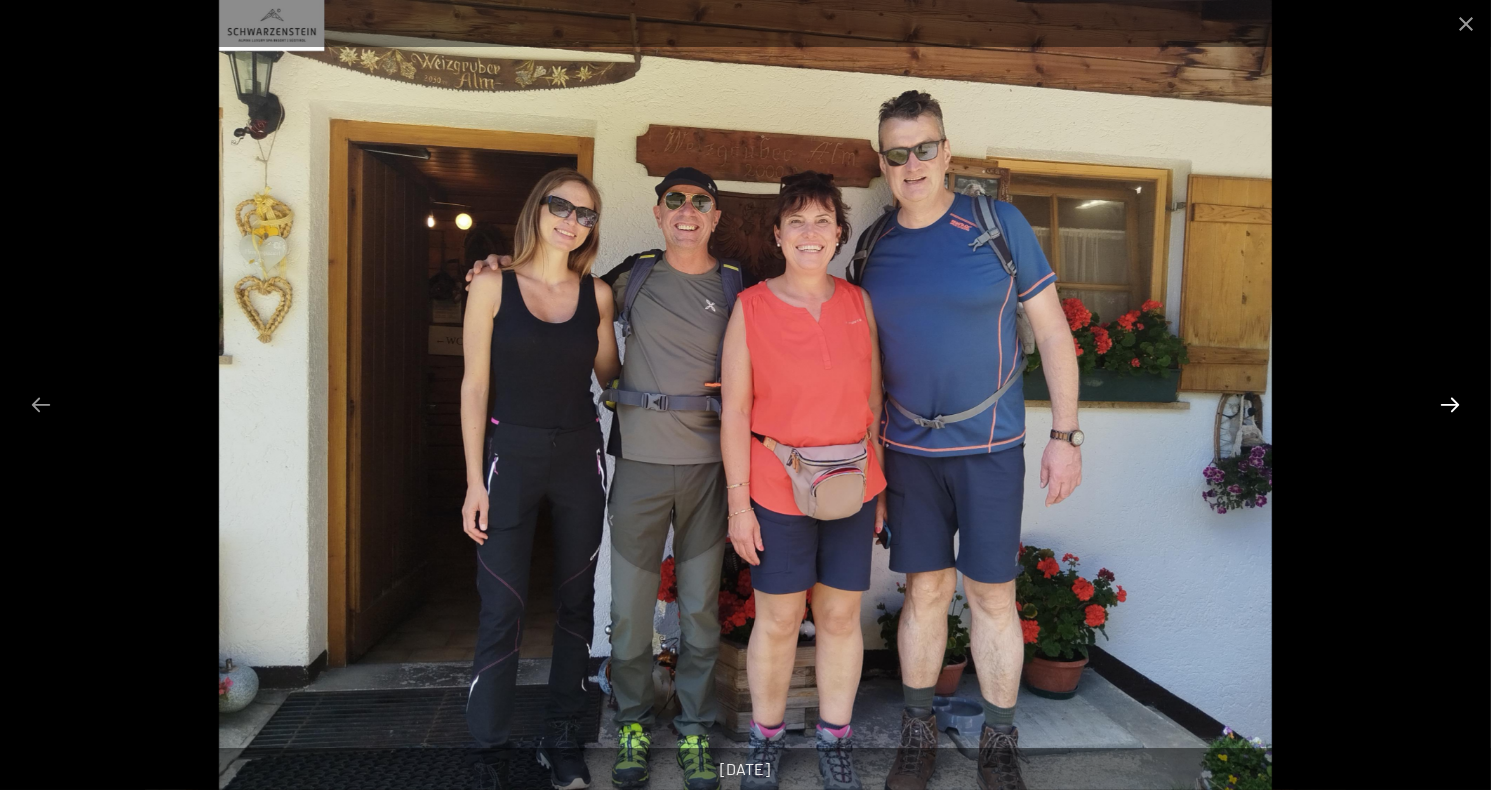 click at bounding box center [1450, 404] 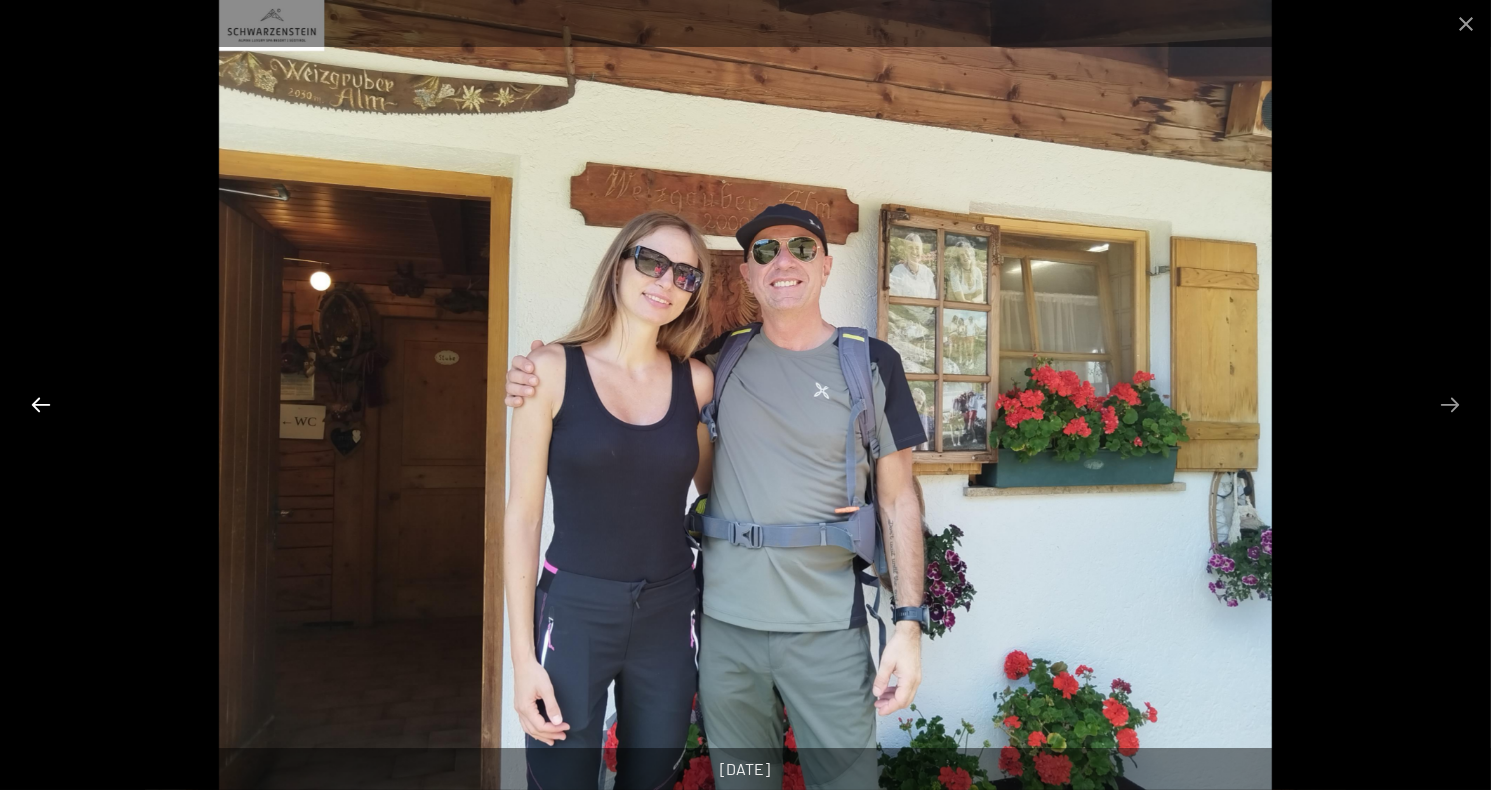 click at bounding box center (41, 404) 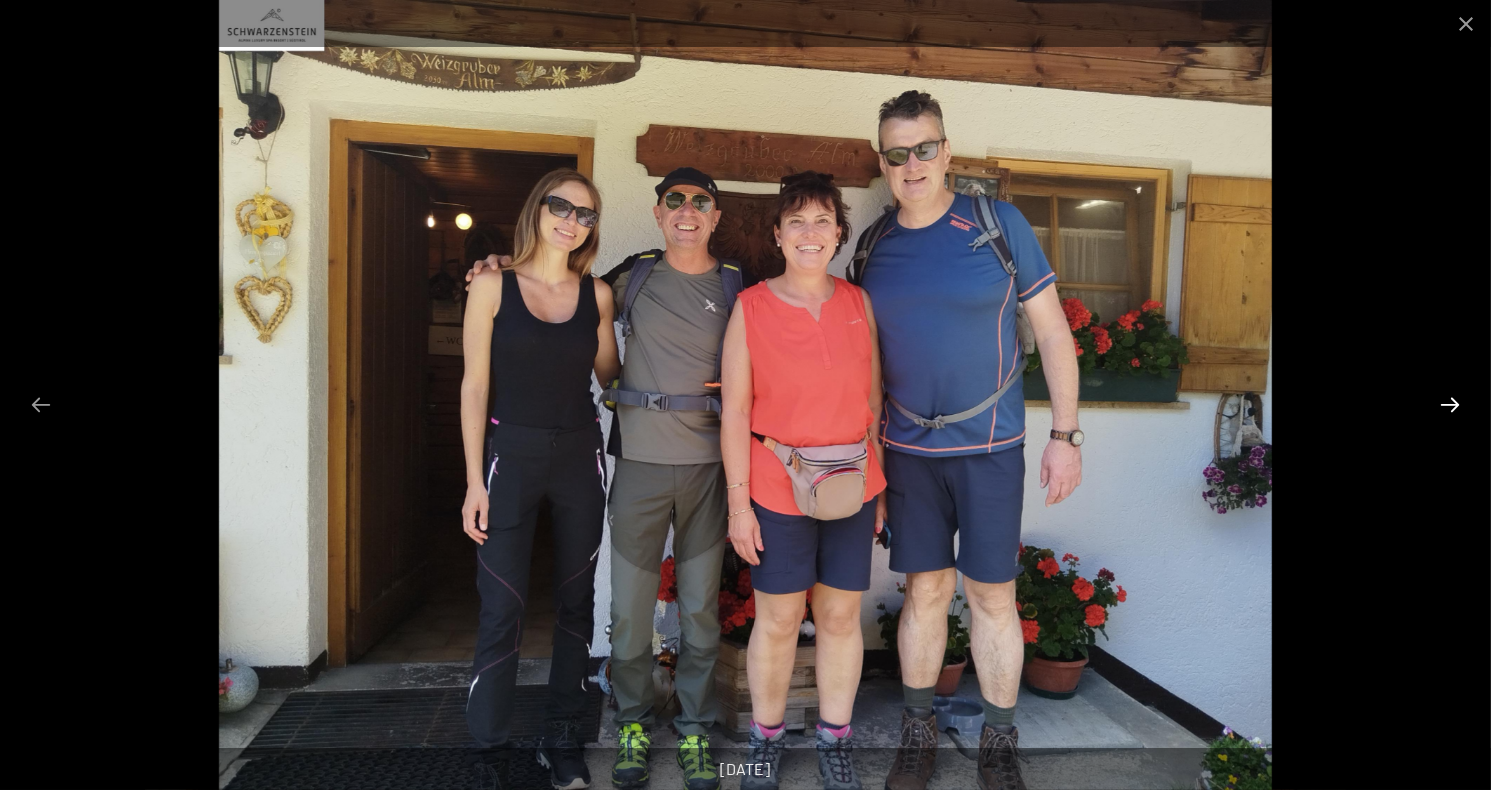 click at bounding box center [1450, 404] 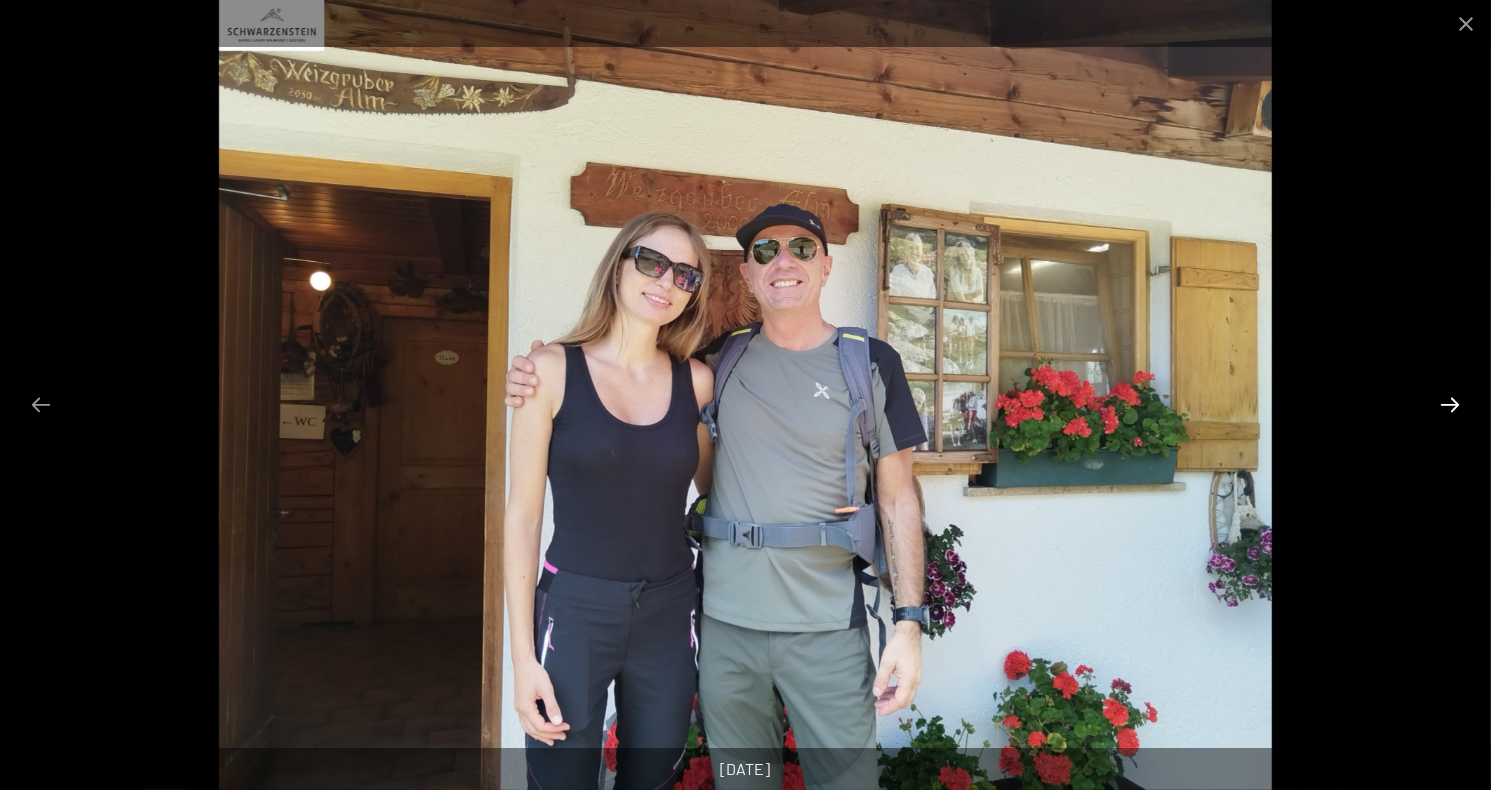 click at bounding box center (1450, 404) 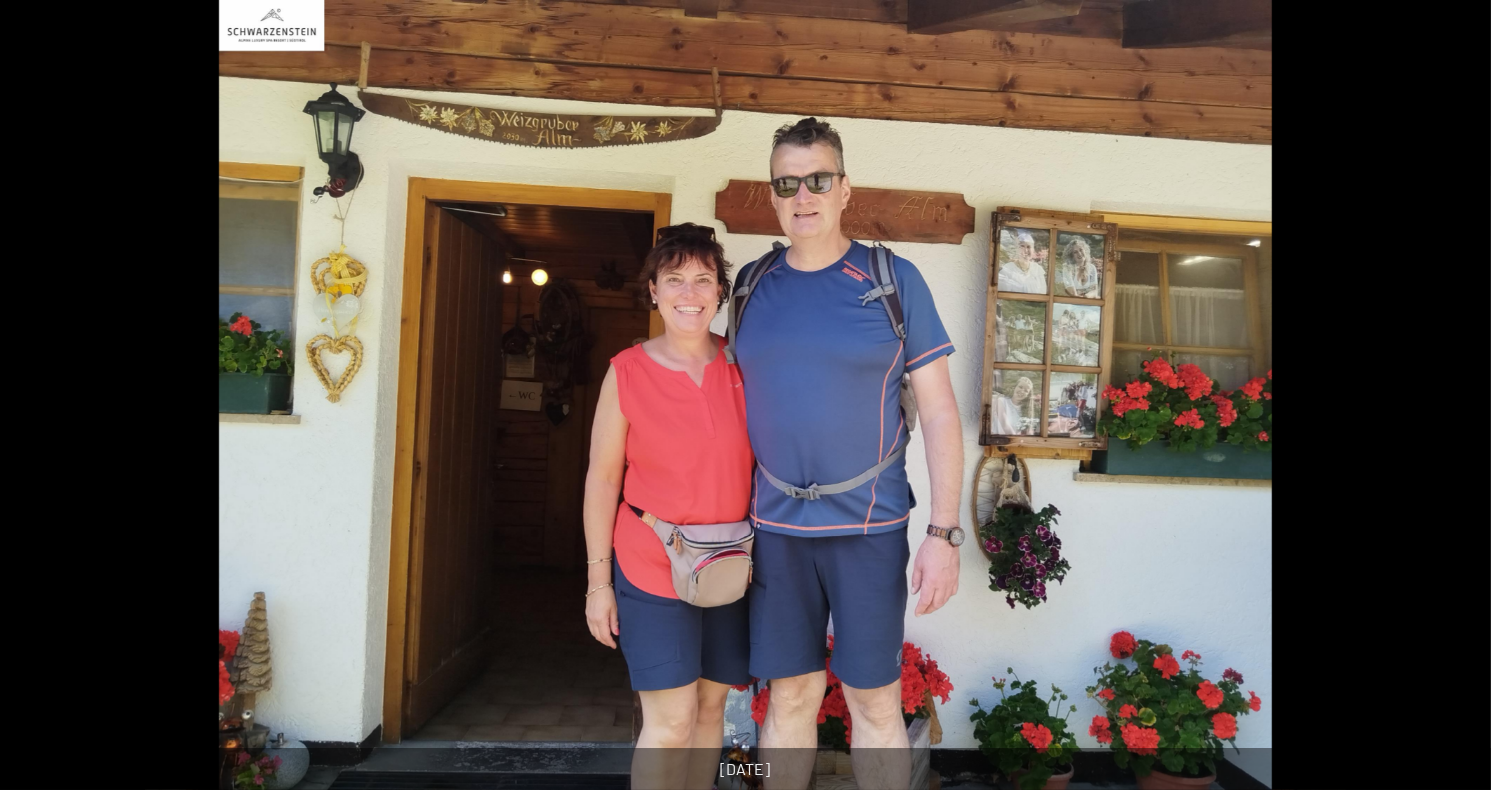 click at bounding box center [1460, 404] 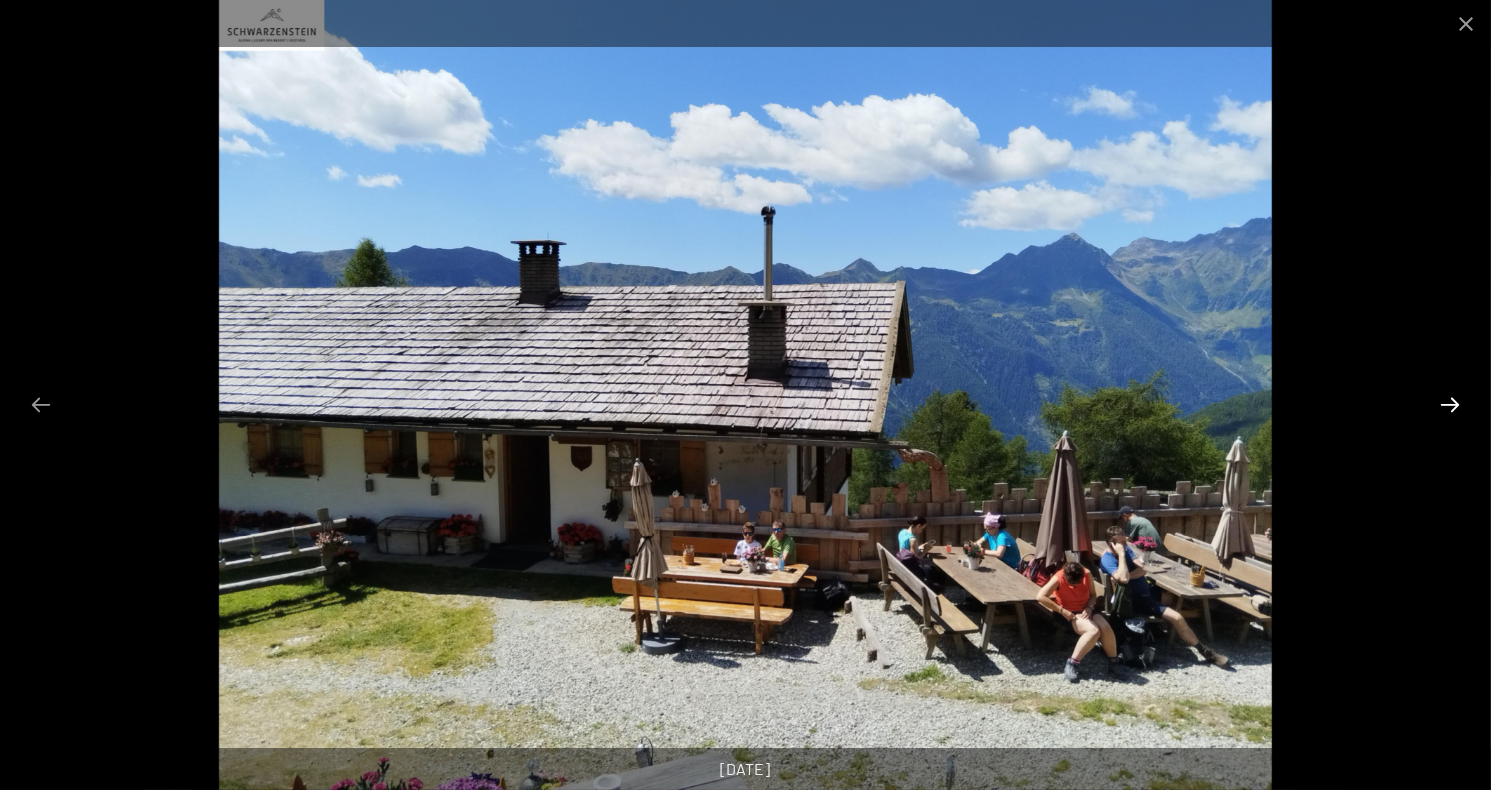 click at bounding box center (1450, 404) 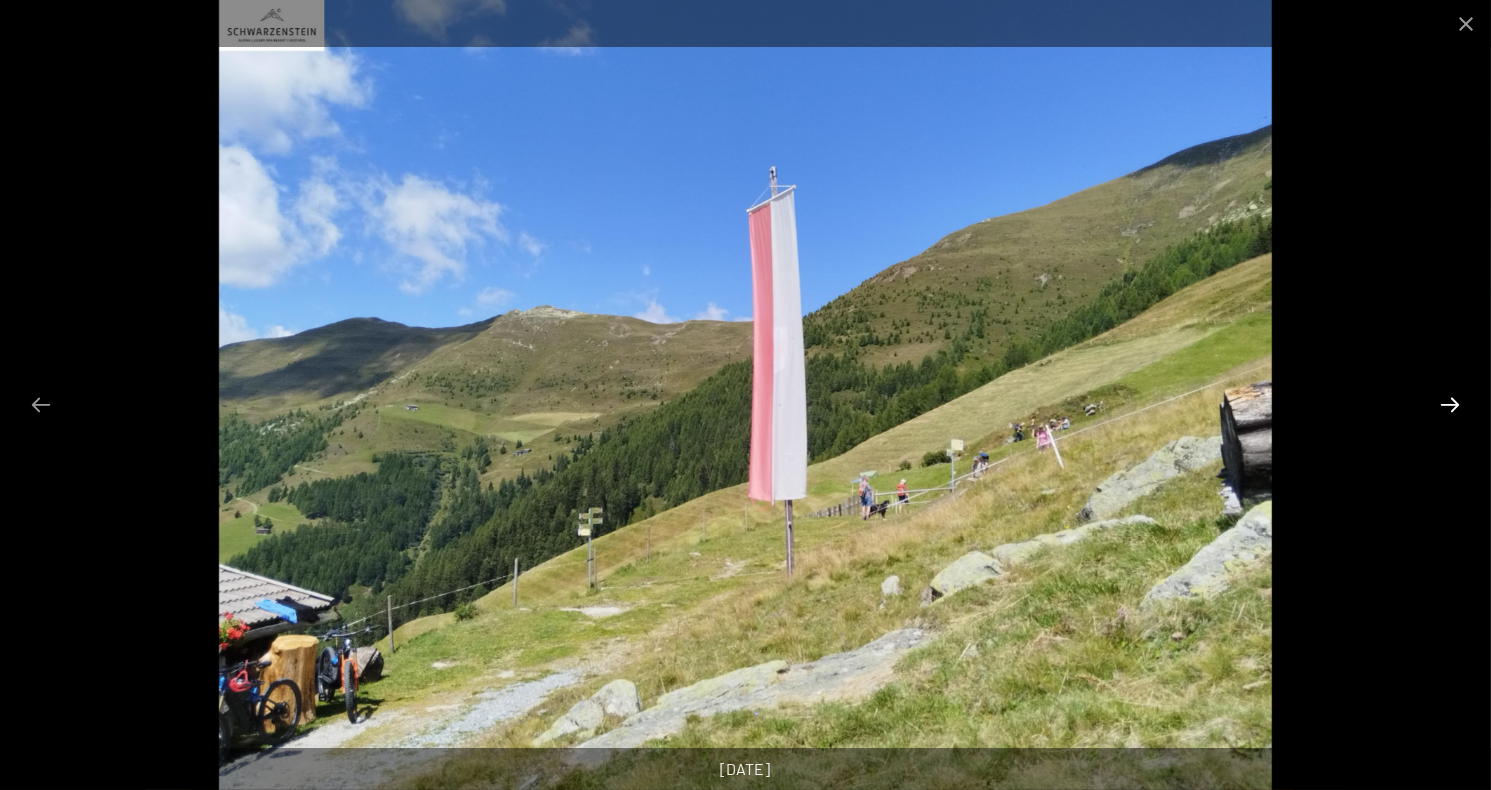 click at bounding box center [1450, 404] 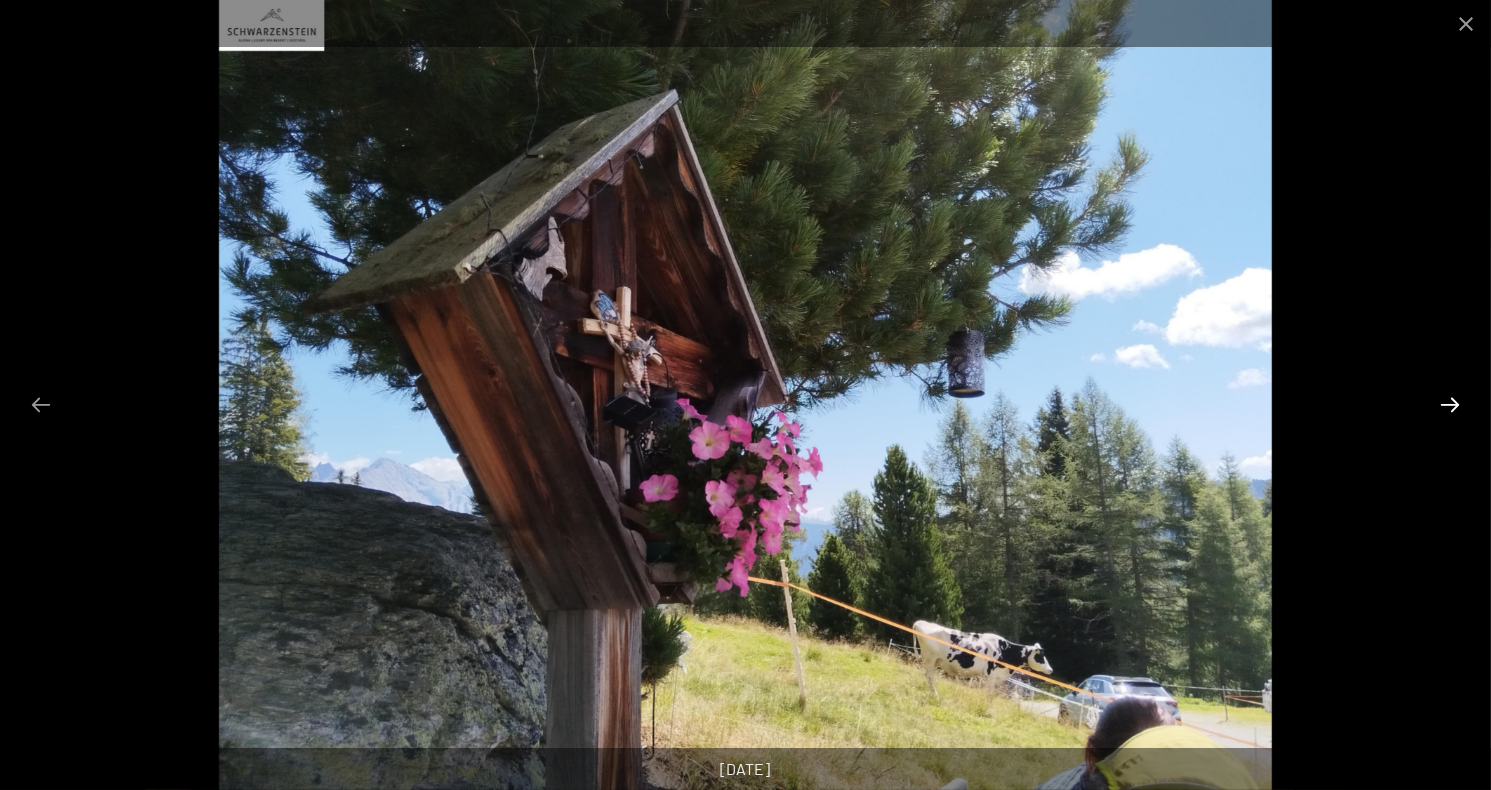 click at bounding box center (1450, 404) 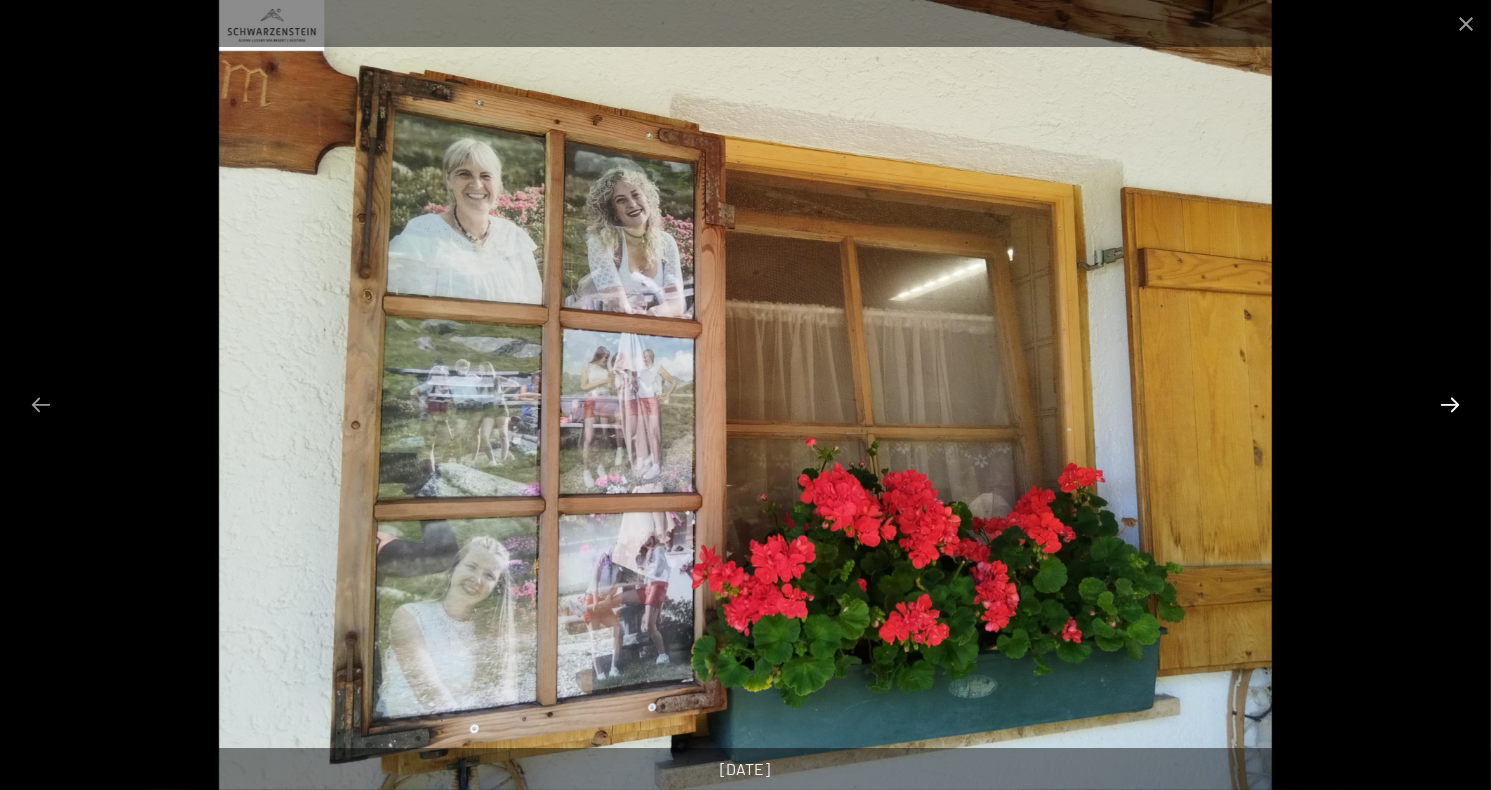 click at bounding box center [1450, 404] 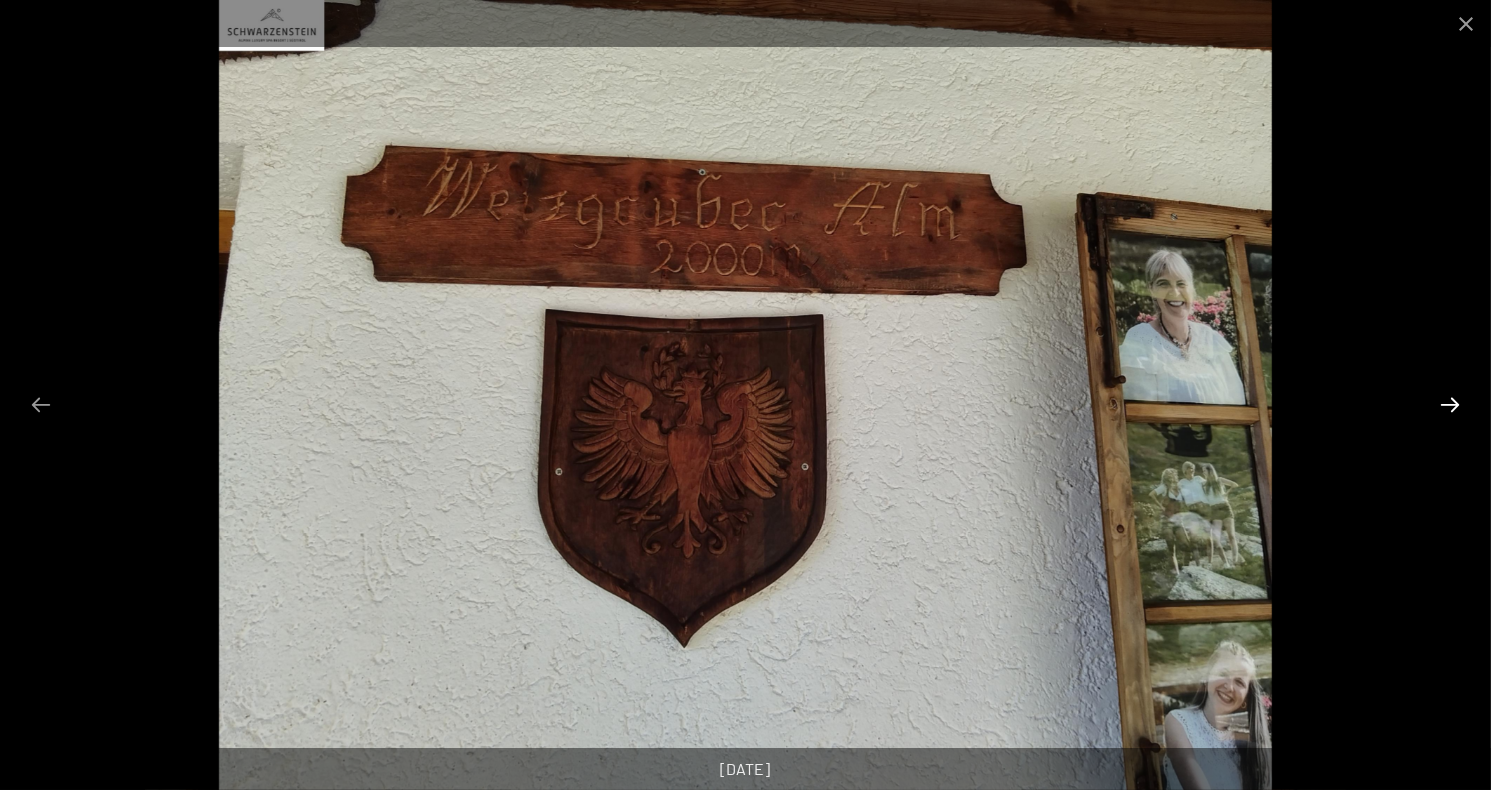 click at bounding box center [1450, 404] 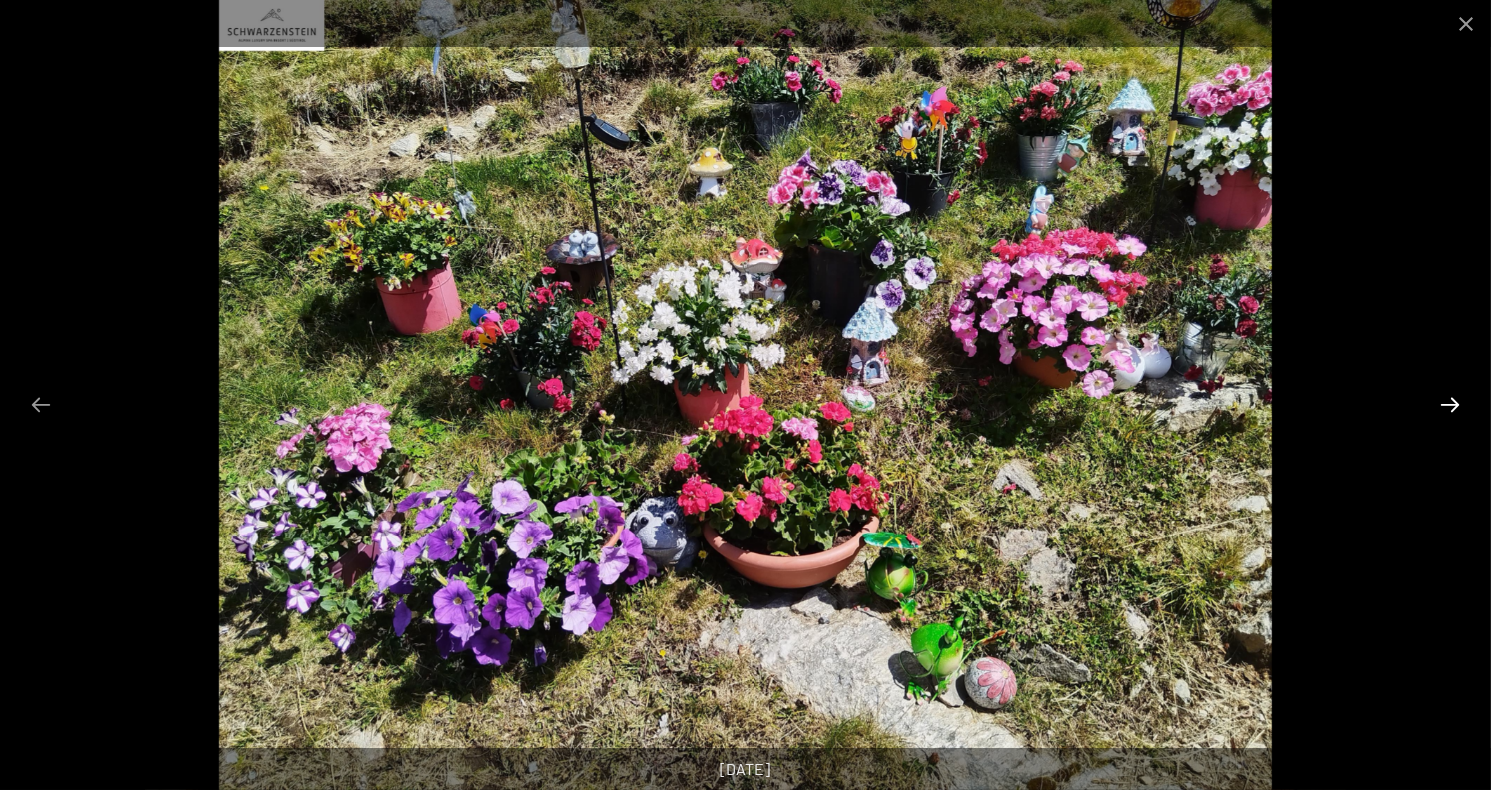 click at bounding box center [1450, 404] 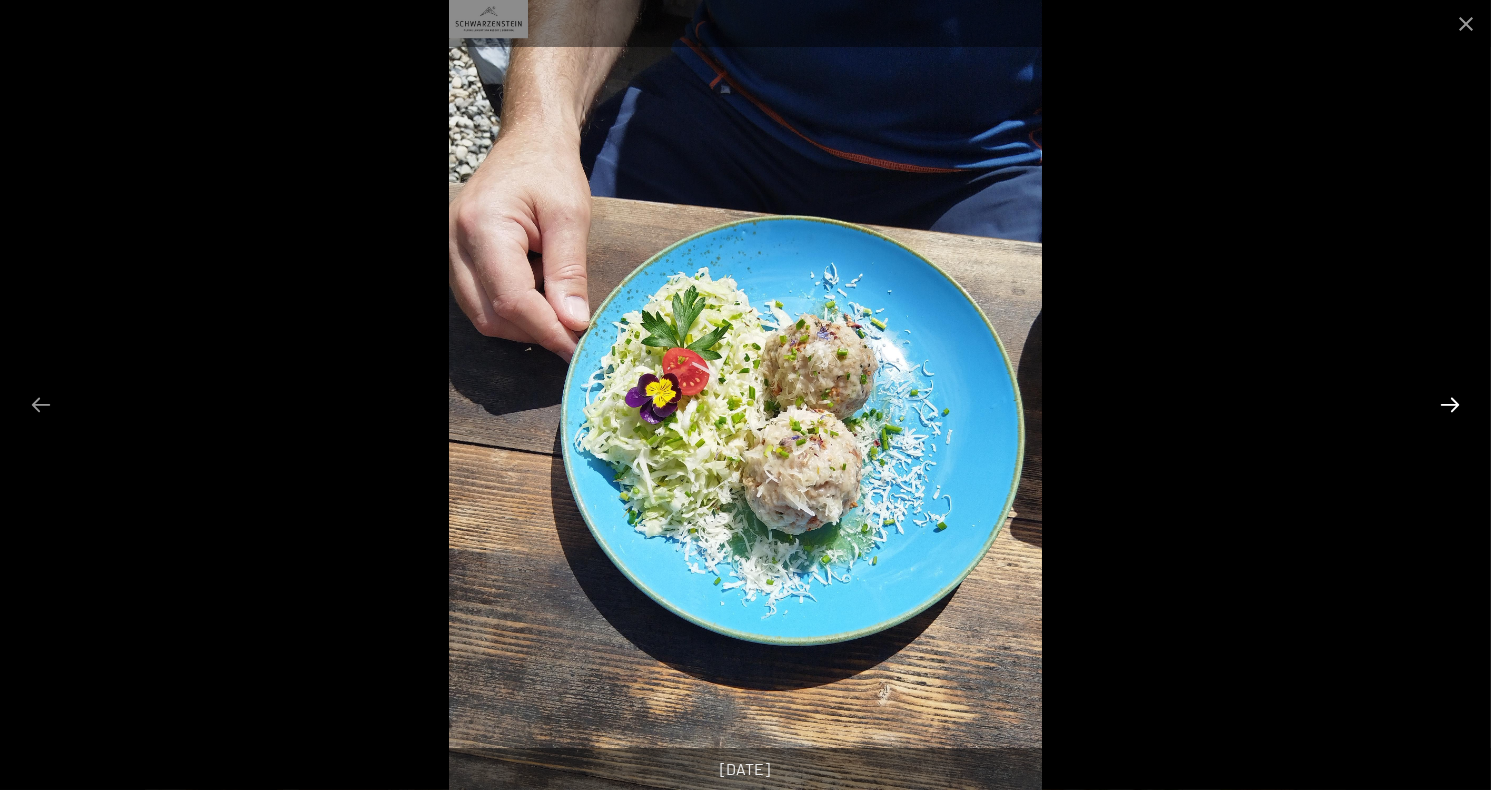 click at bounding box center [1450, 404] 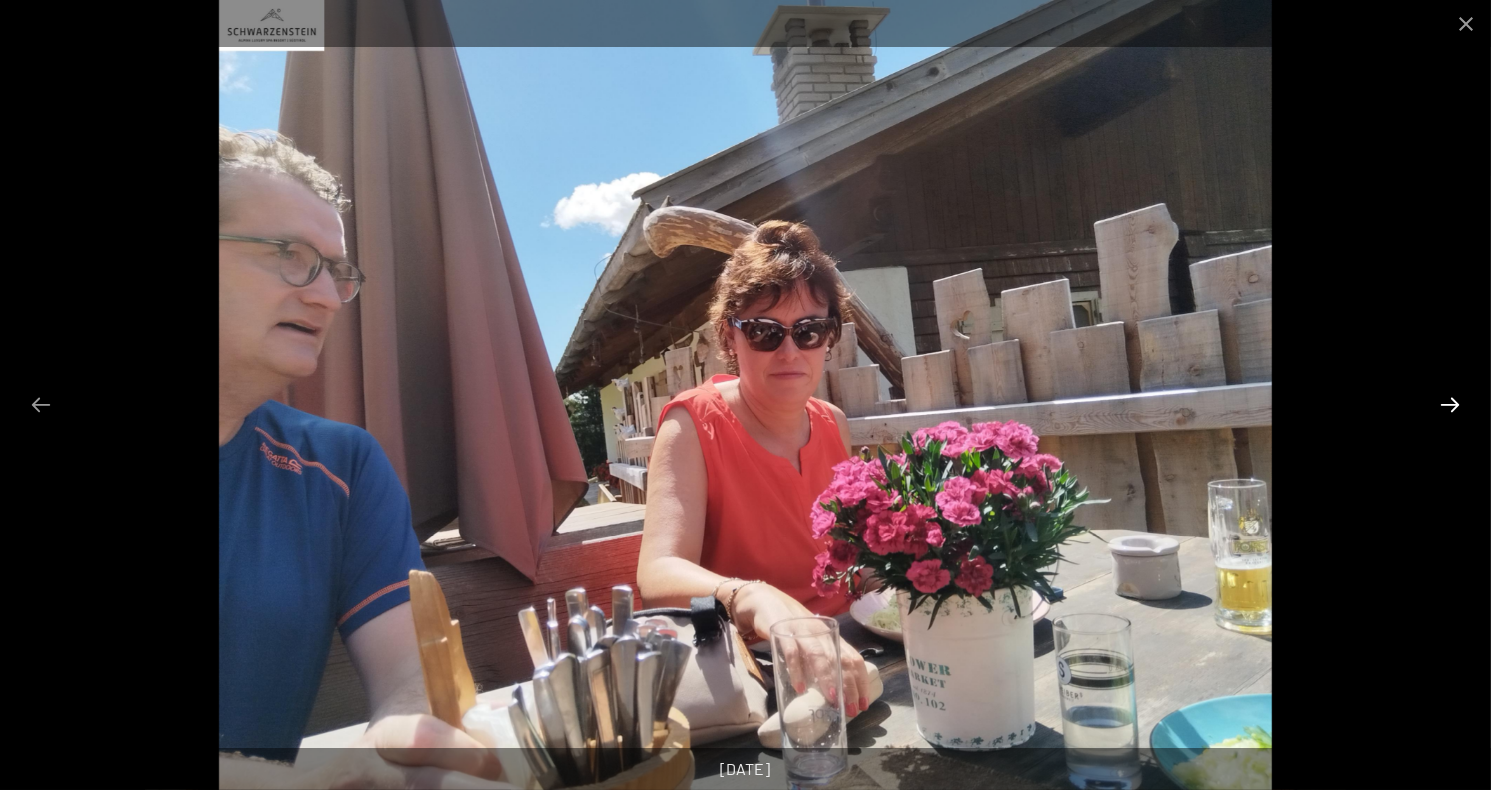 click at bounding box center (1450, 404) 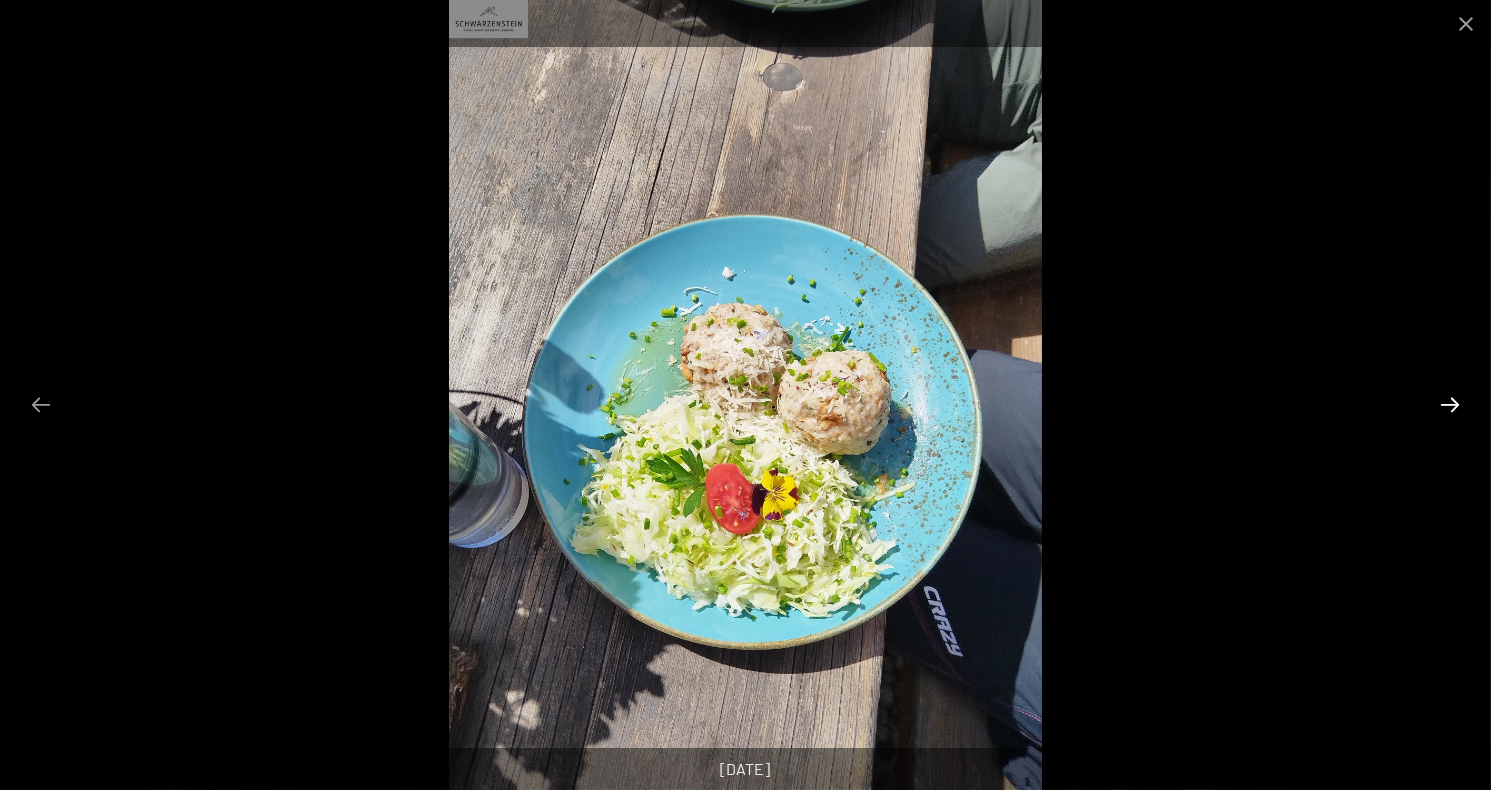 click at bounding box center [1450, 404] 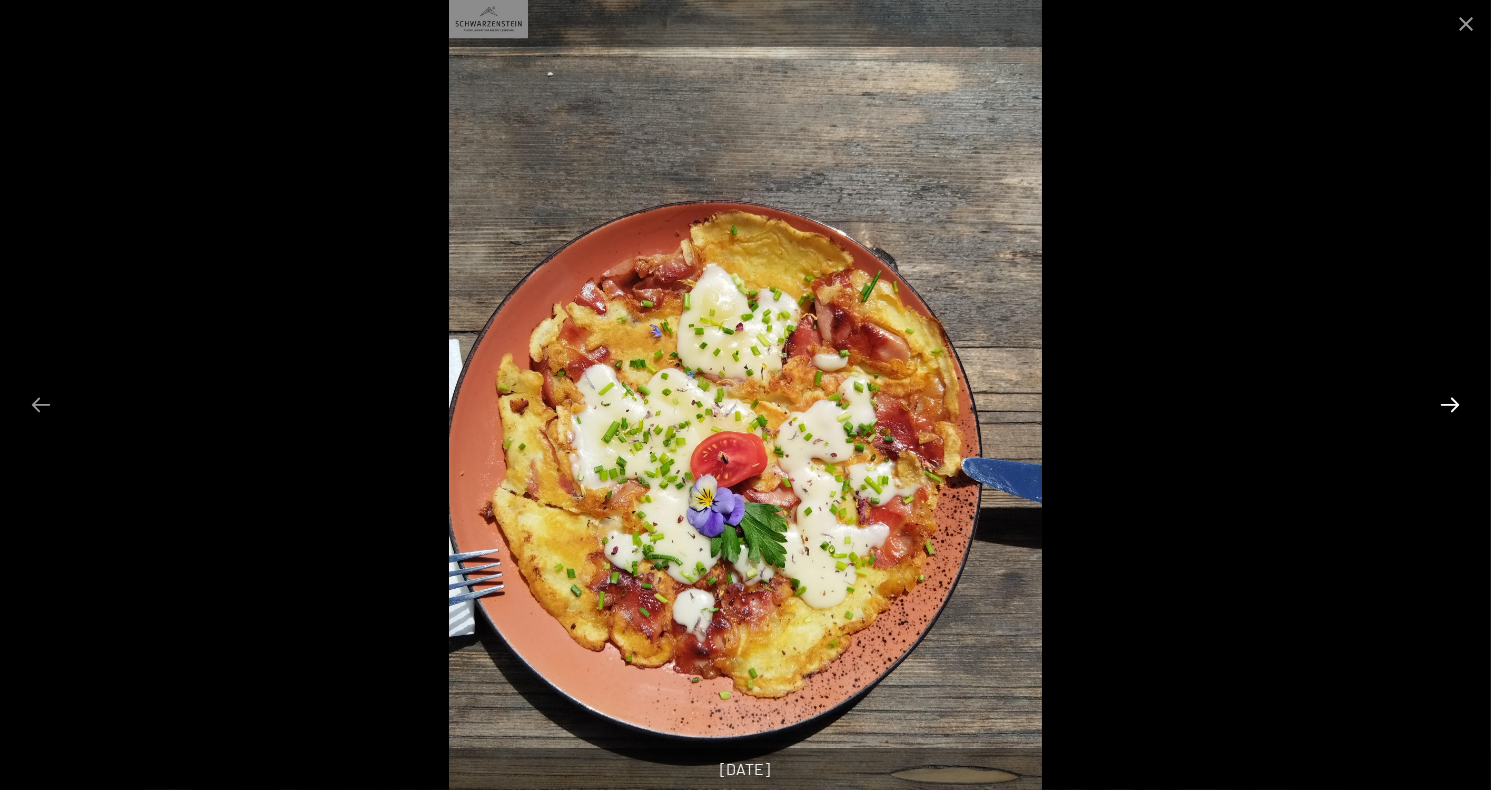 click at bounding box center (1450, 404) 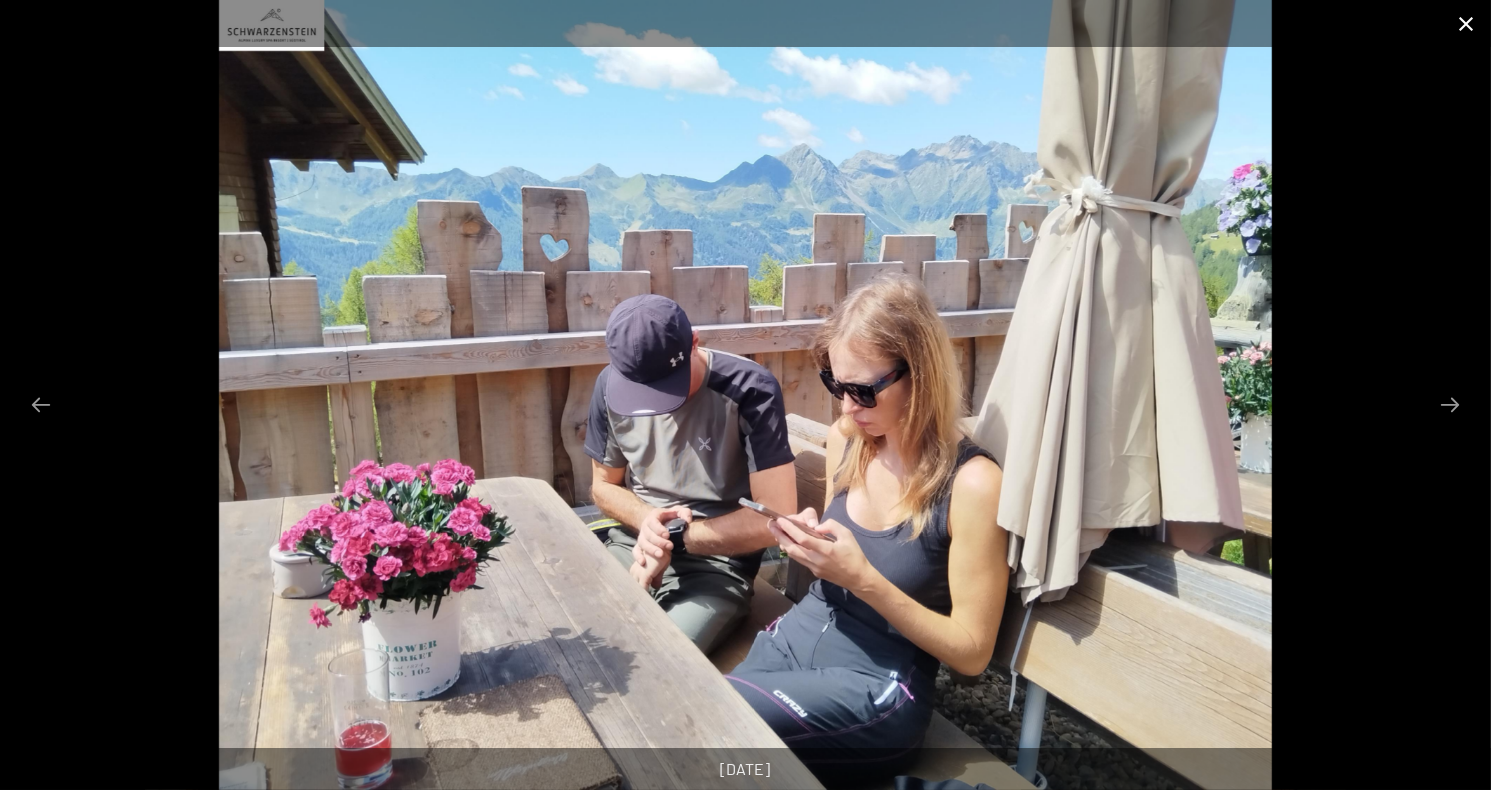 click at bounding box center (1466, 23) 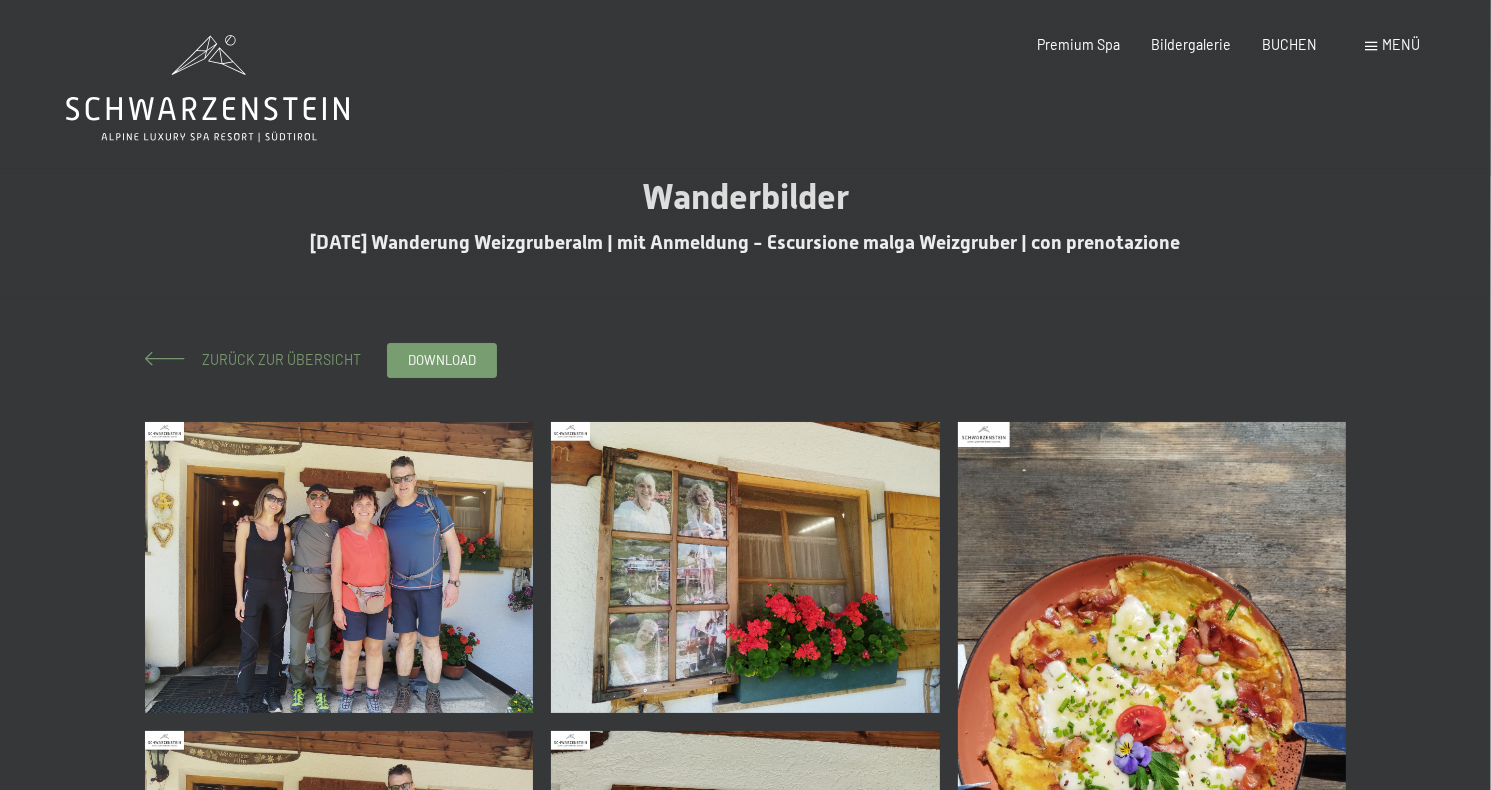 click on "Zurück zur Übersicht" at bounding box center [274, 359] 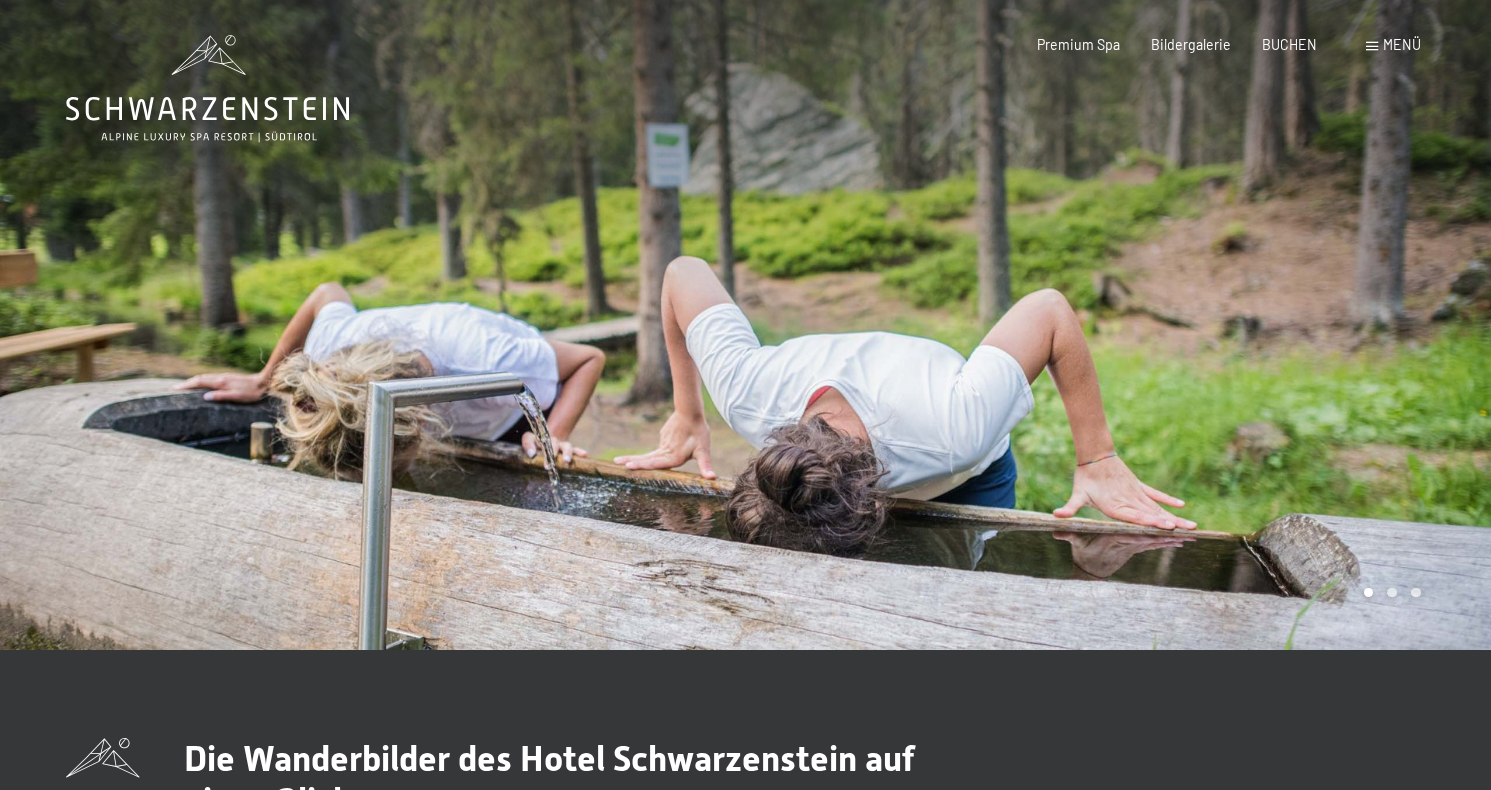 scroll, scrollTop: 0, scrollLeft: 0, axis: both 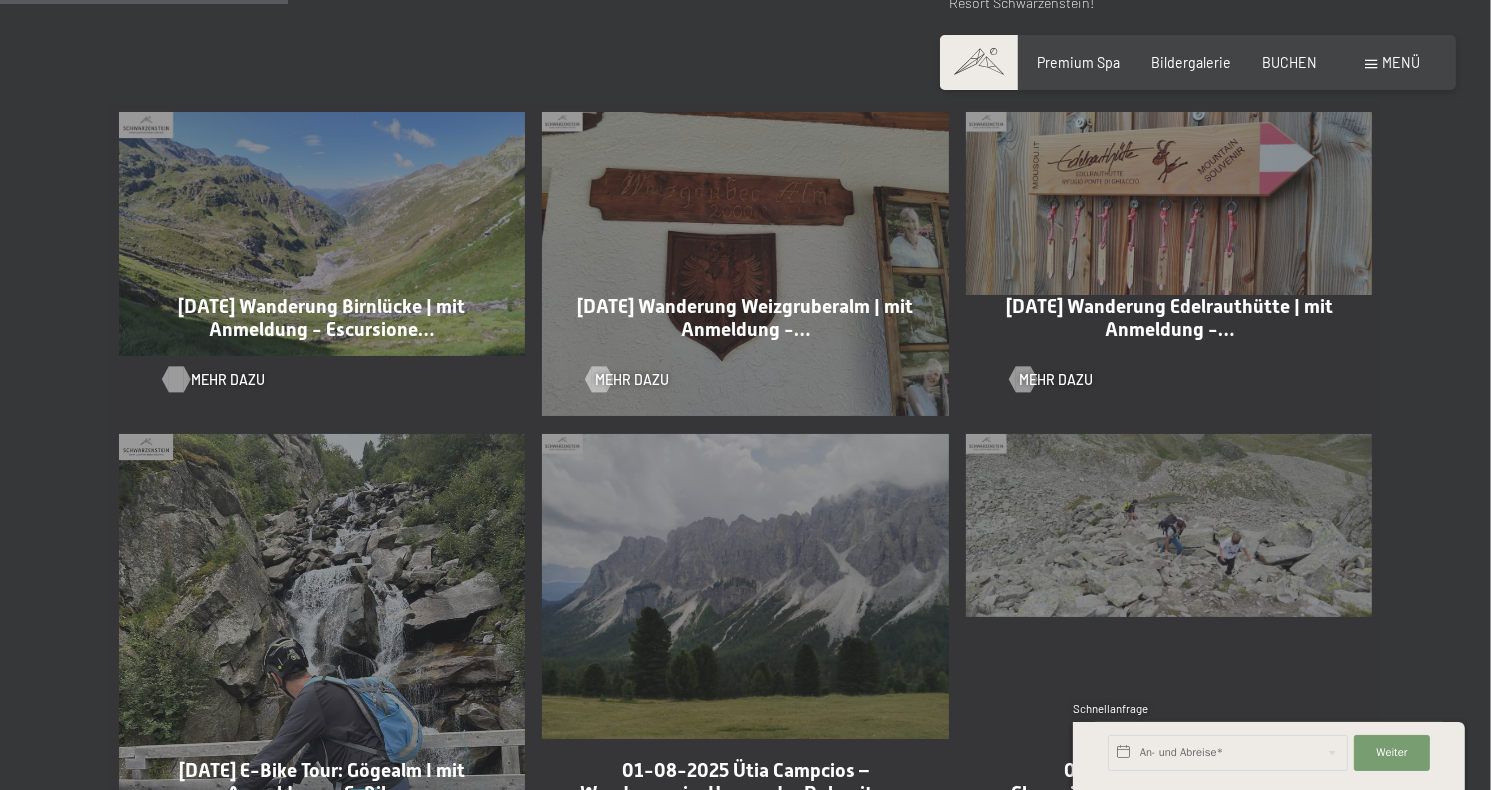 click on "Mehr dazu" at bounding box center (228, 380) 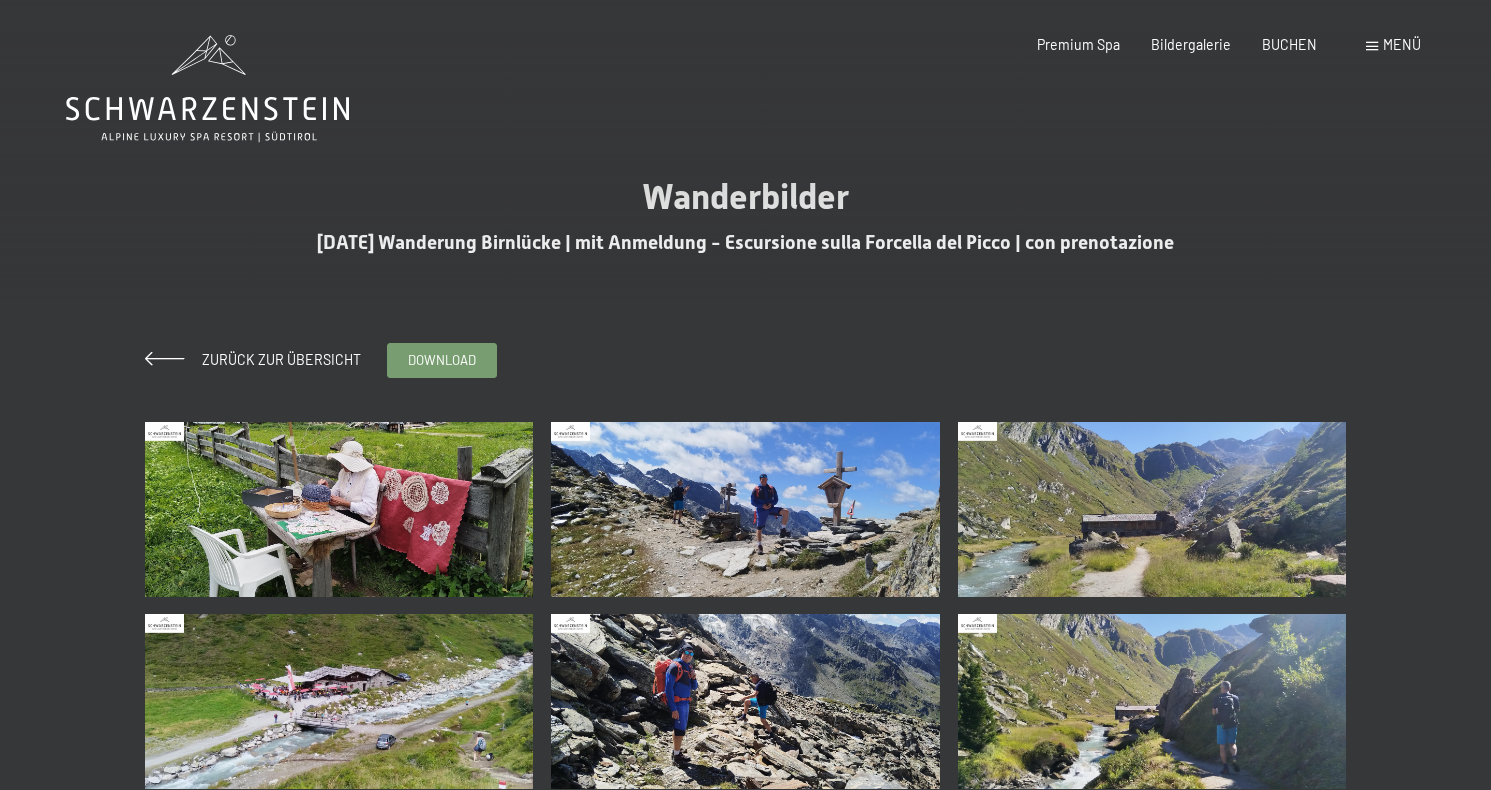 scroll, scrollTop: 0, scrollLeft: 0, axis: both 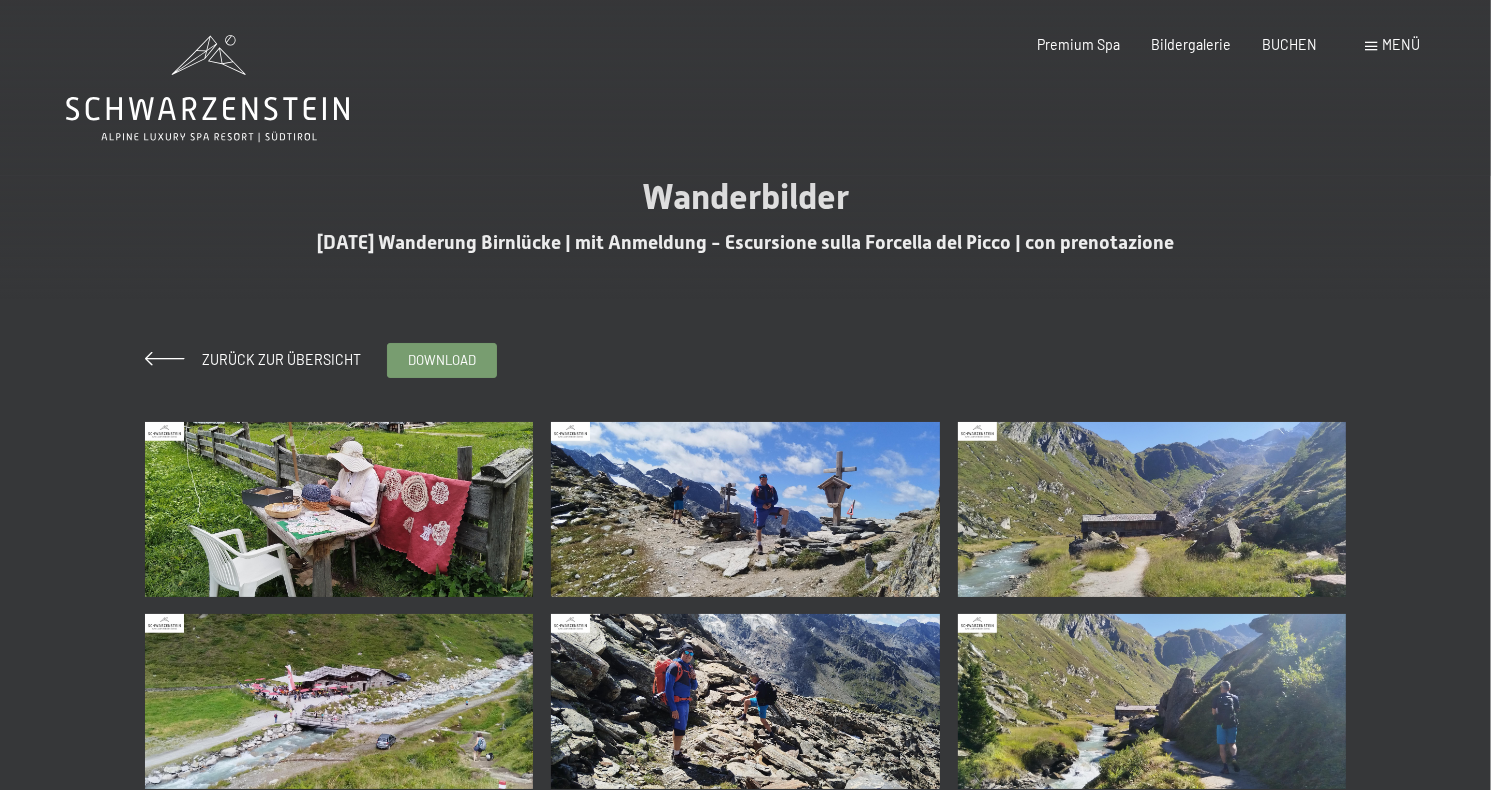 click at bounding box center [339, 509] 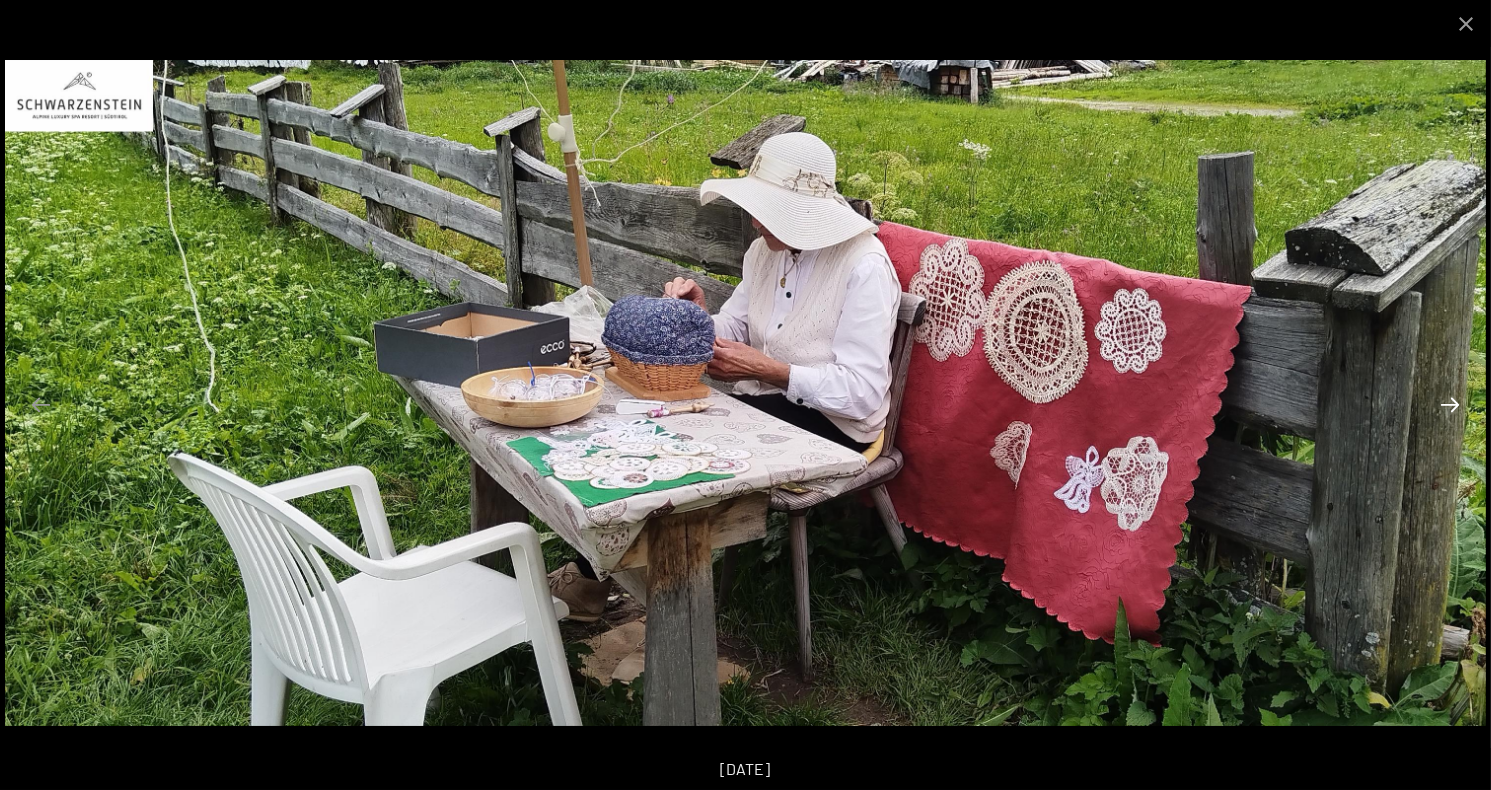 click at bounding box center [1450, 404] 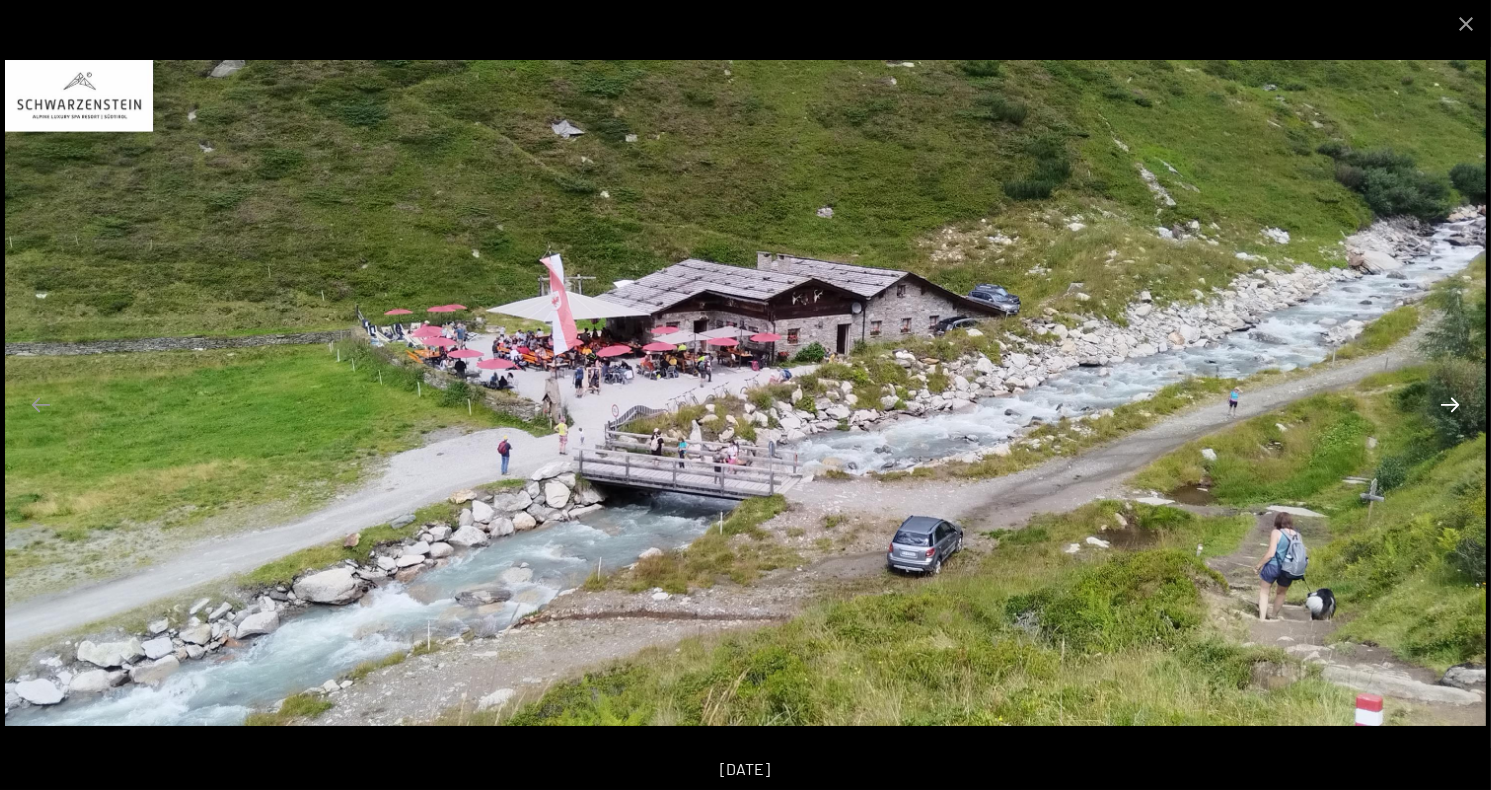 click at bounding box center (1450, 404) 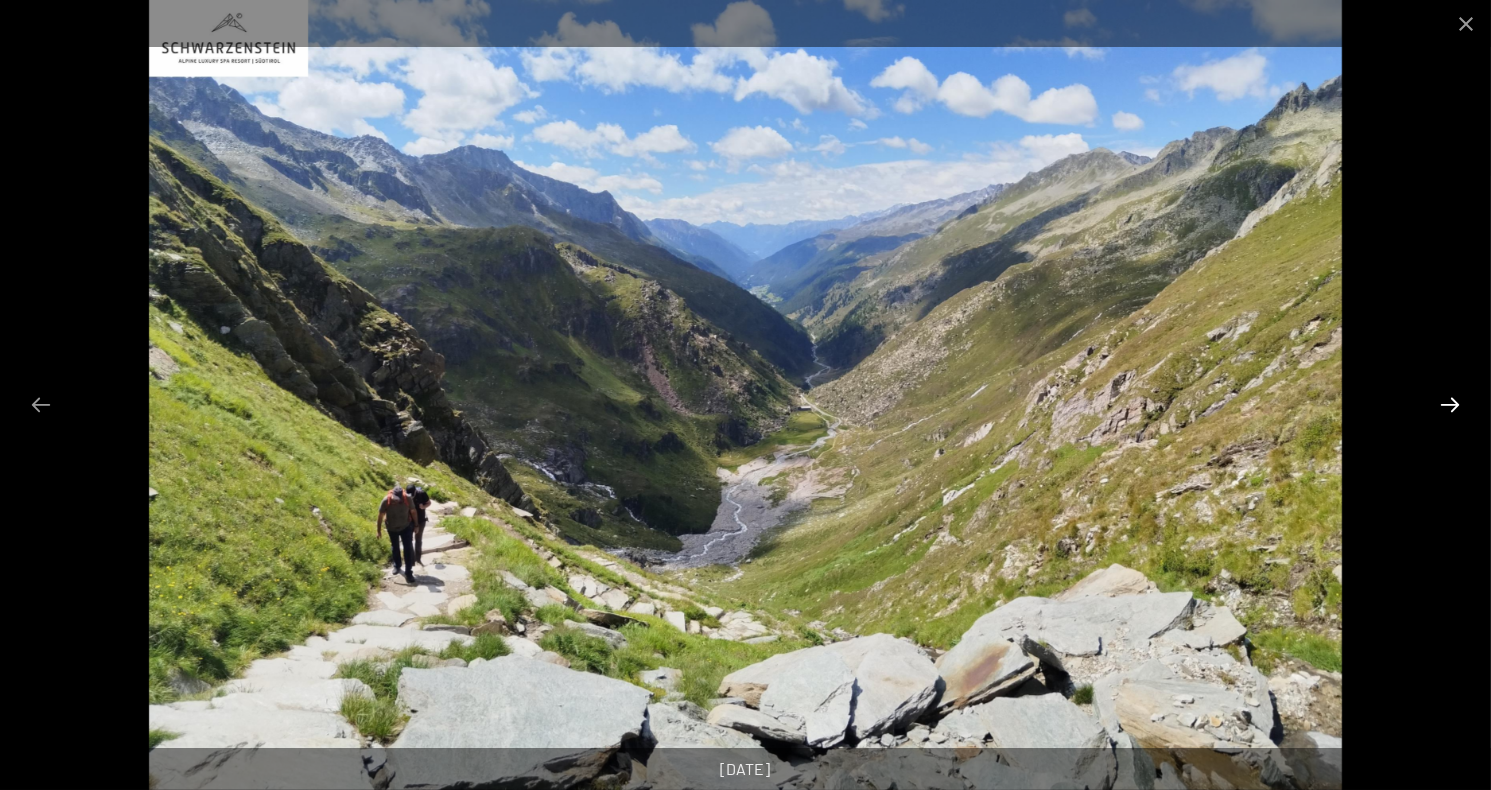 click at bounding box center [1450, 404] 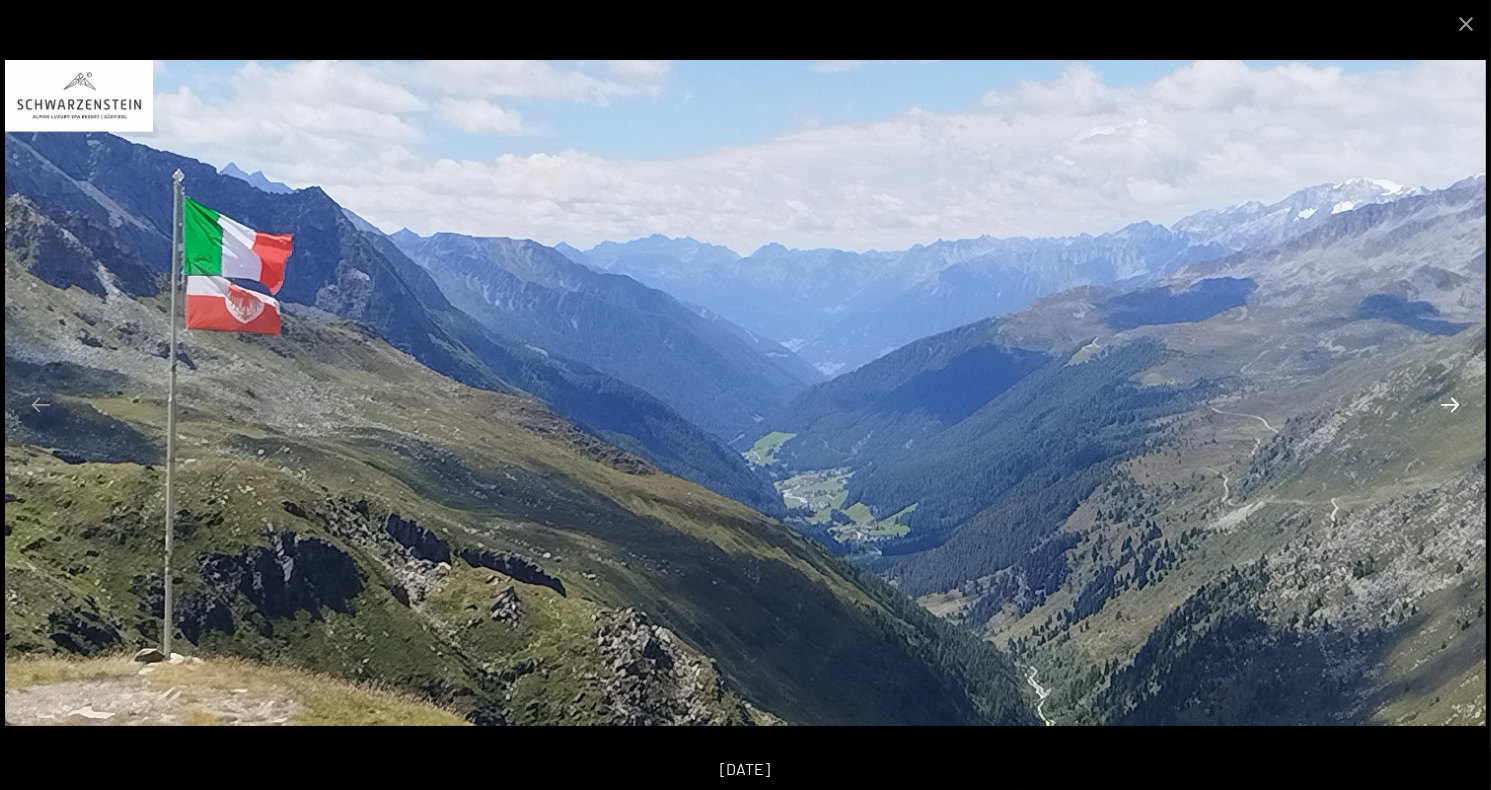 click at bounding box center [1450, 404] 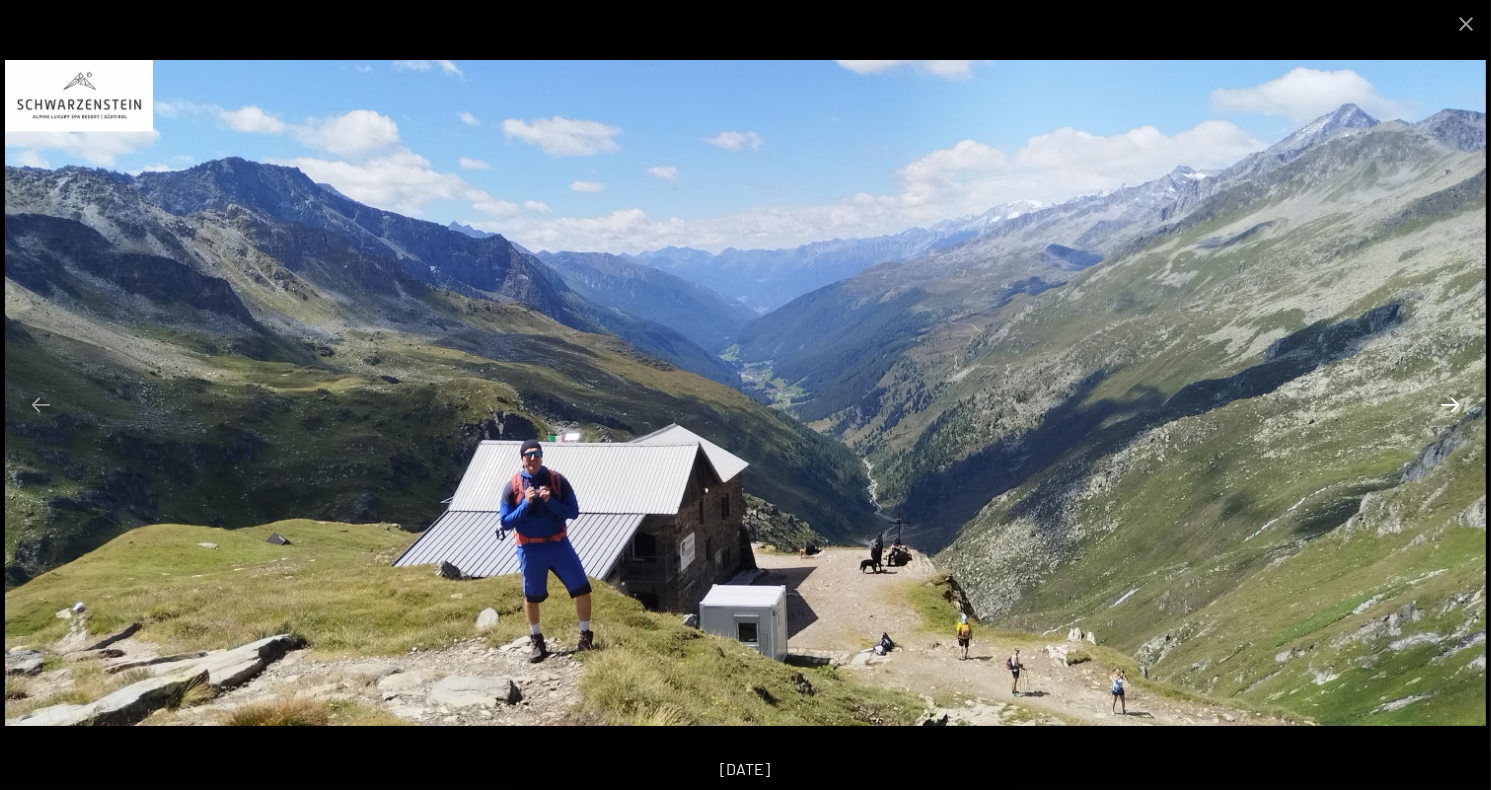 click at bounding box center [1450, 404] 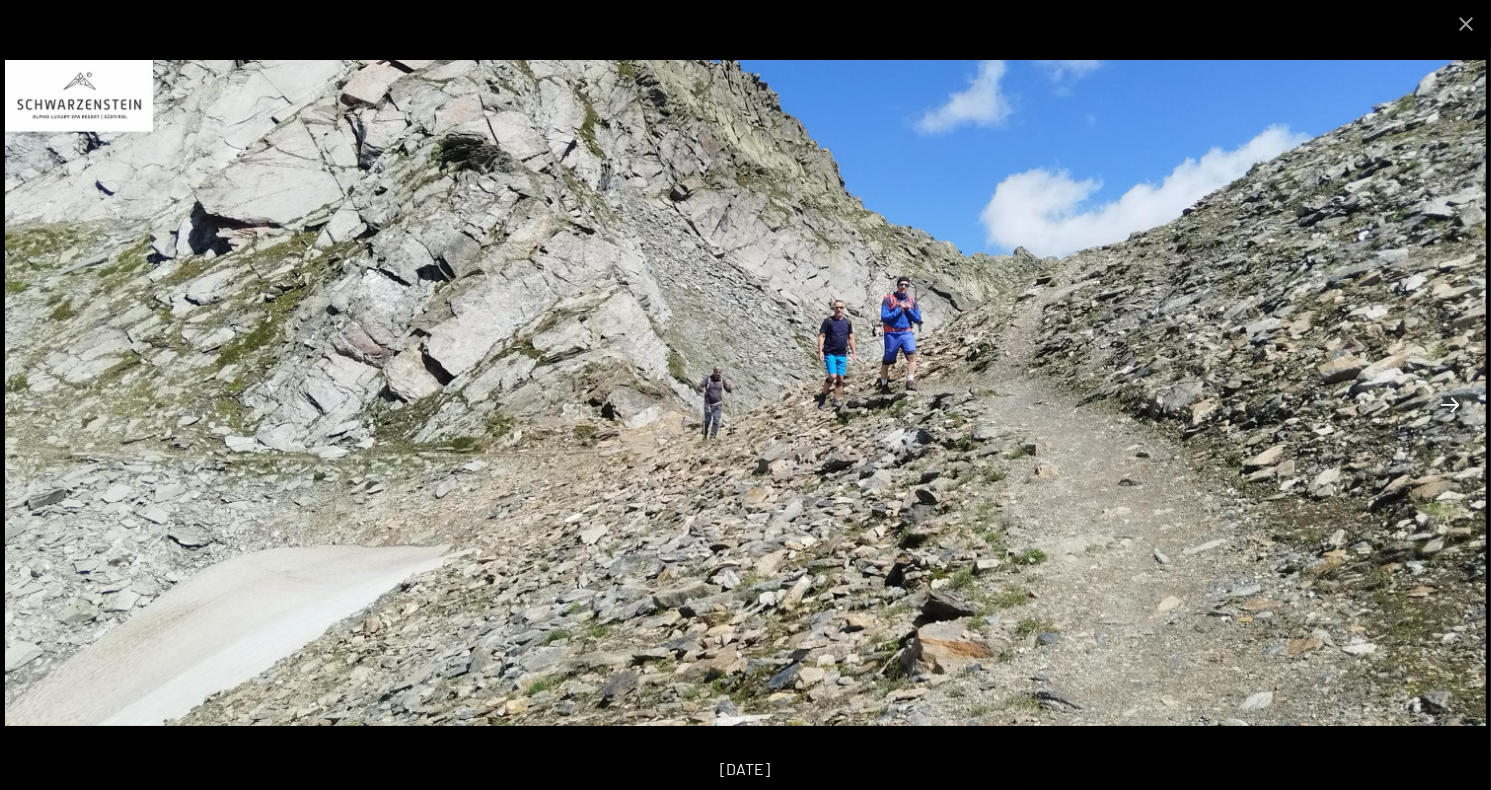 click at bounding box center (1450, 404) 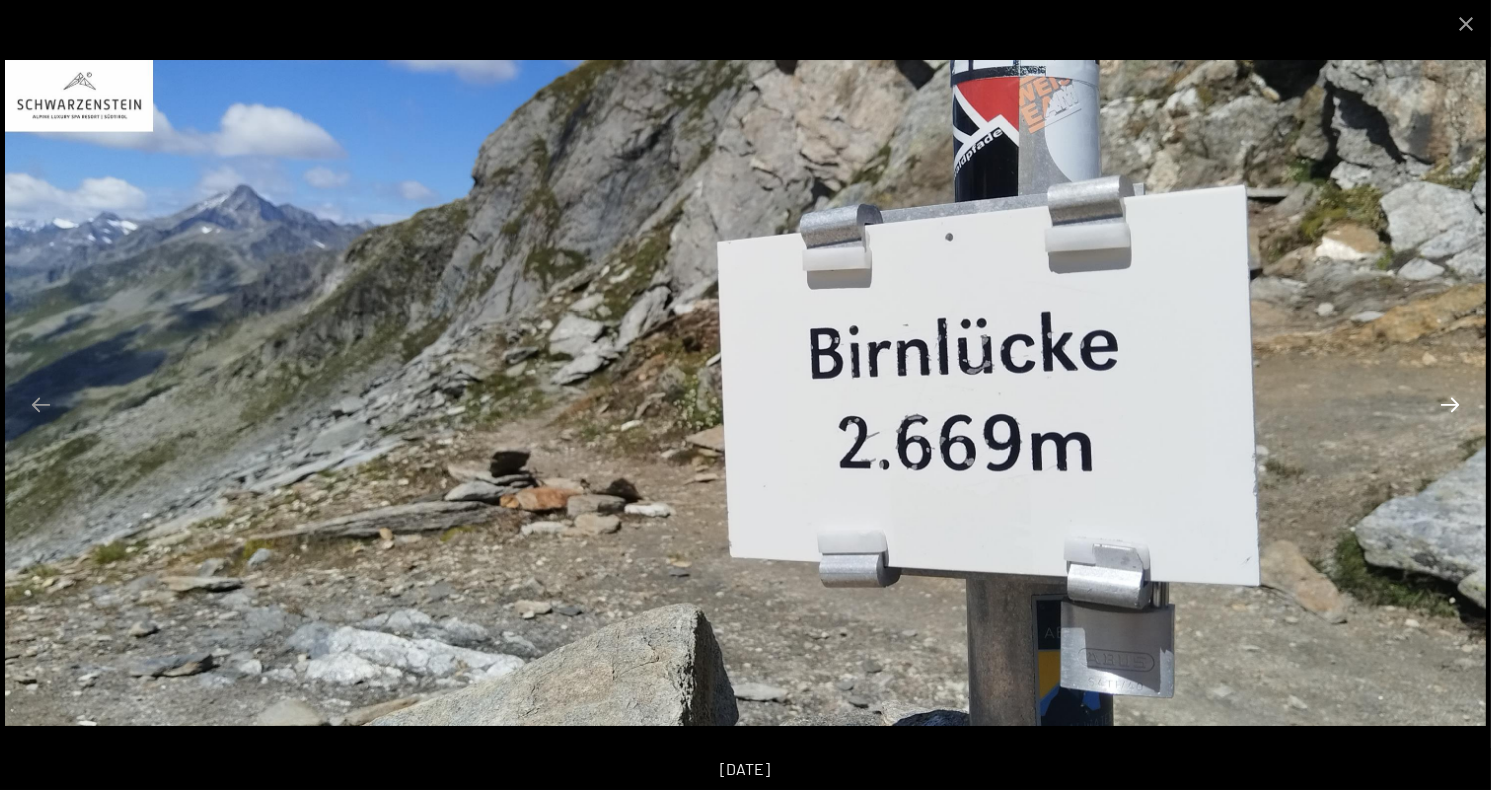 click at bounding box center [1450, 404] 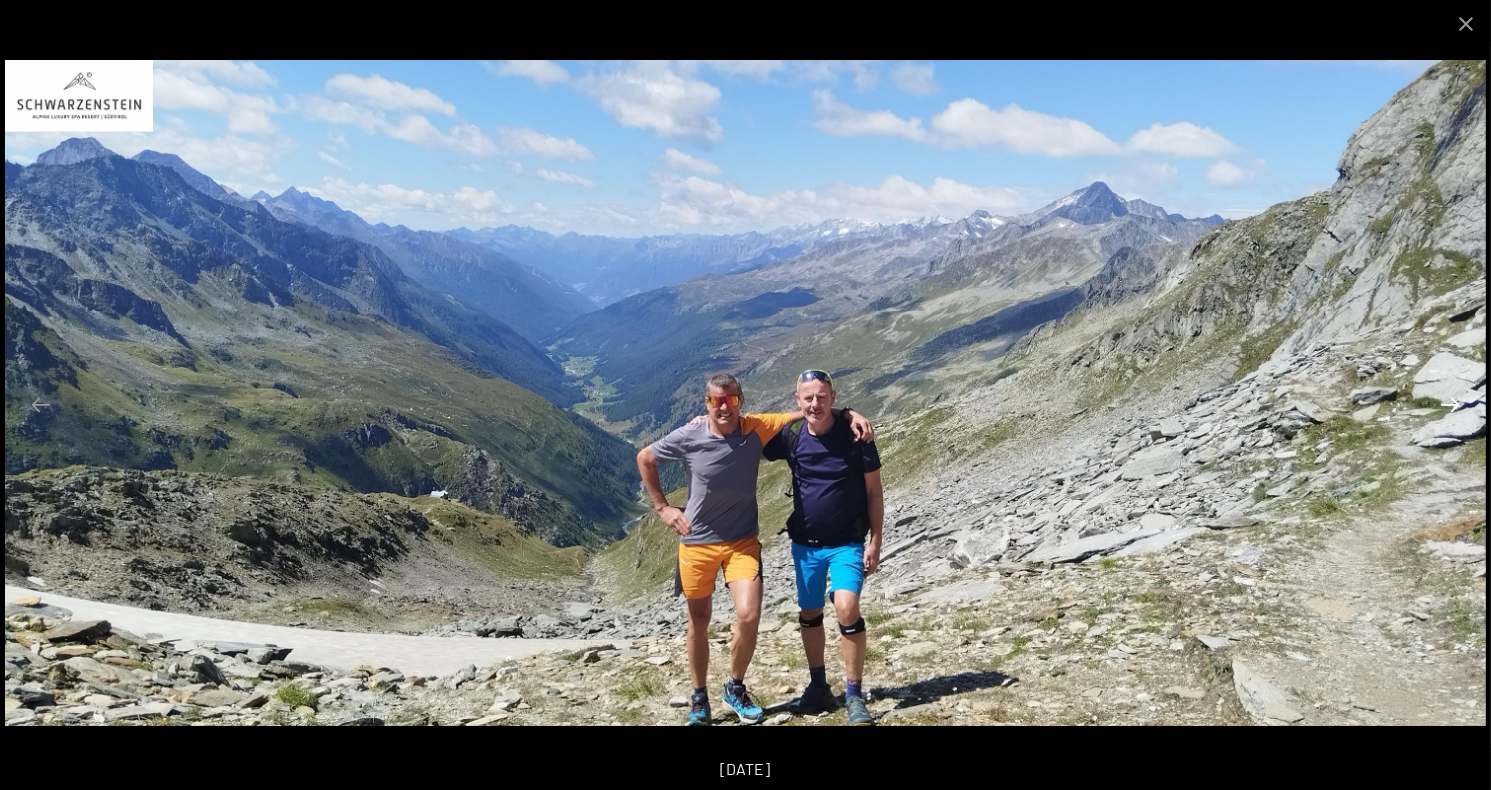 click at bounding box center (1450, 404) 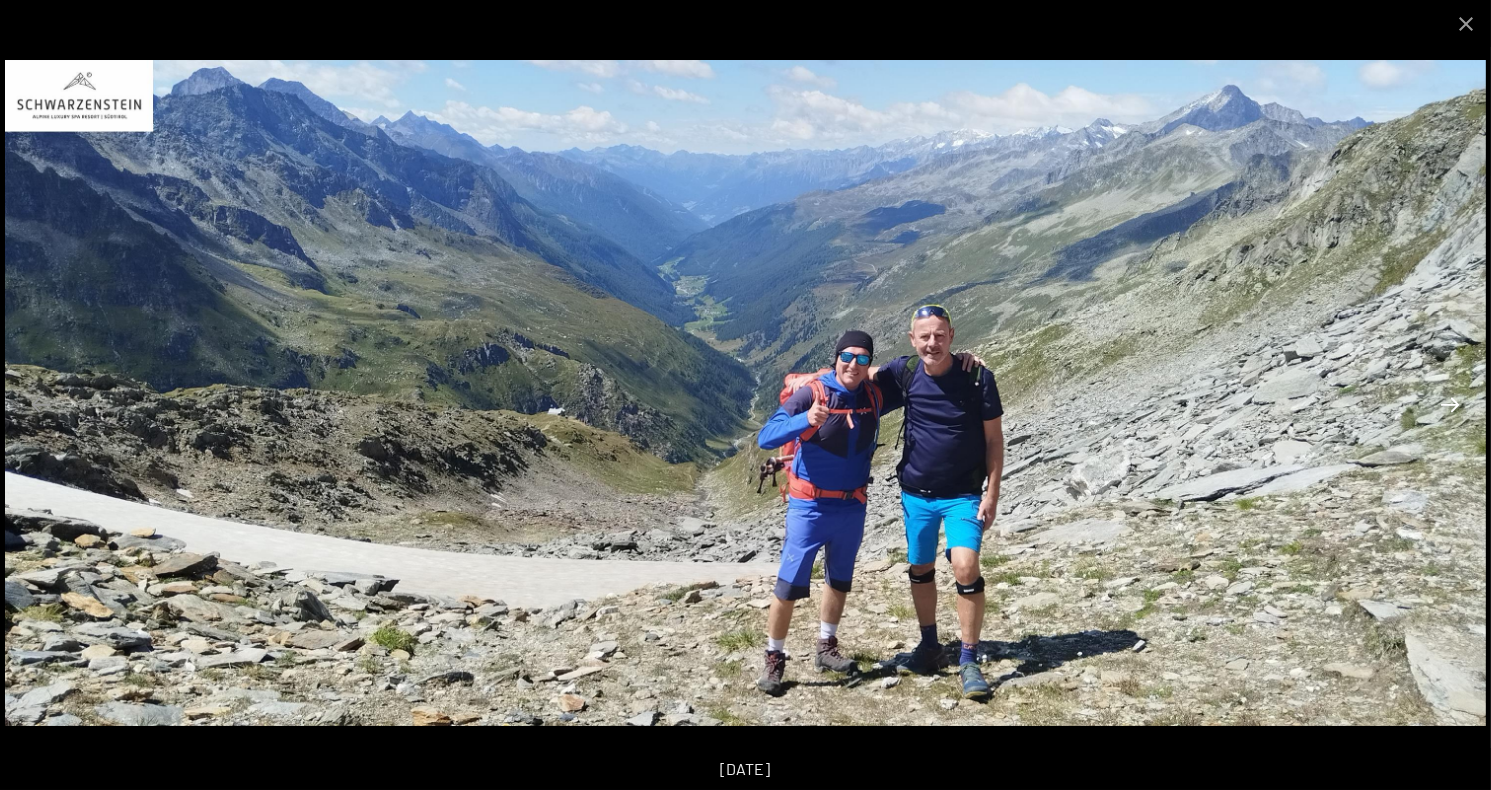 click at bounding box center [1450, 404] 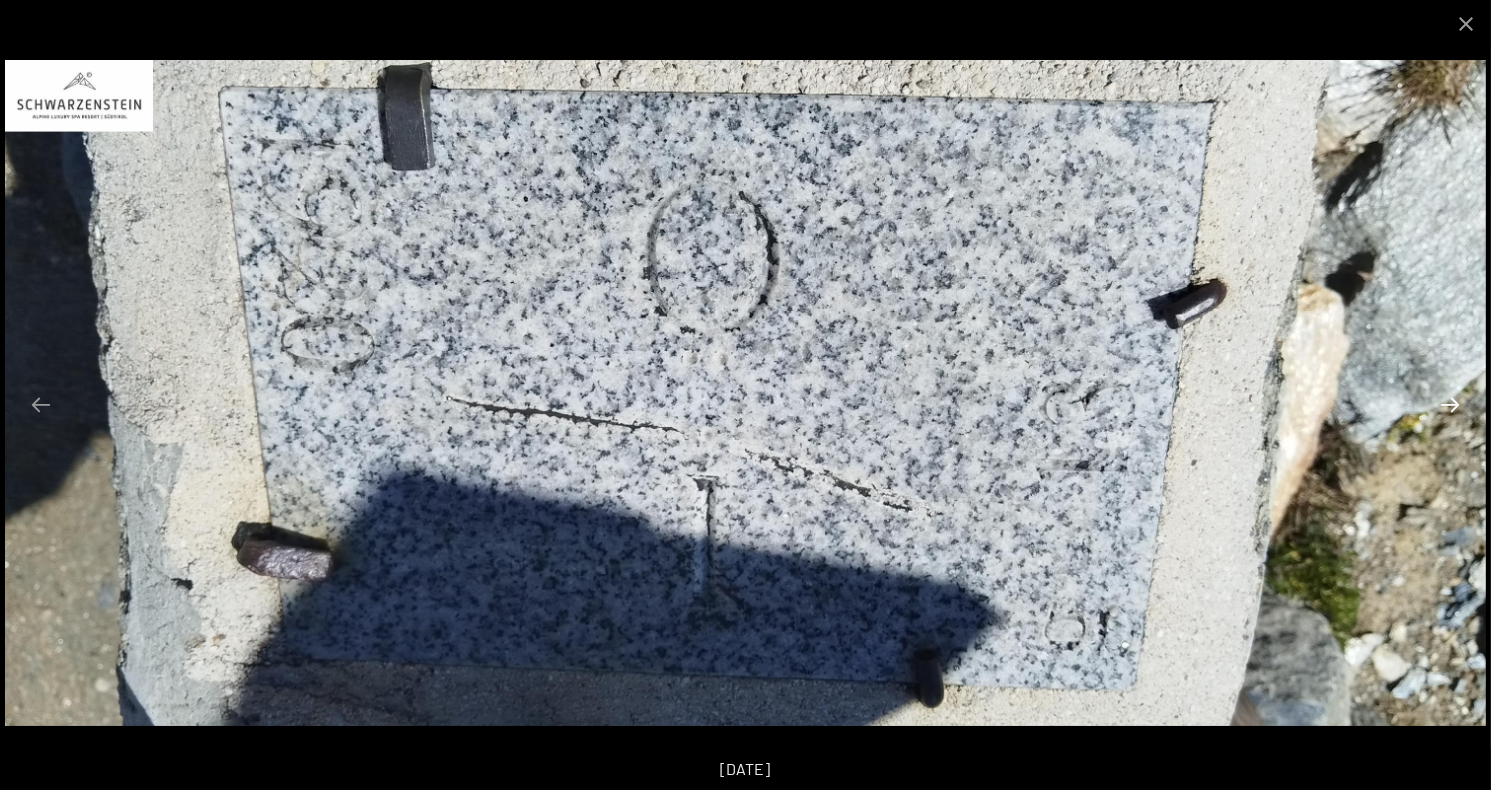 click at bounding box center (1450, 404) 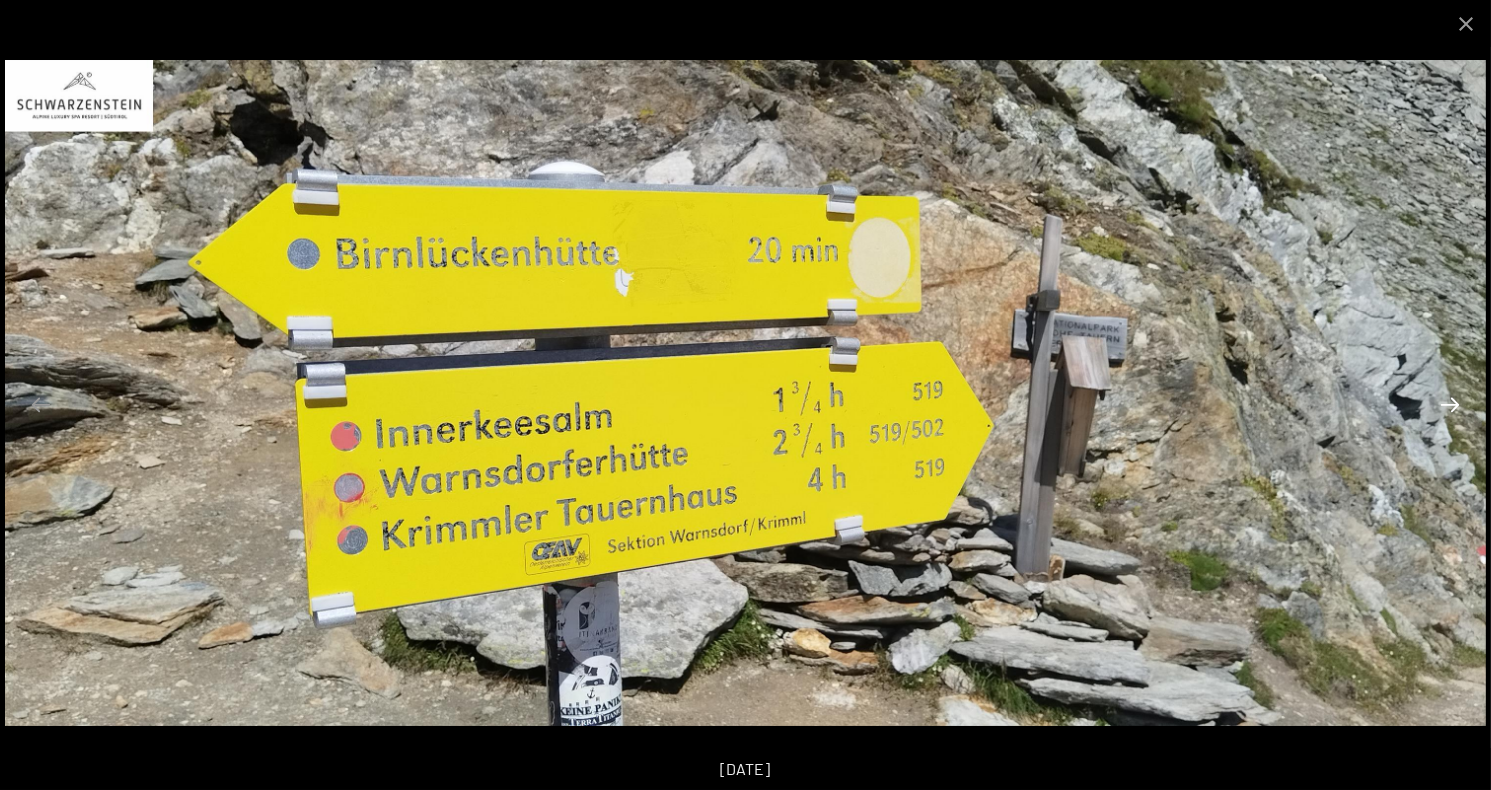 click at bounding box center [1450, 404] 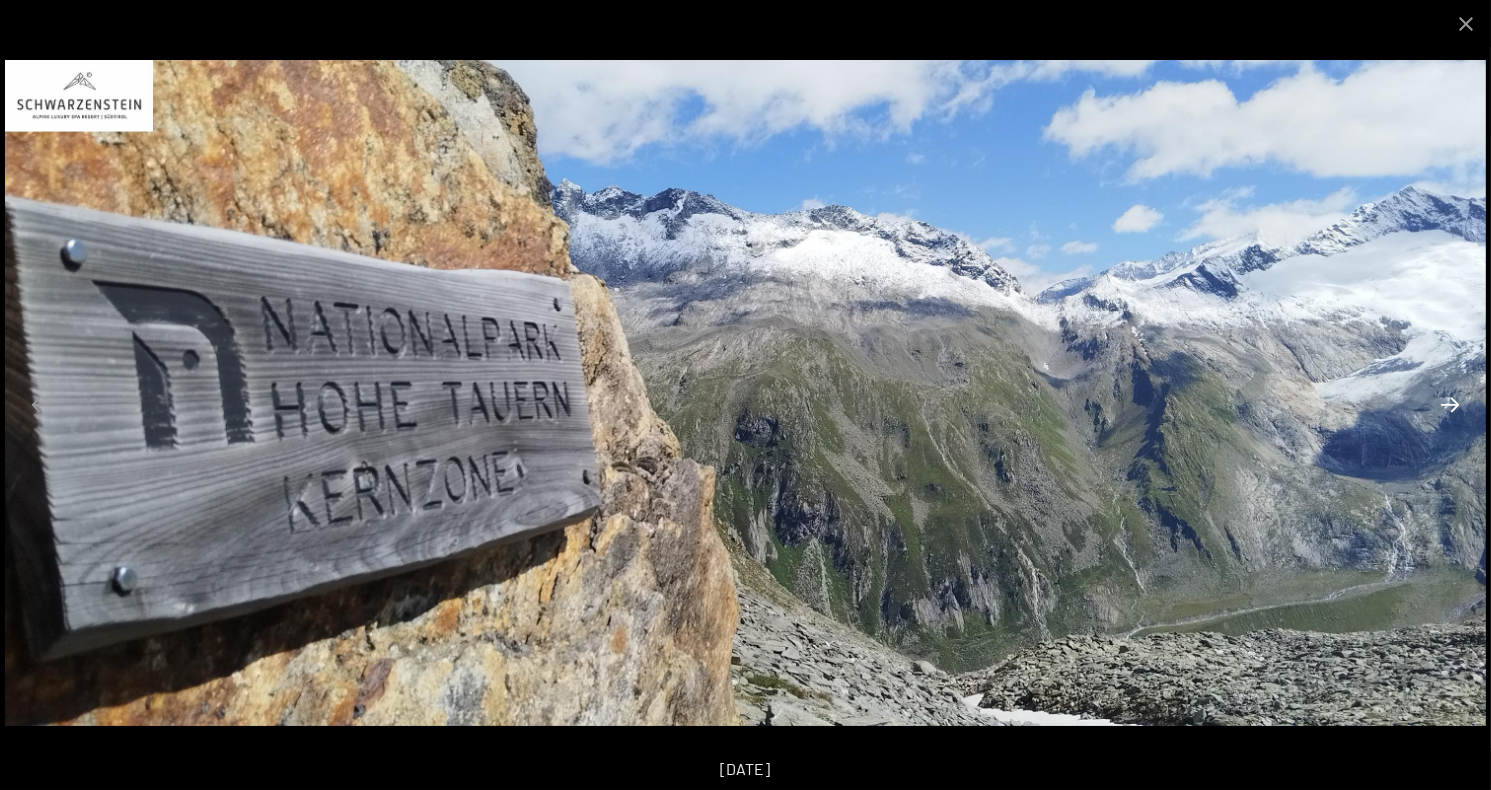 click at bounding box center [1450, 404] 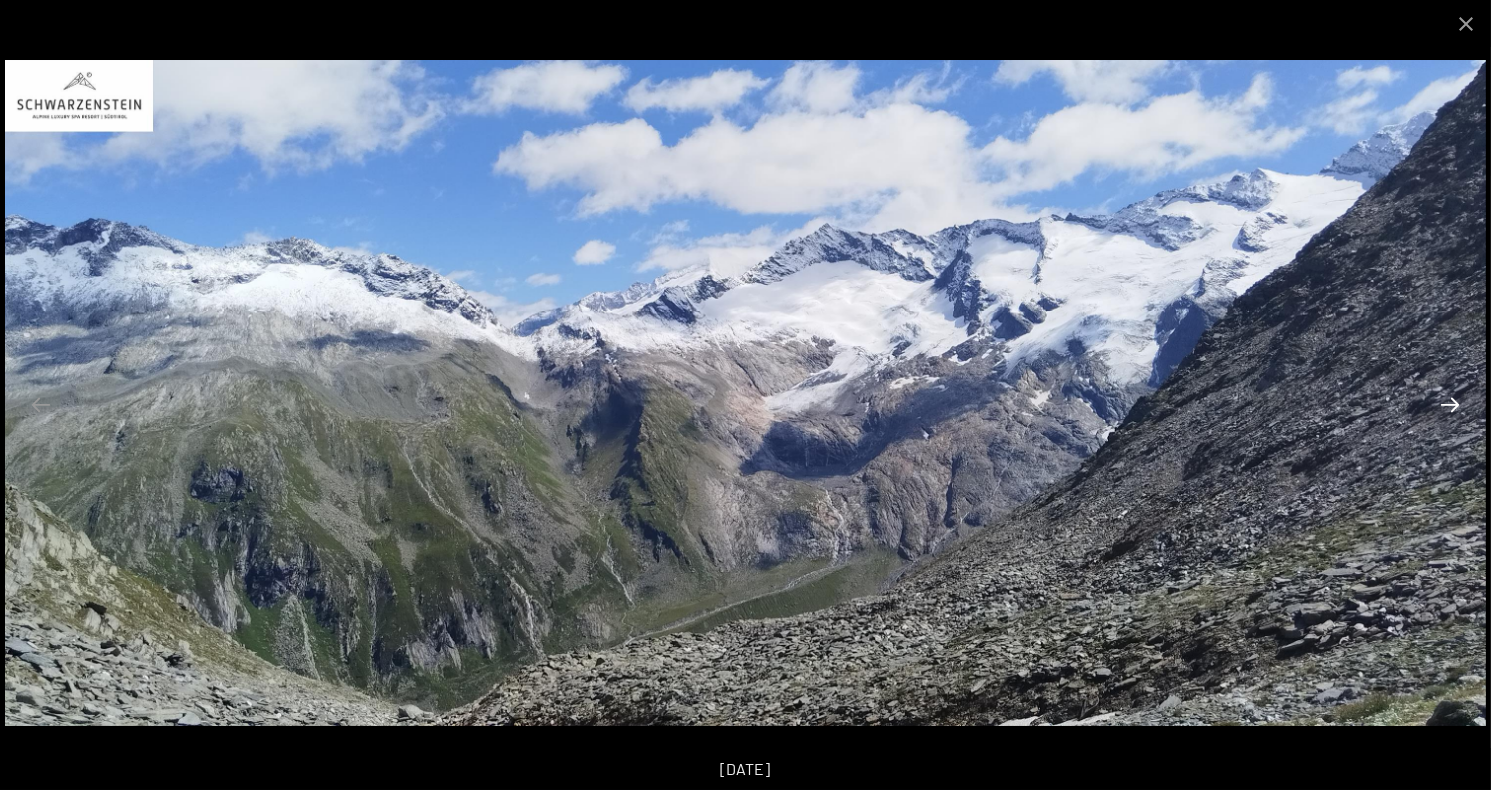 click at bounding box center (1450, 404) 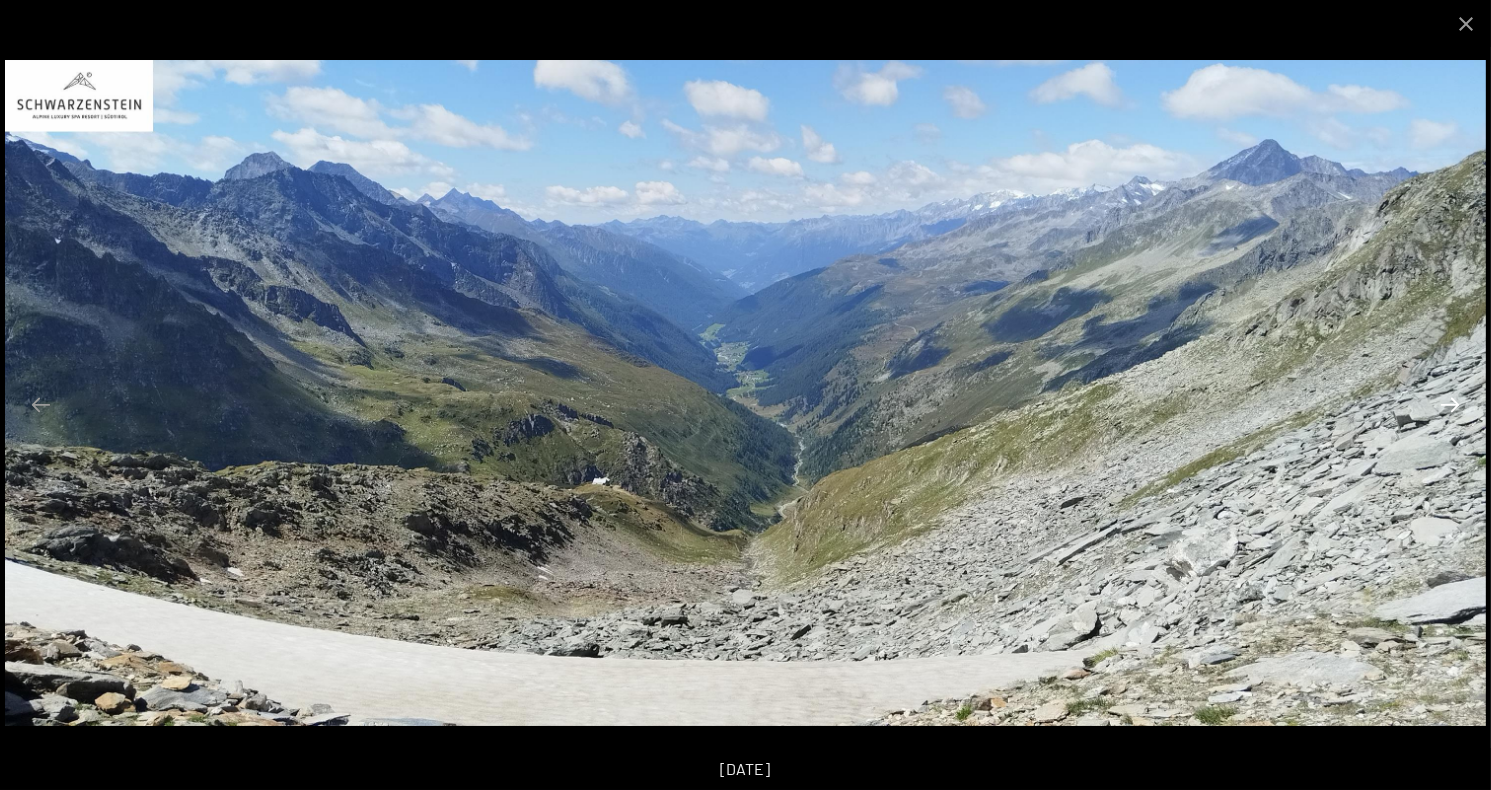 click at bounding box center (1450, 404) 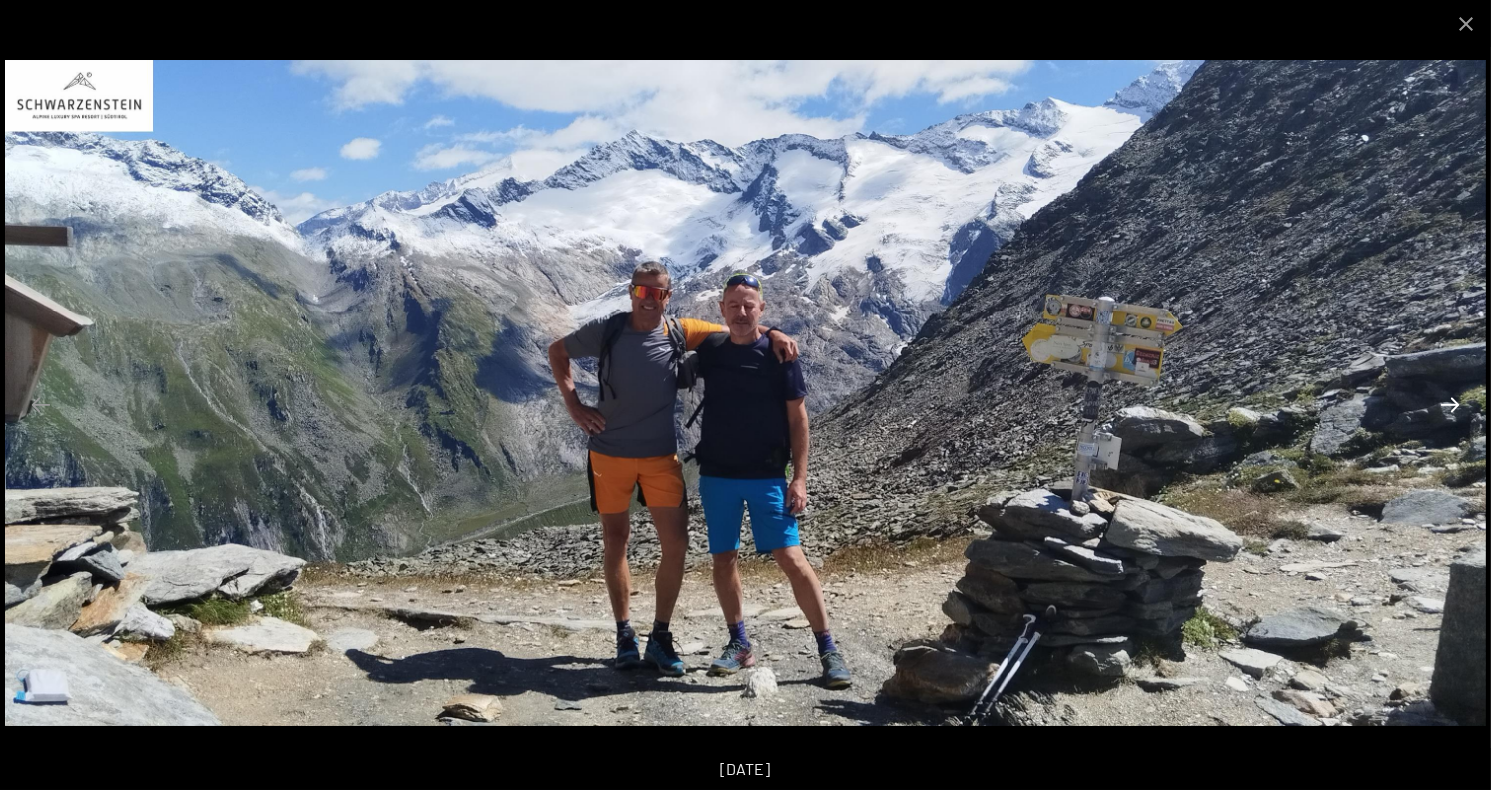 click at bounding box center (1450, 404) 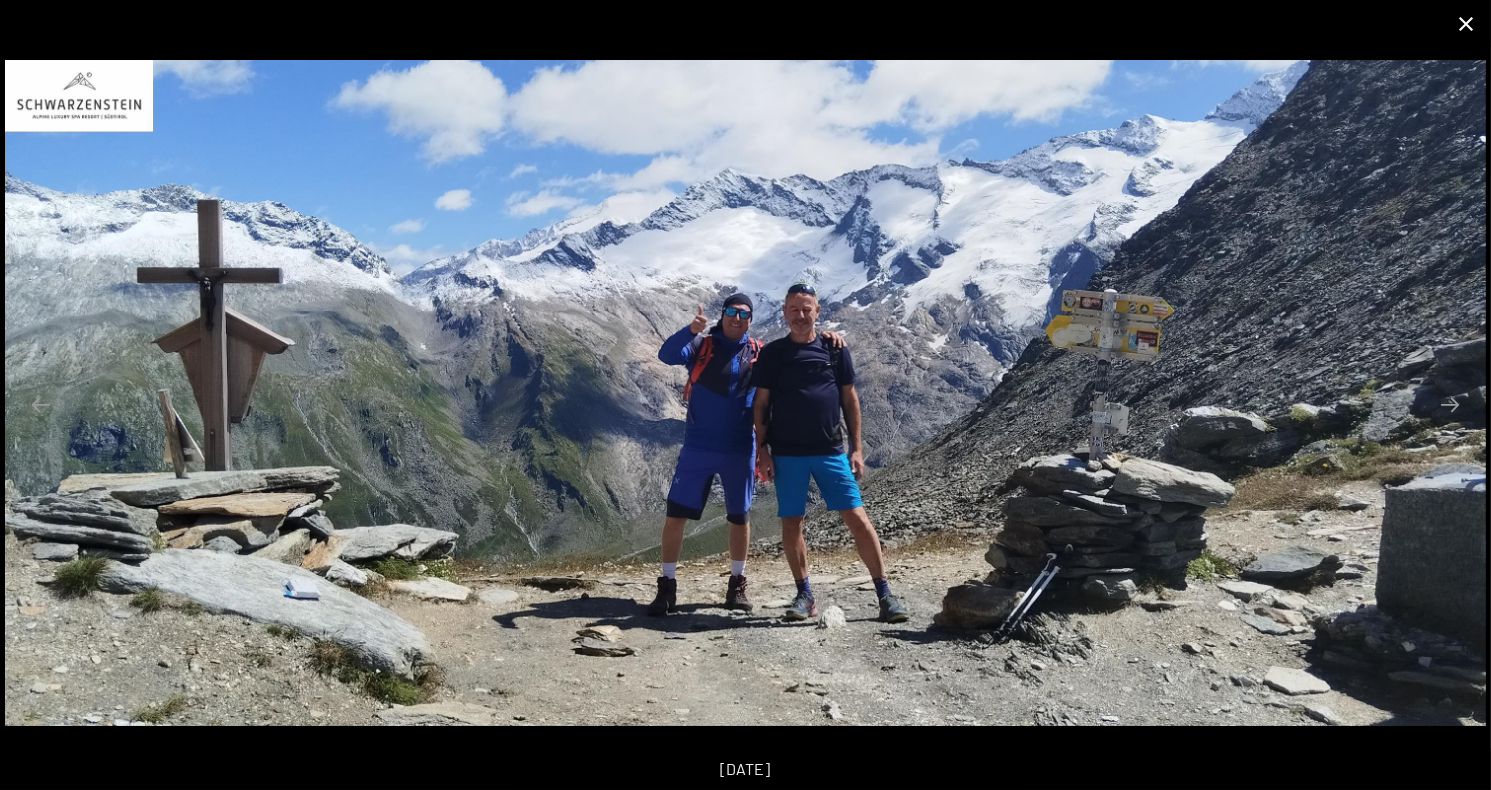 click at bounding box center [1466, 23] 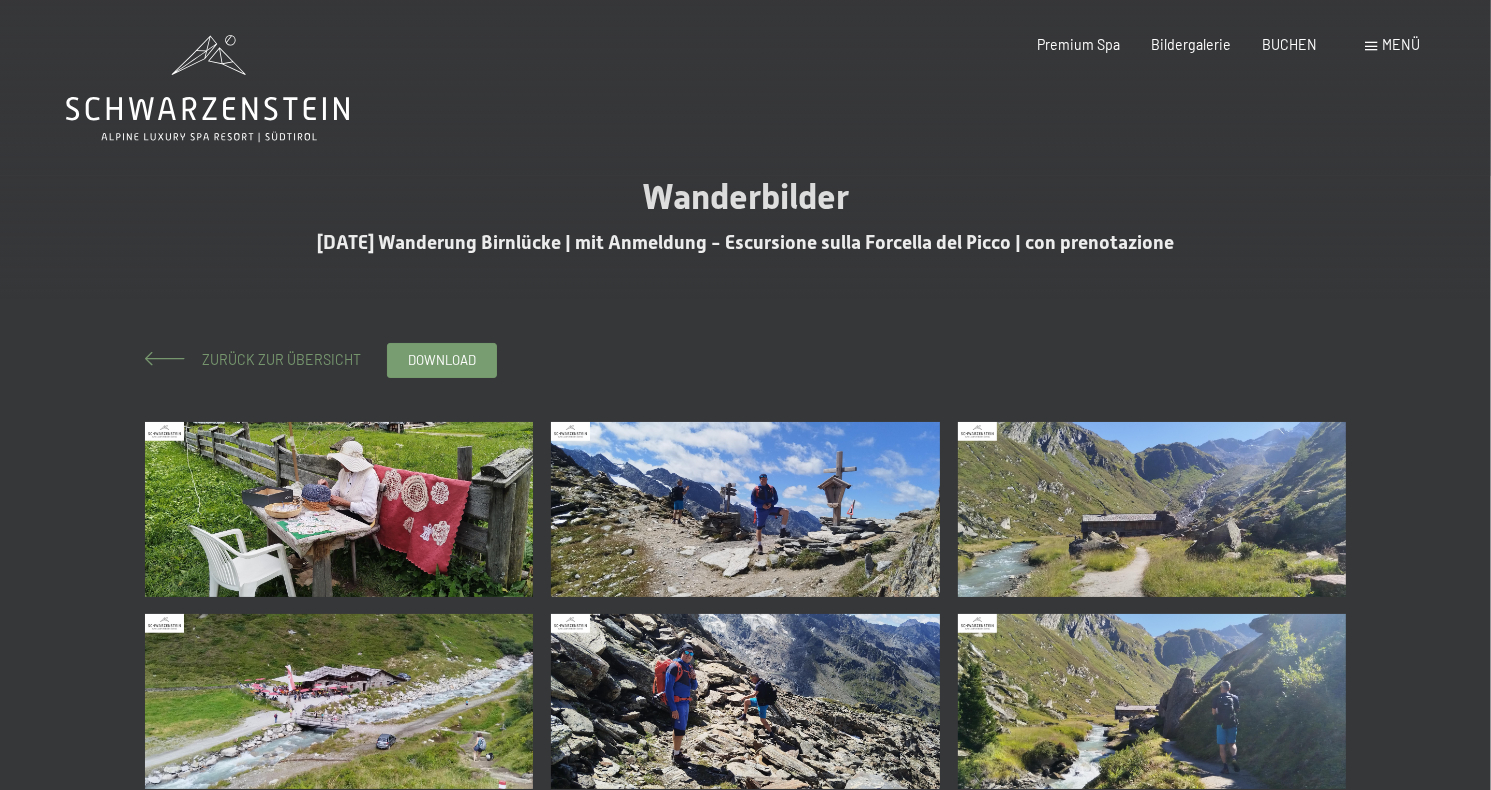 click on "Zurück zur Übersicht" at bounding box center (274, 359) 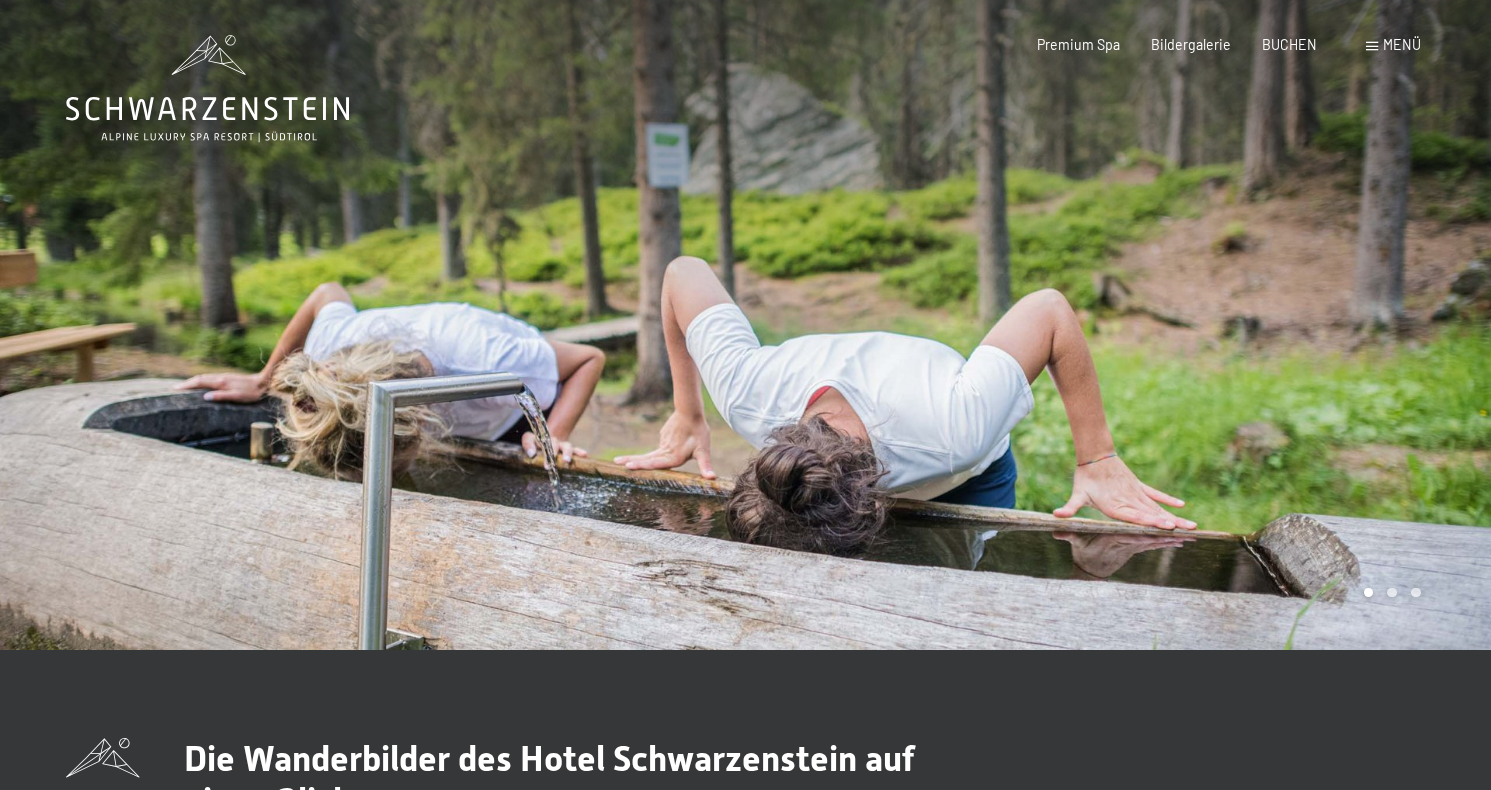 scroll, scrollTop: 0, scrollLeft: 0, axis: both 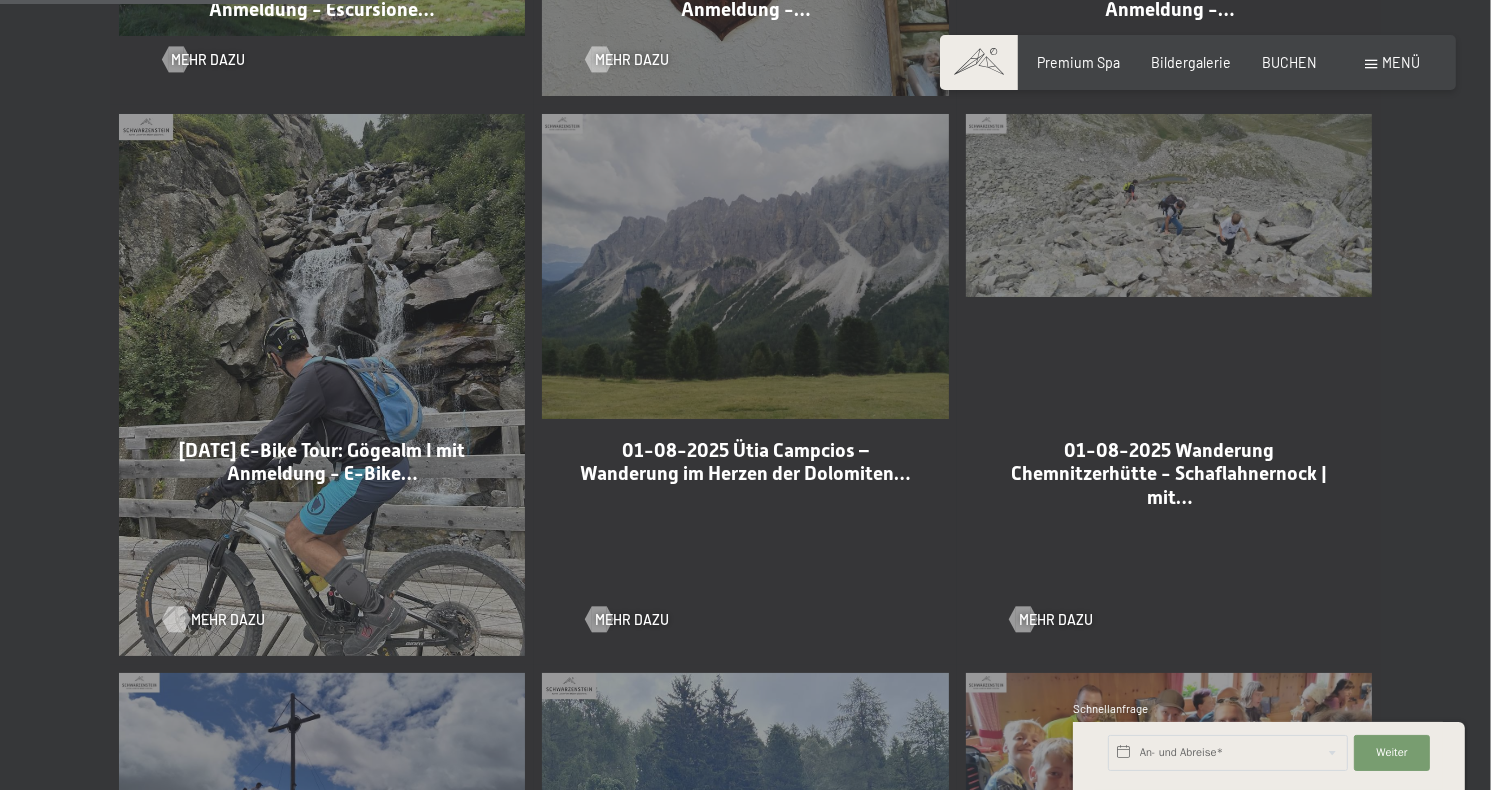 click on "Mehr dazu" at bounding box center (228, 620) 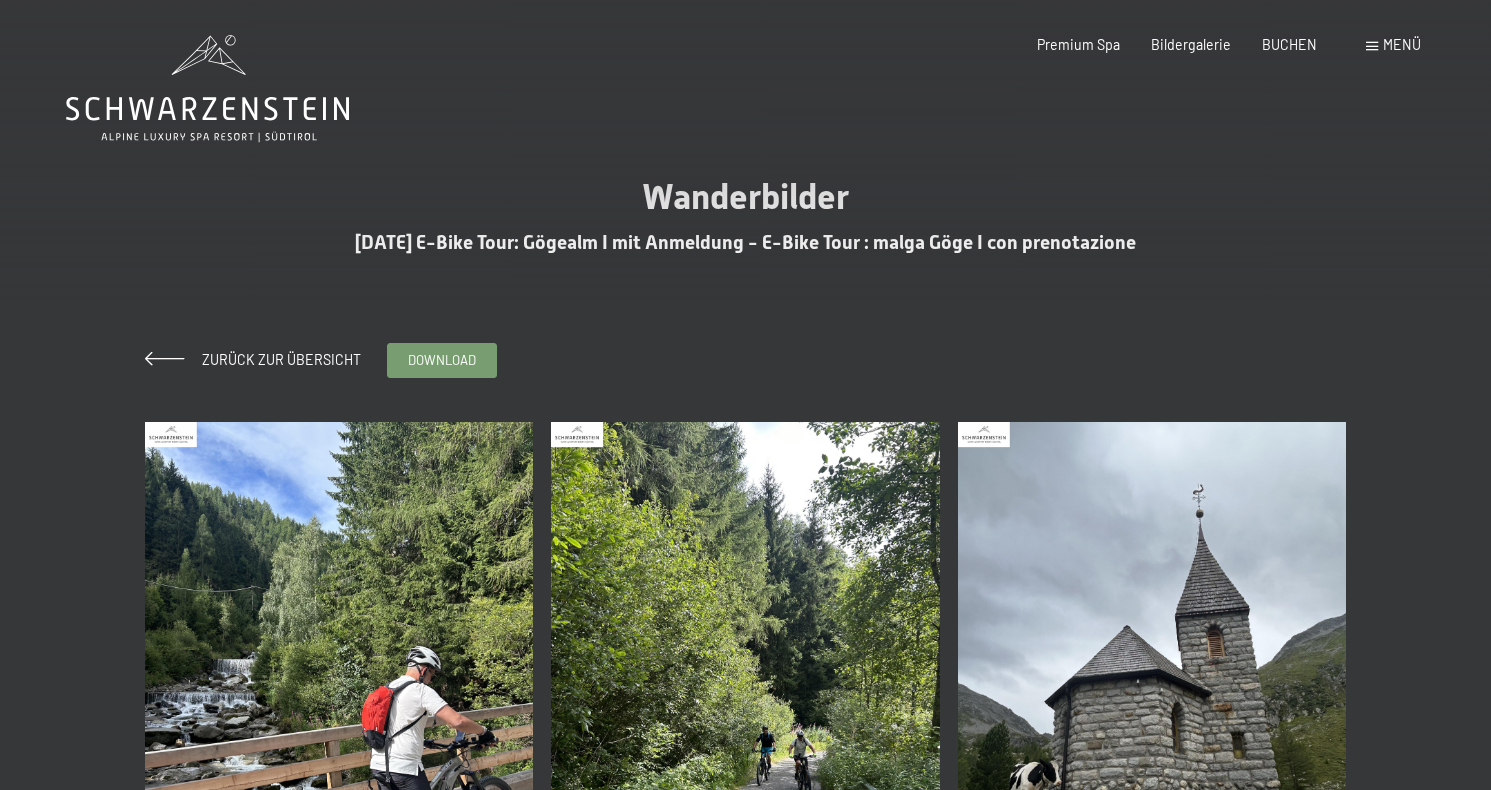 scroll, scrollTop: 0, scrollLeft: 0, axis: both 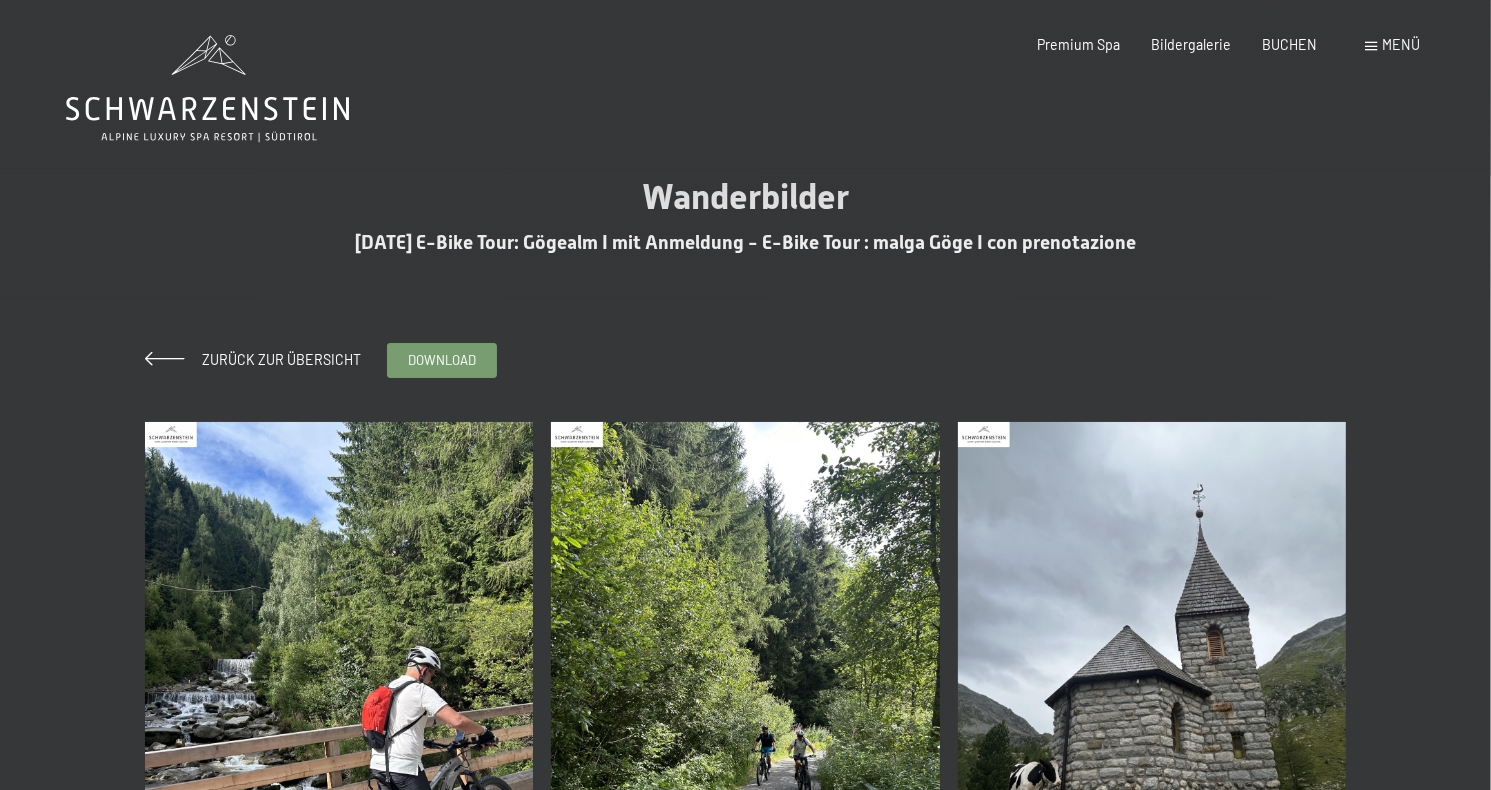 click at bounding box center (339, 681) 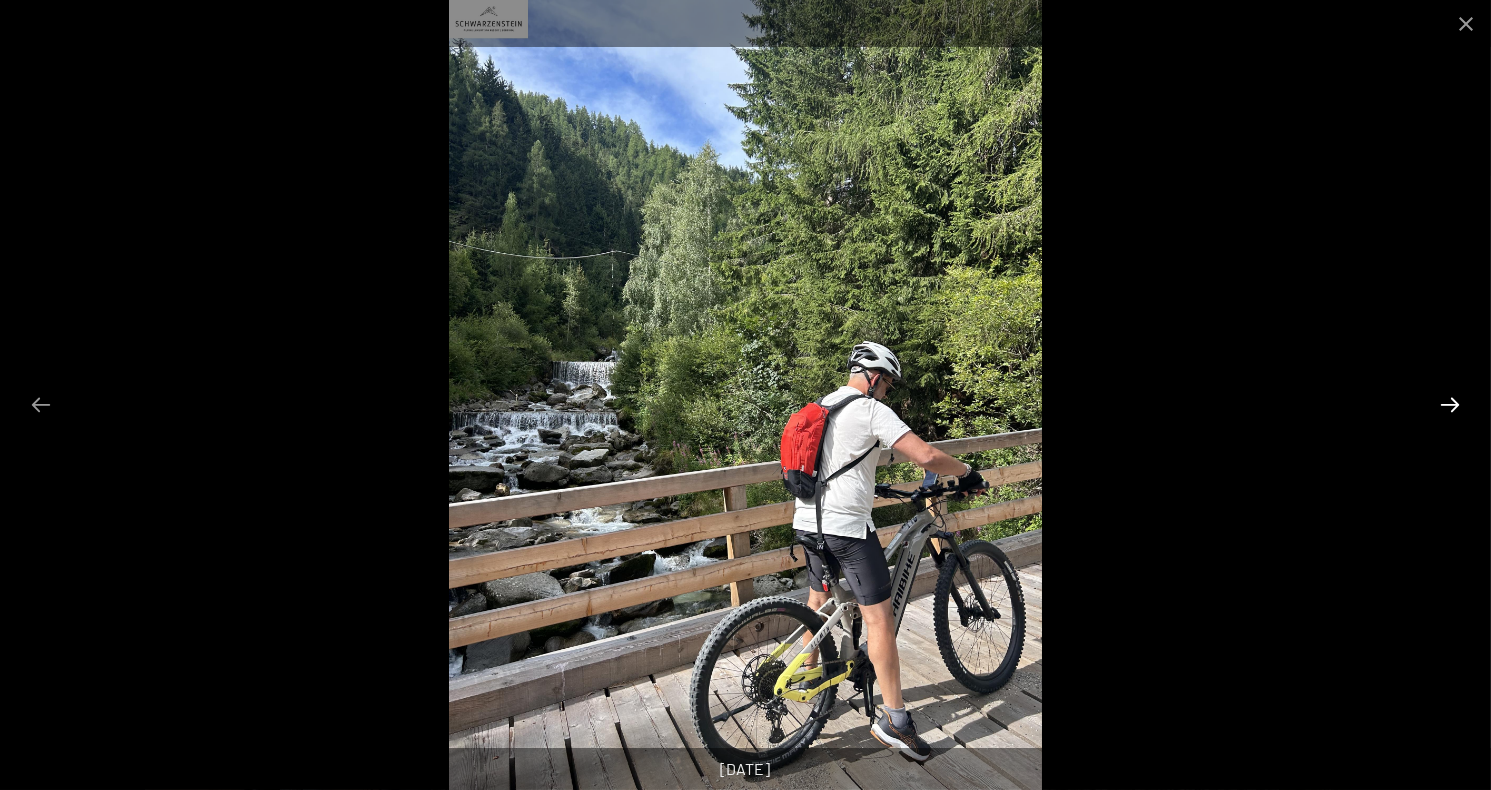 click at bounding box center (1450, 404) 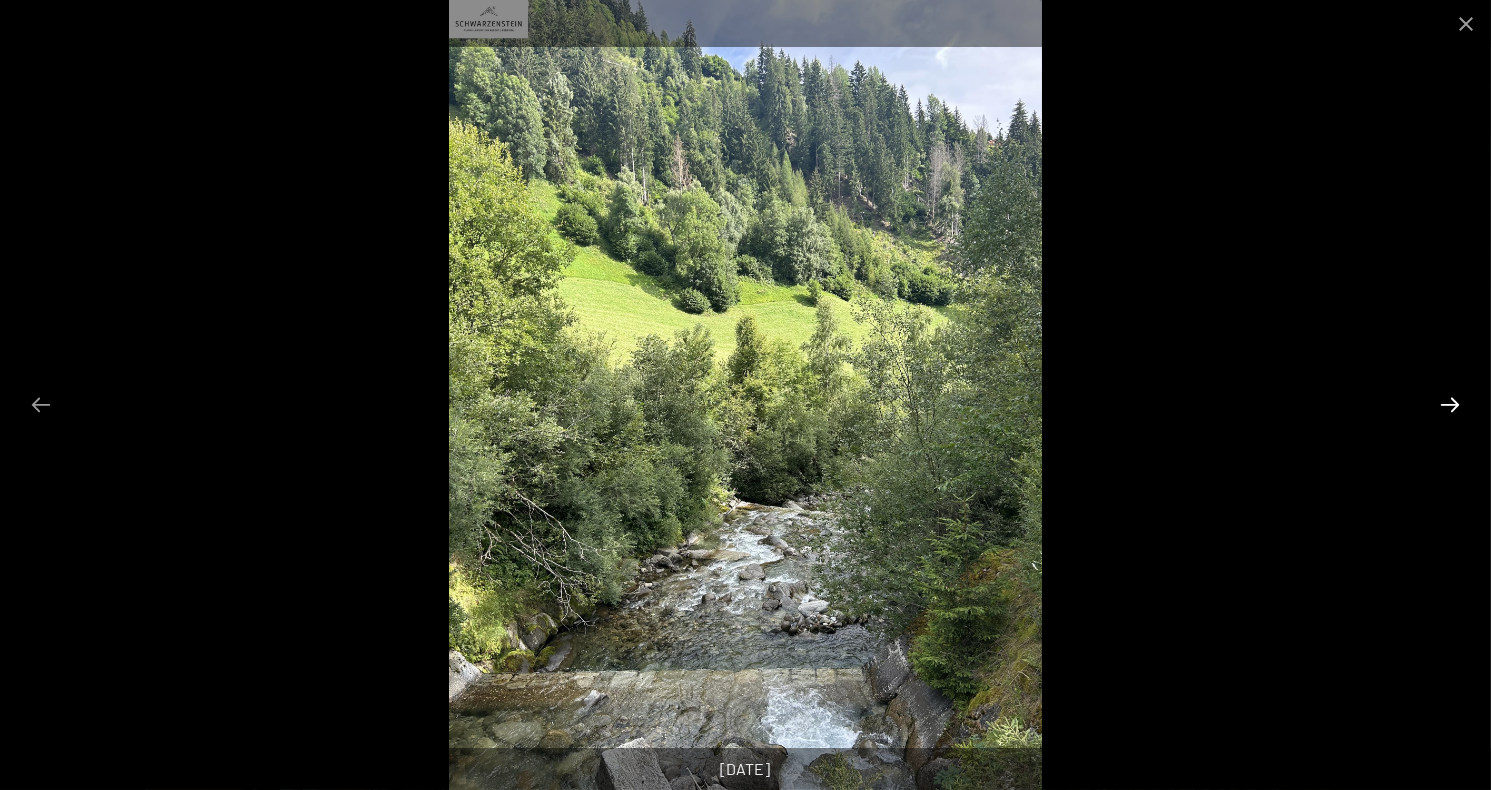 click at bounding box center (1450, 404) 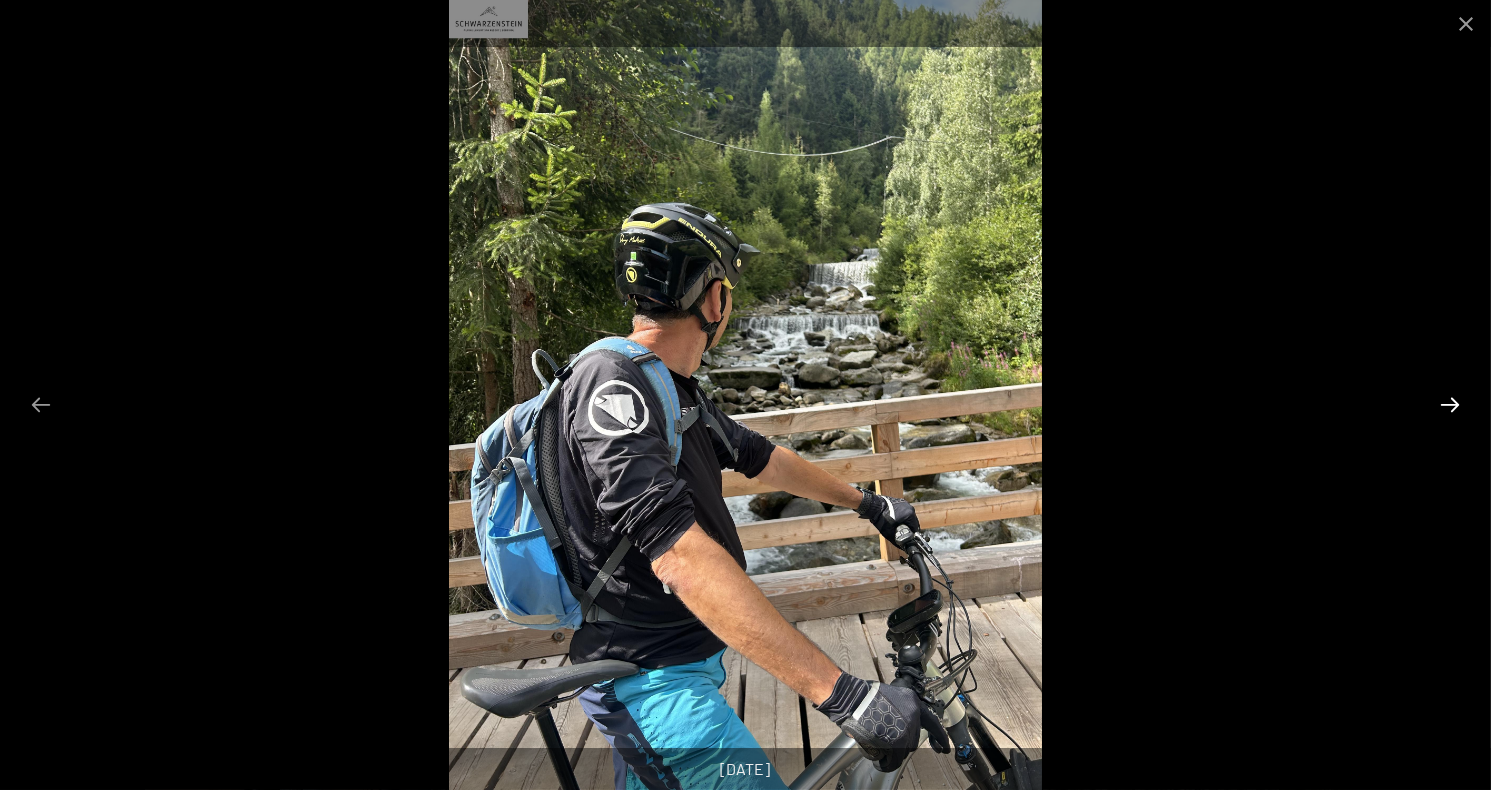click at bounding box center [1450, 404] 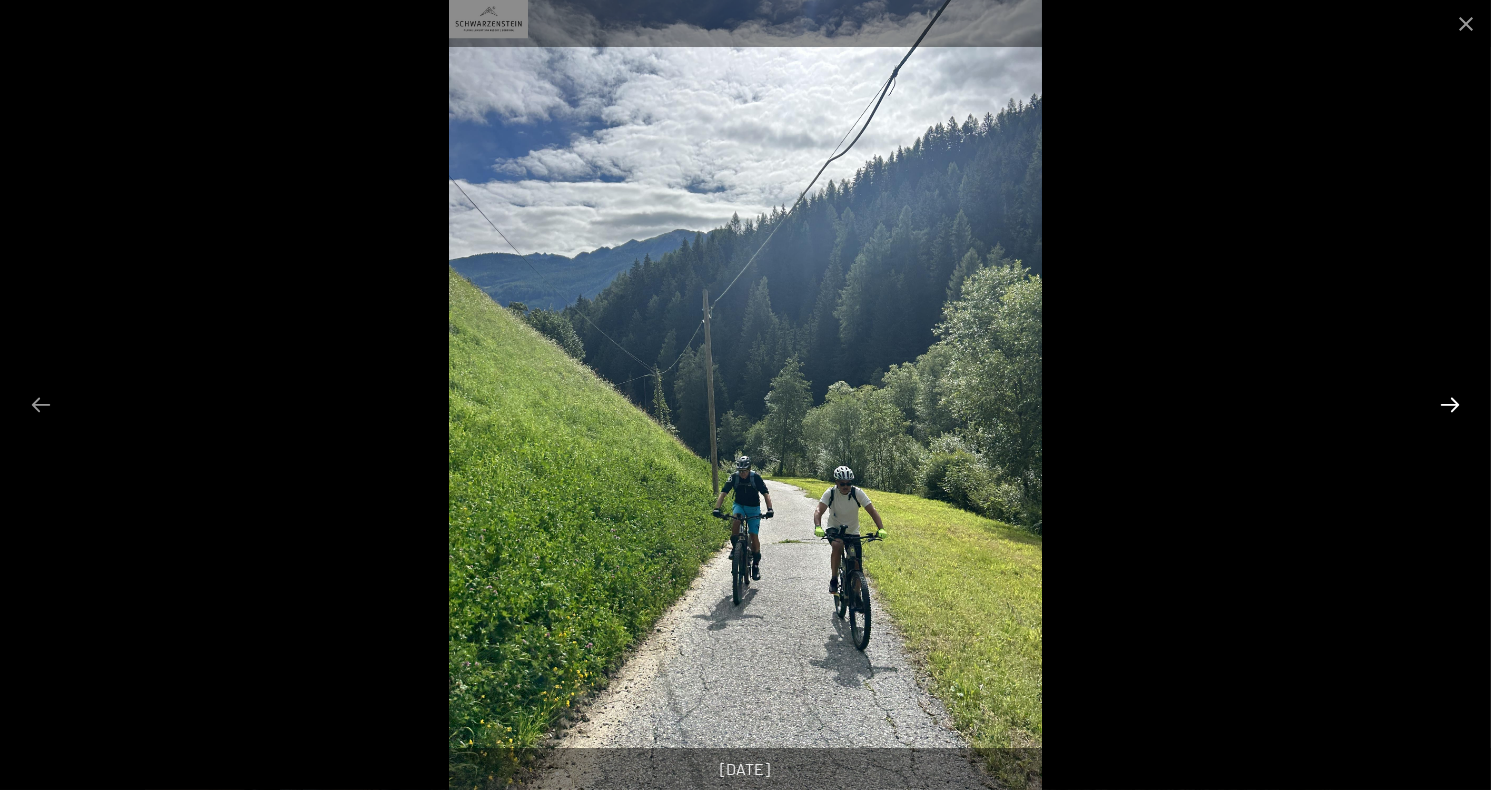 click at bounding box center (1450, 404) 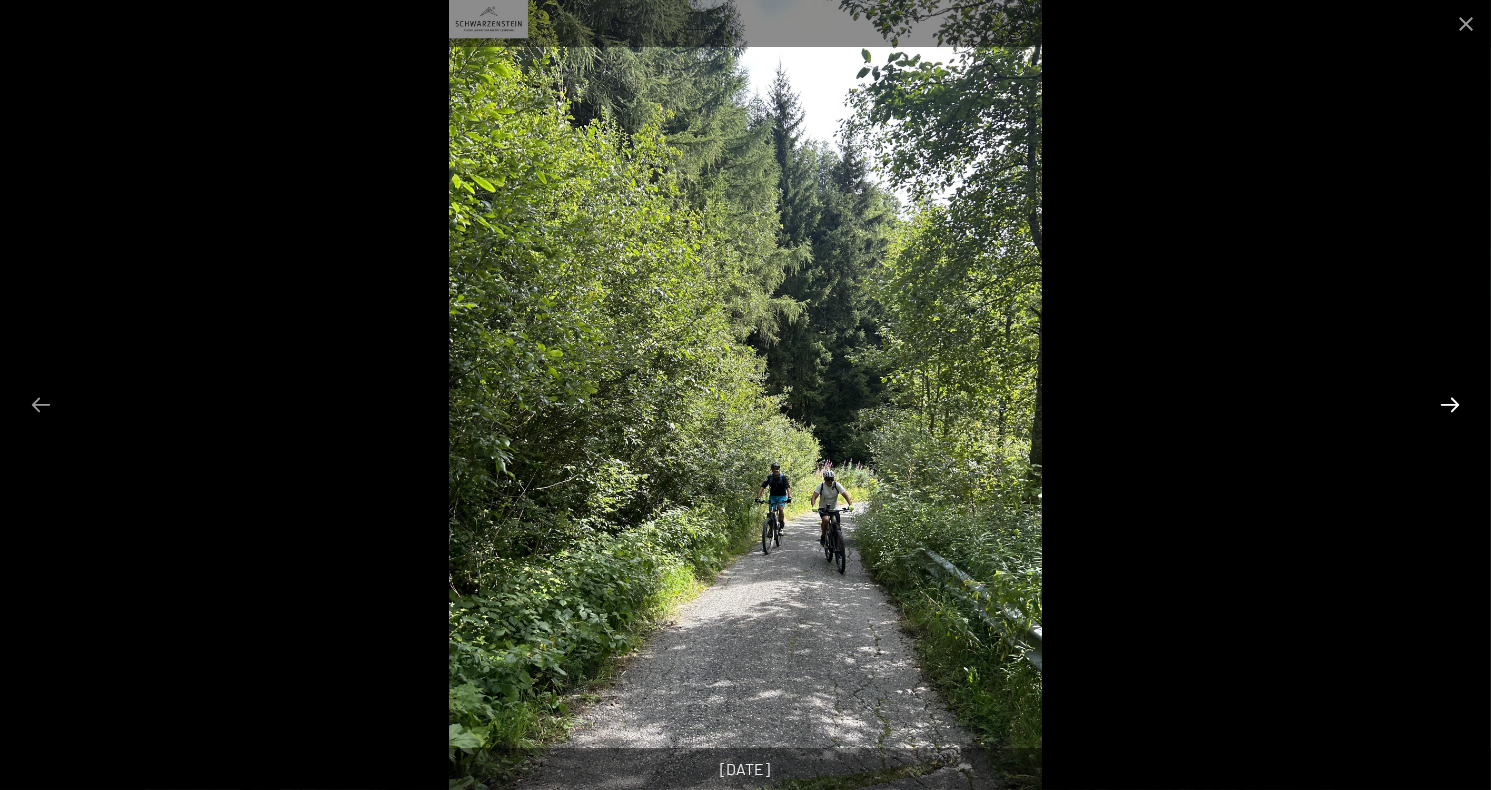 click at bounding box center [1450, 404] 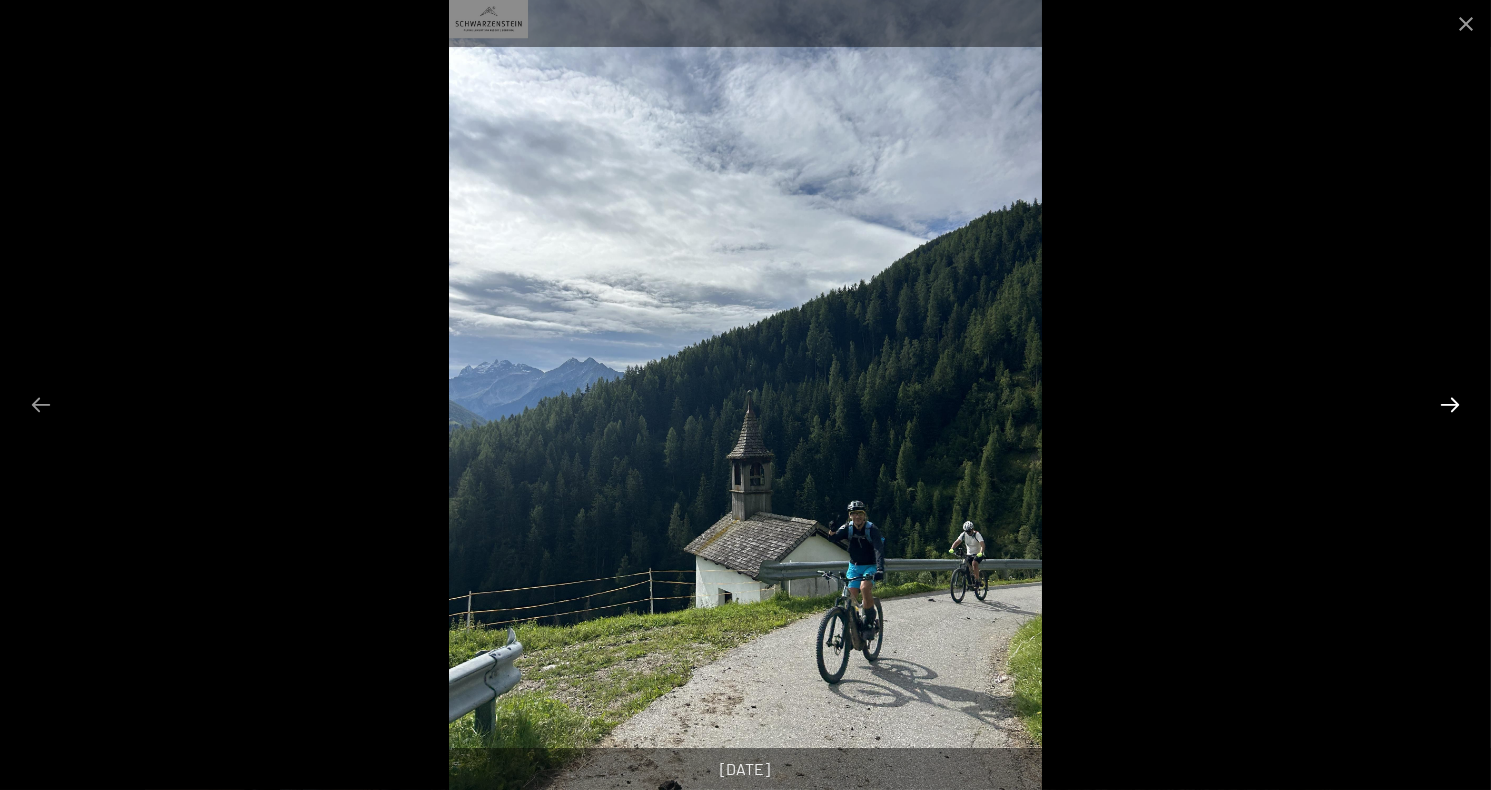 click at bounding box center (1450, 404) 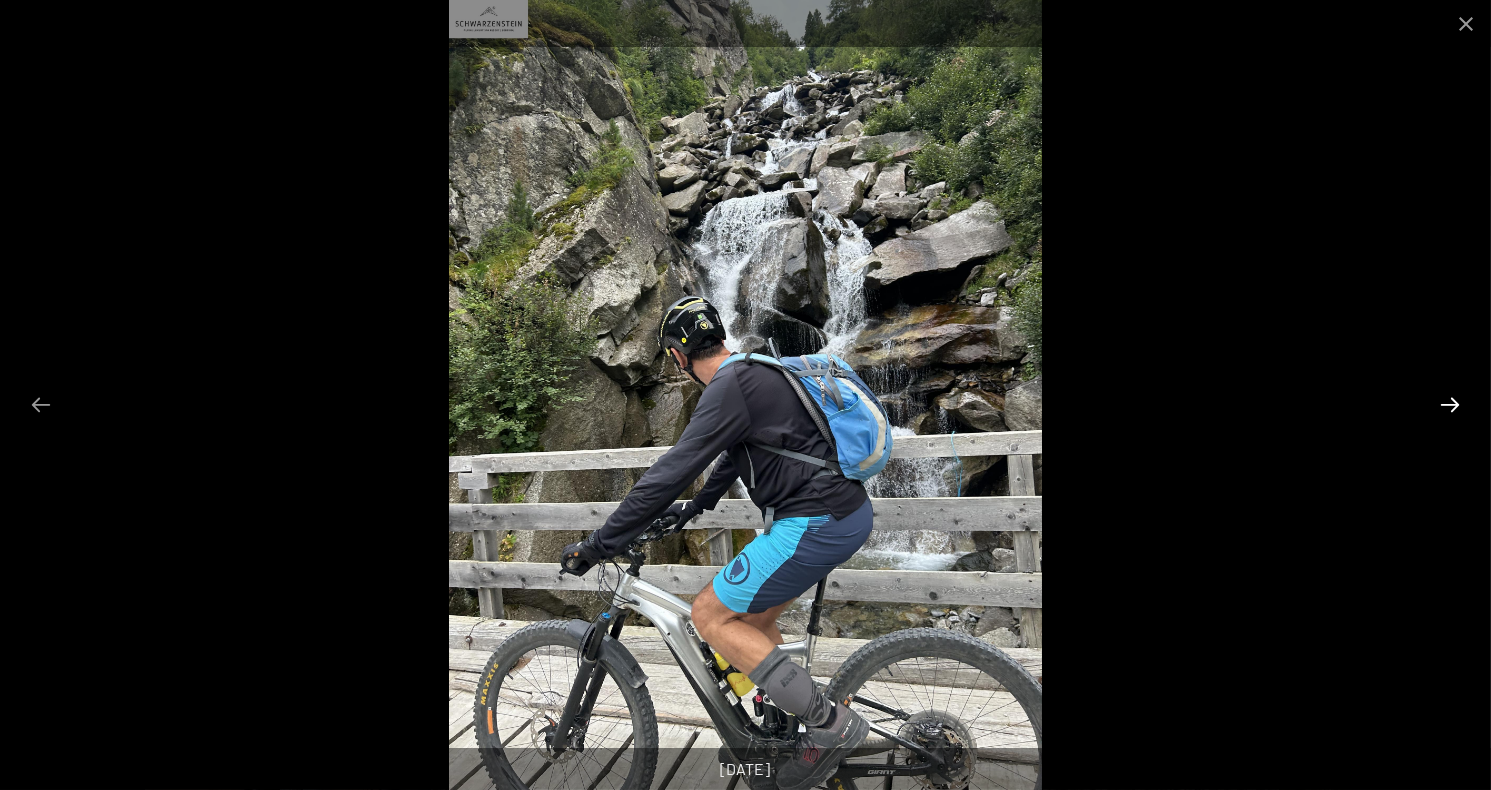 click at bounding box center [1450, 404] 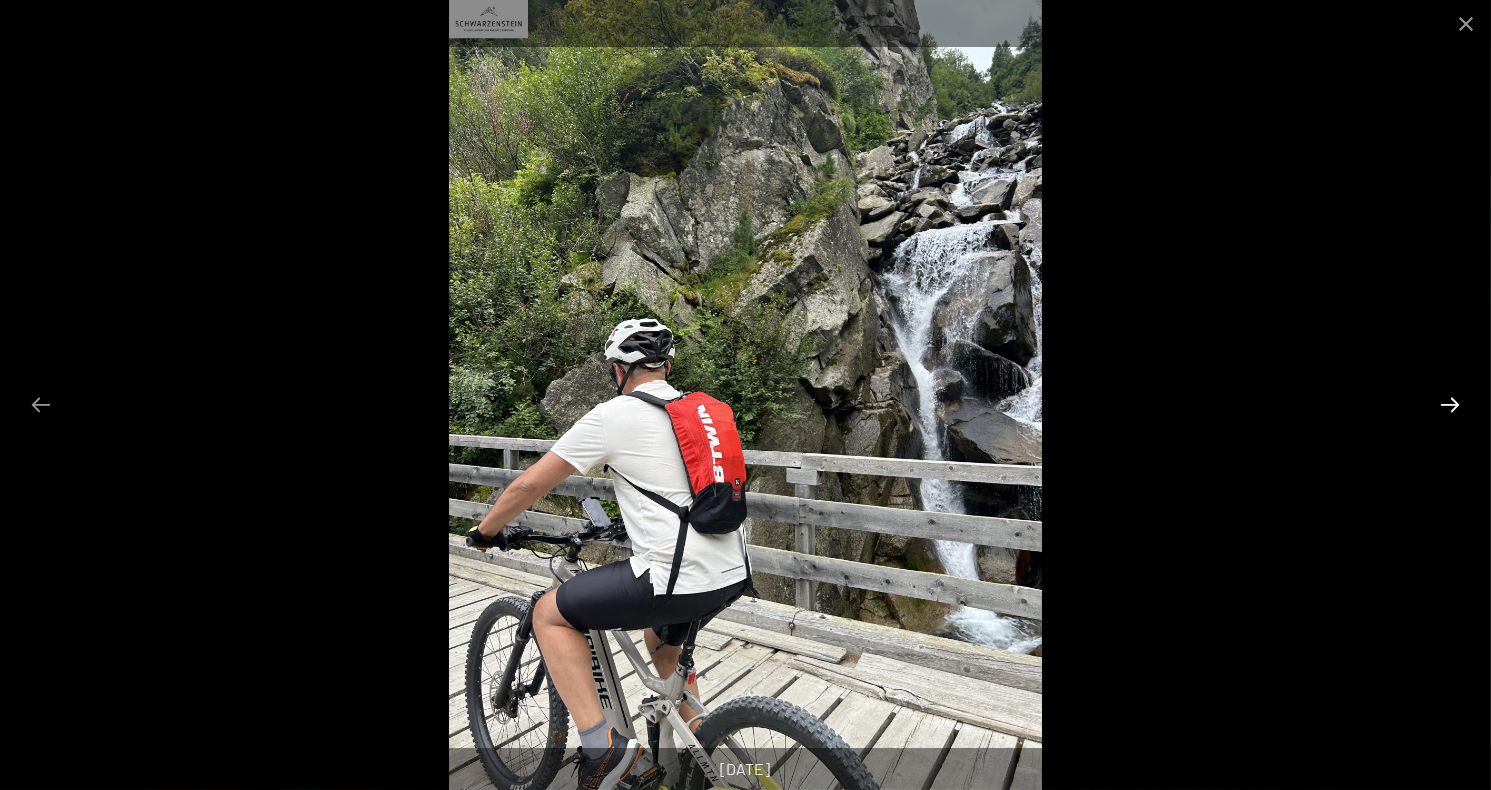 click at bounding box center (1450, 404) 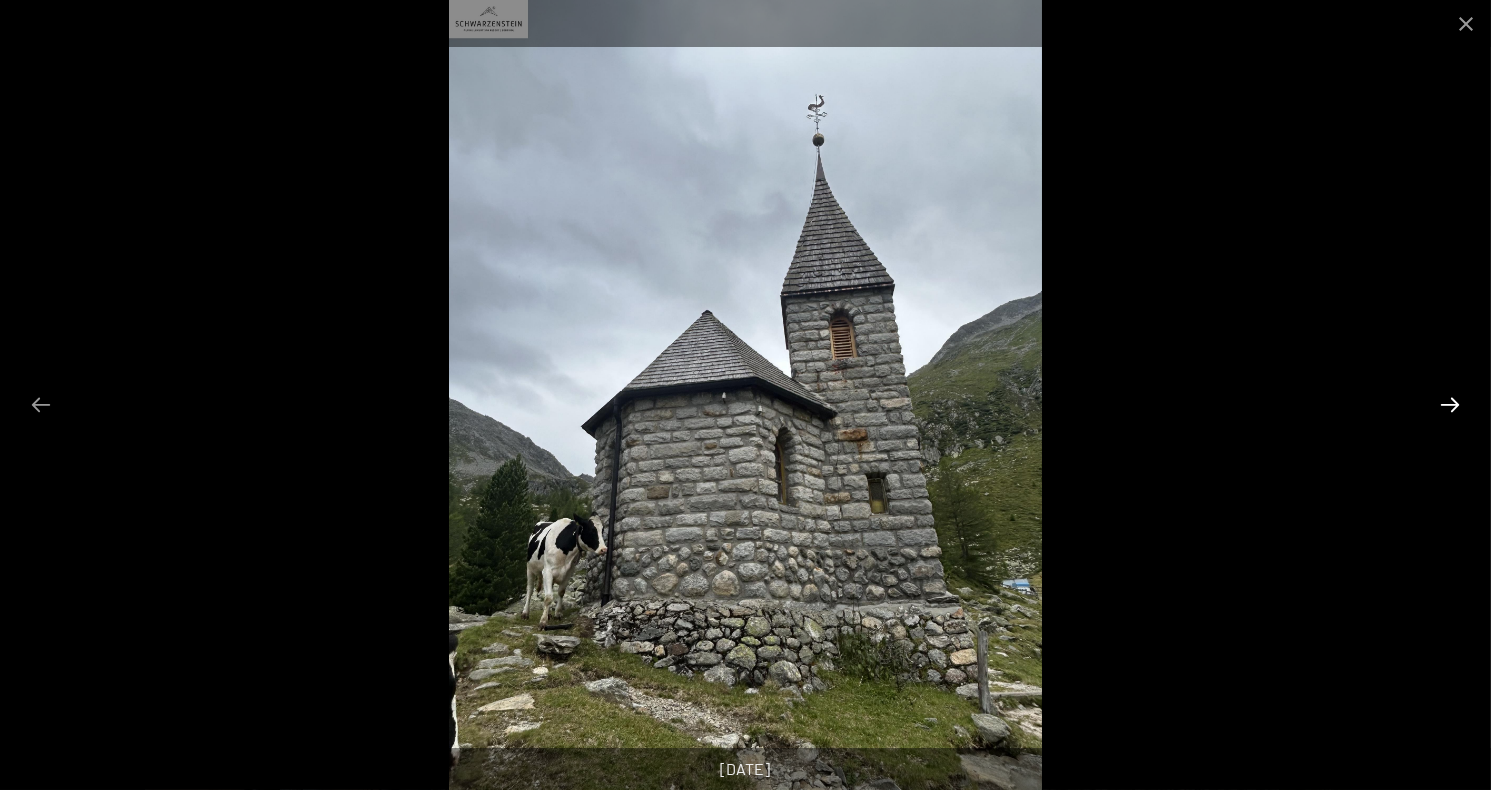 click at bounding box center [1450, 404] 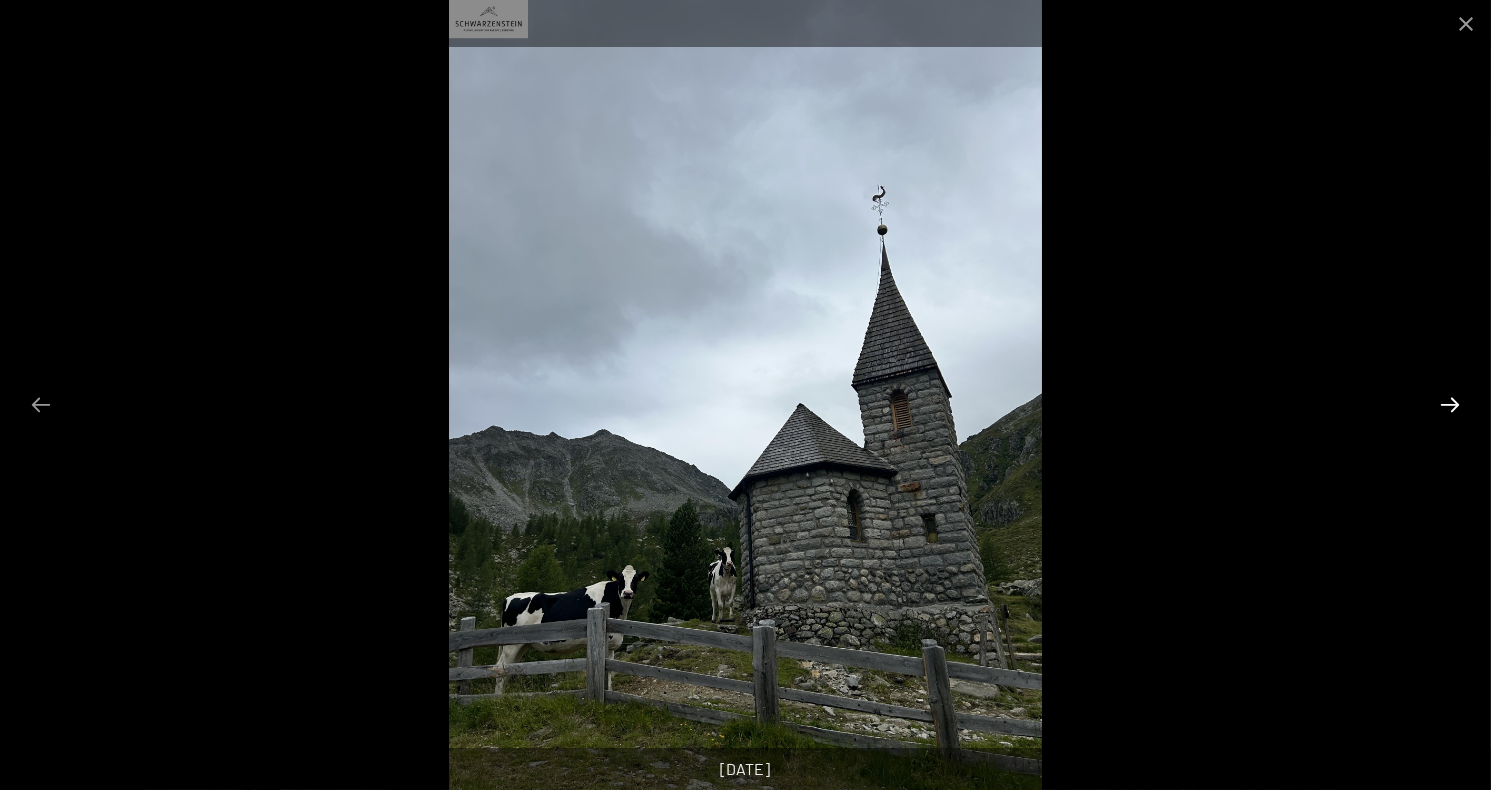 click at bounding box center (1450, 404) 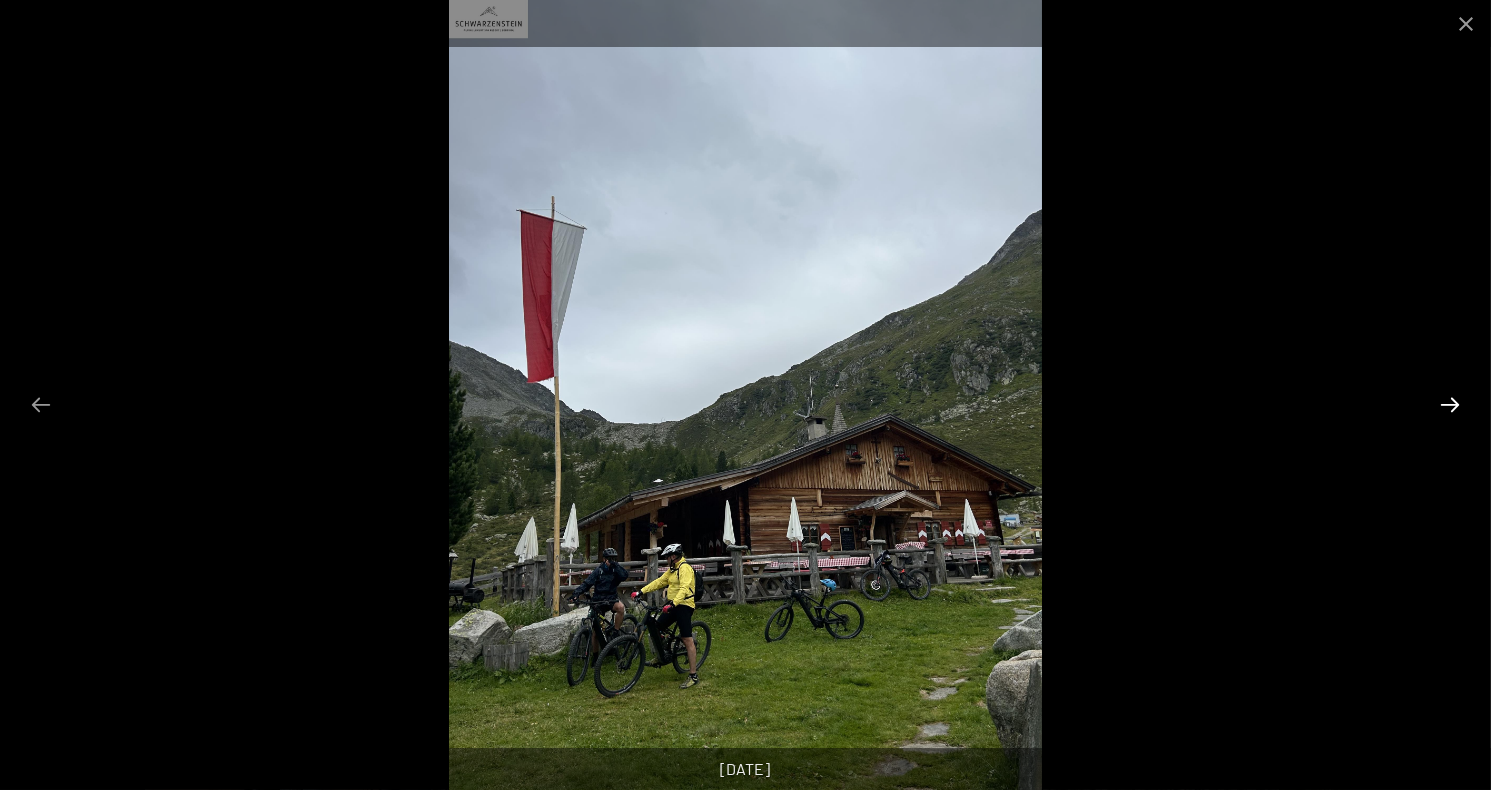 click at bounding box center (1450, 404) 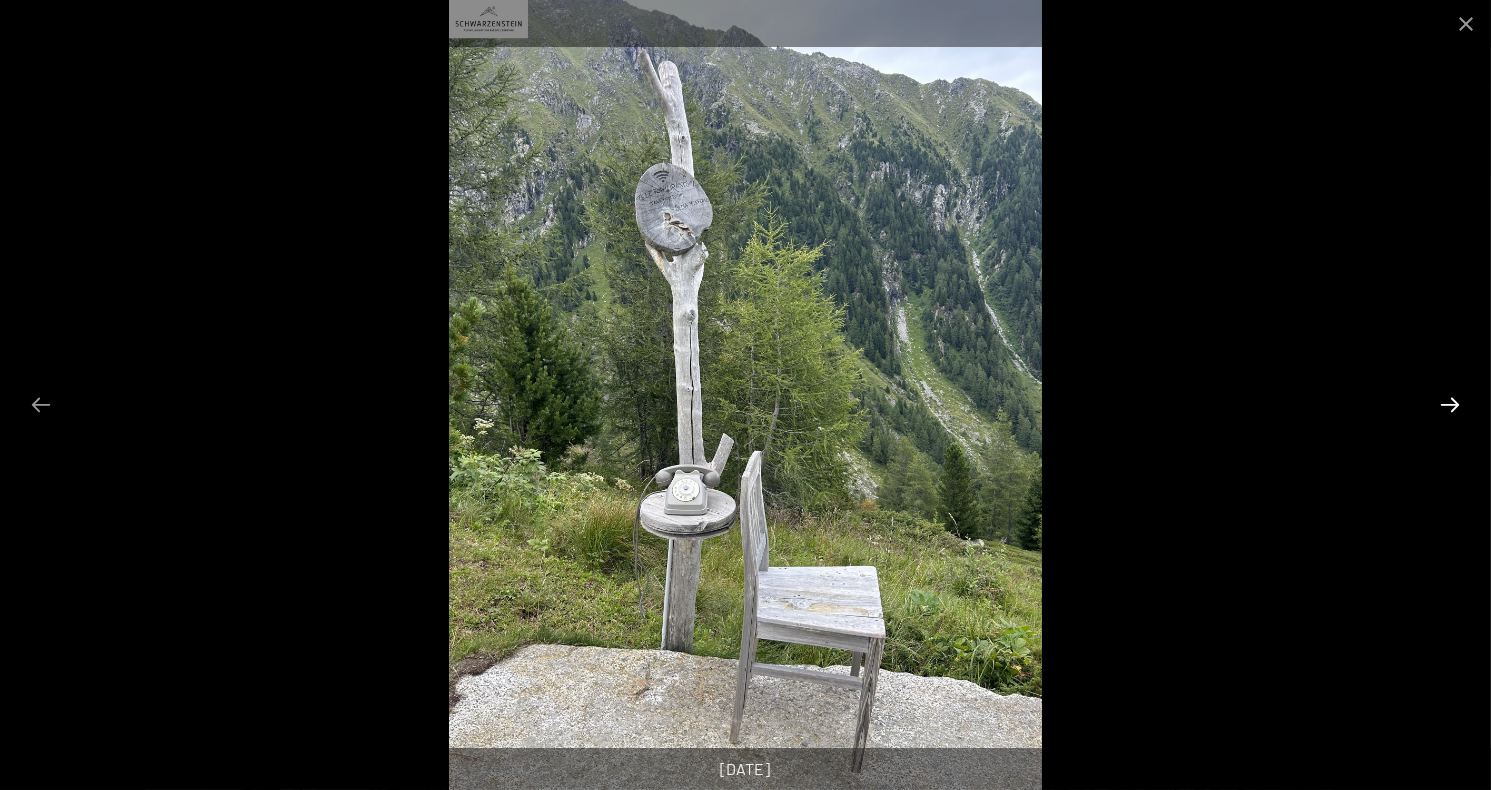 click at bounding box center [1450, 404] 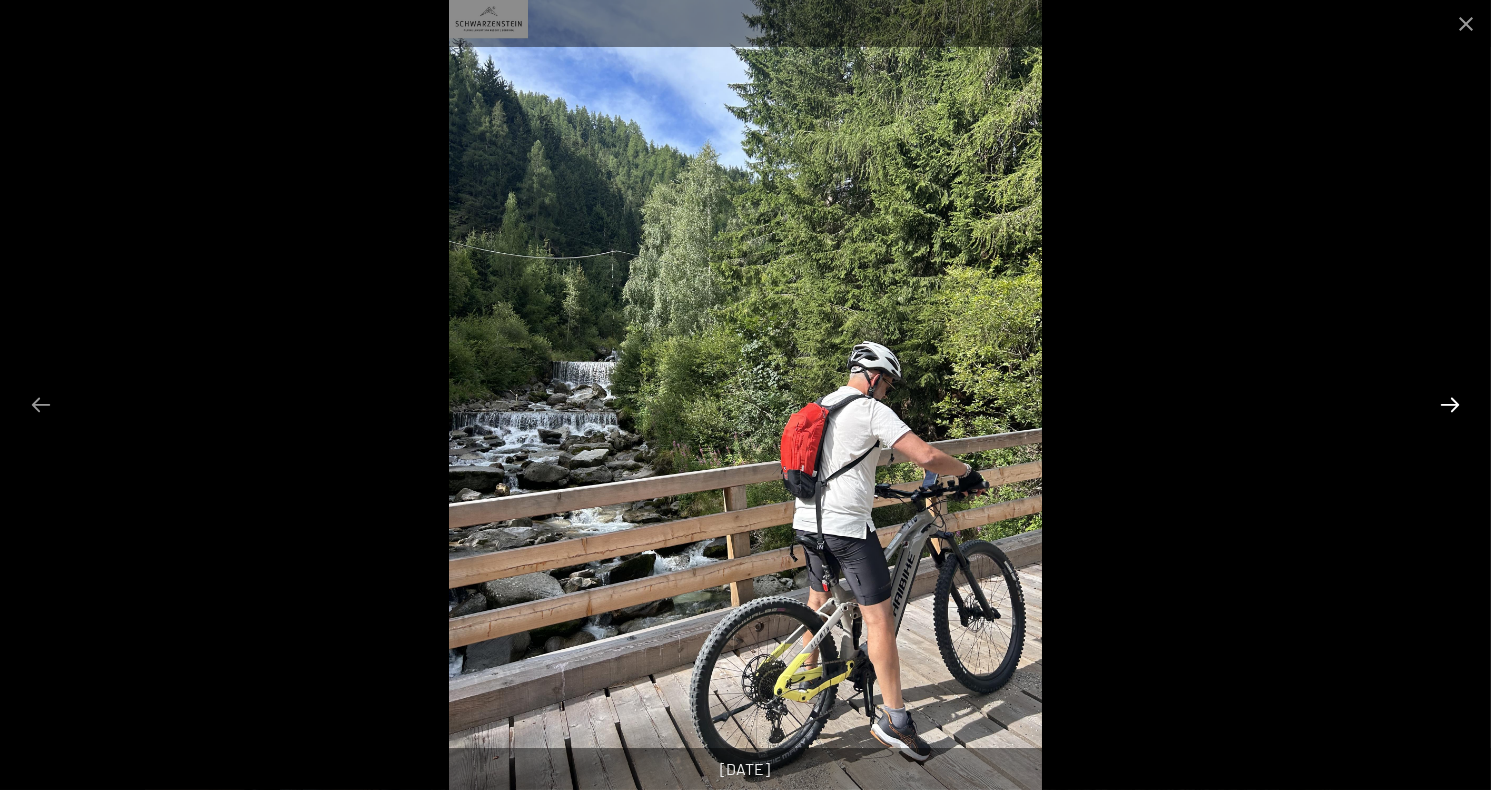 click at bounding box center [1450, 404] 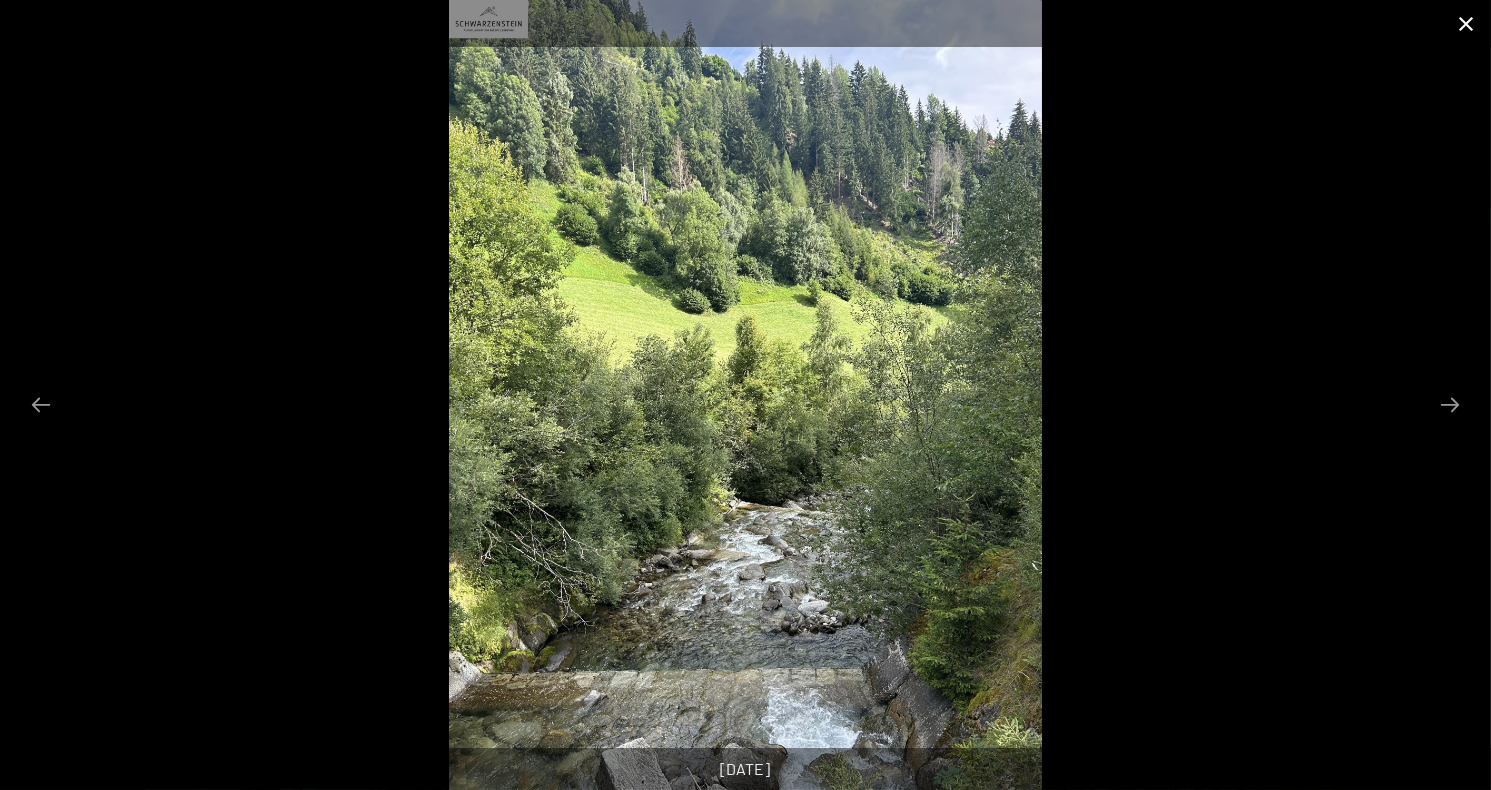 click at bounding box center [1466, 23] 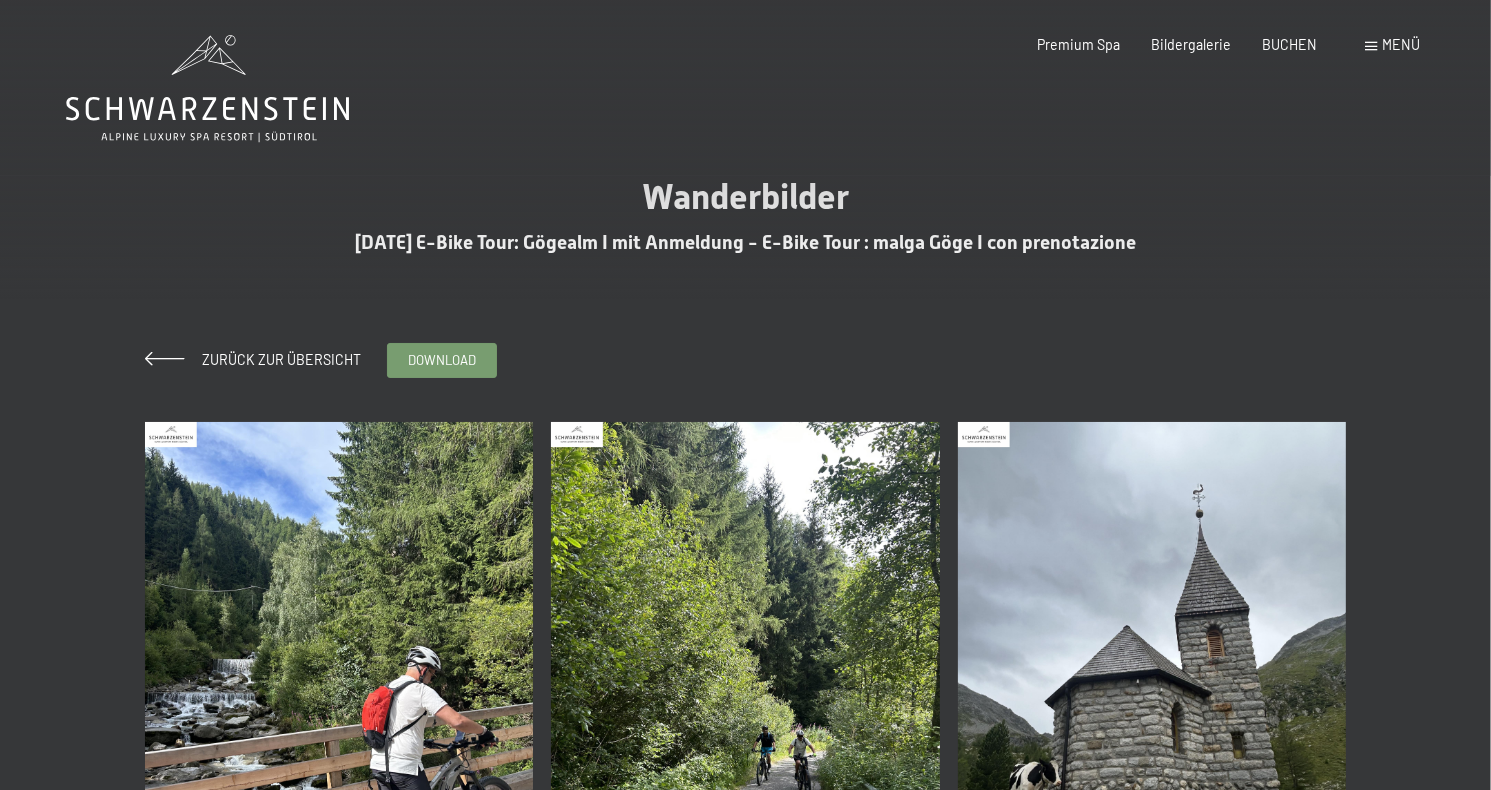 click on "Menü" at bounding box center [1402, 44] 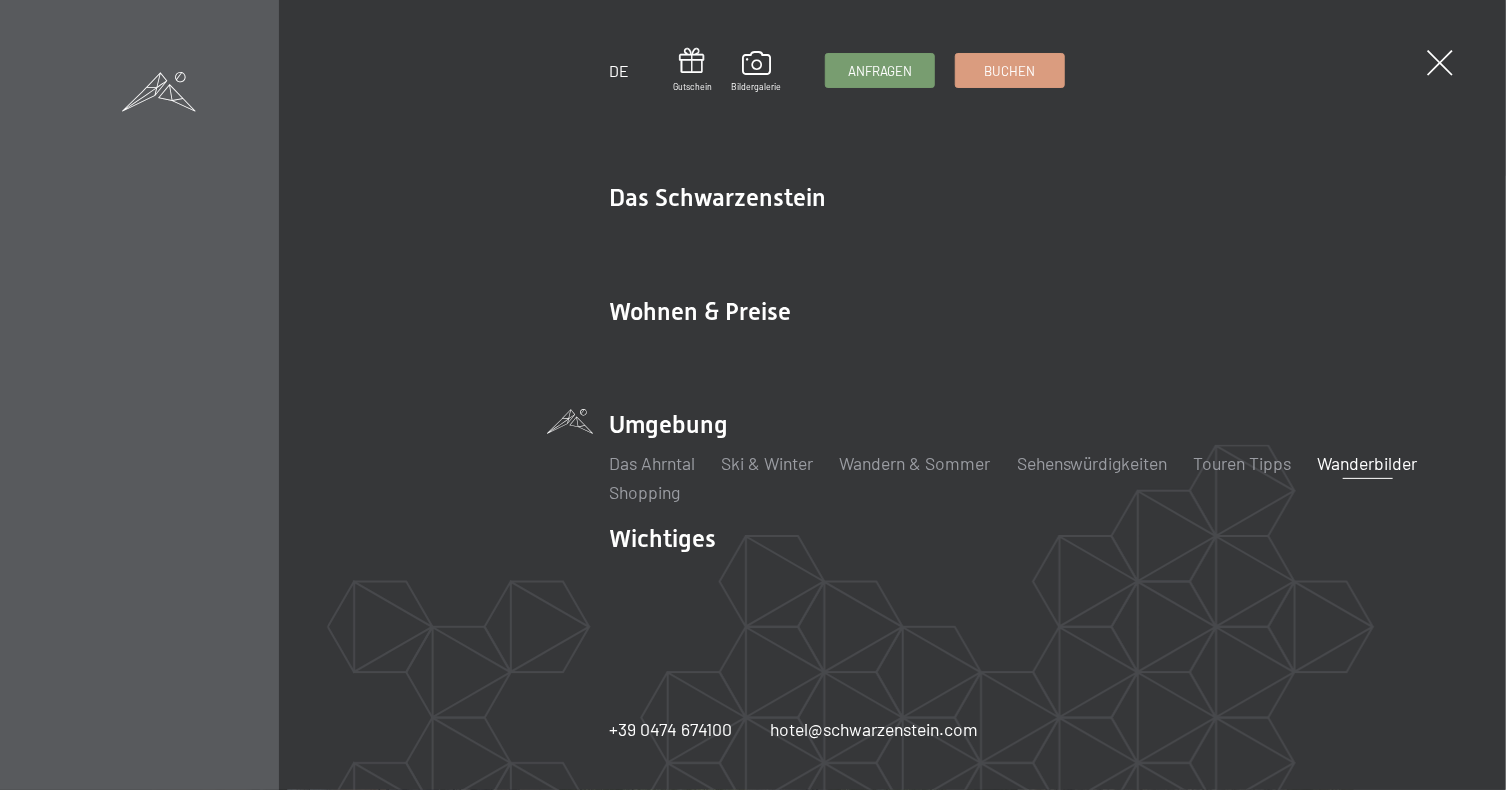 click on "Buchen           Anfragen                                     Premium Spa           Bildergalerie           BUCHEN           Menü                                                                    DE                Gutschein             Bildergalerie               Anfragen           Buchen                    DE                       Das Schwarzenstein           Neuheiten im Schwarzenstein         Ihre Gastgeber         Premium Spa         Gourmet         Aktiv         Wochenprogramm         Bilder             Family         GoGreen         Belvita         Bildergalerie                     Wohnen & Preise           Inklusivleistungen         Zimmer & Preise         Liste             Angebote         Liste             Familienpreise         Spa Anwendungen         Treuebonus         Anfrage         Buchung         AGBs - Info         Gutschein         Geschenksidee         App. Luxegg                     Umgebung           Das Ahrntal         Ski & Winter         Skifahren" at bounding box center (1212, 45) 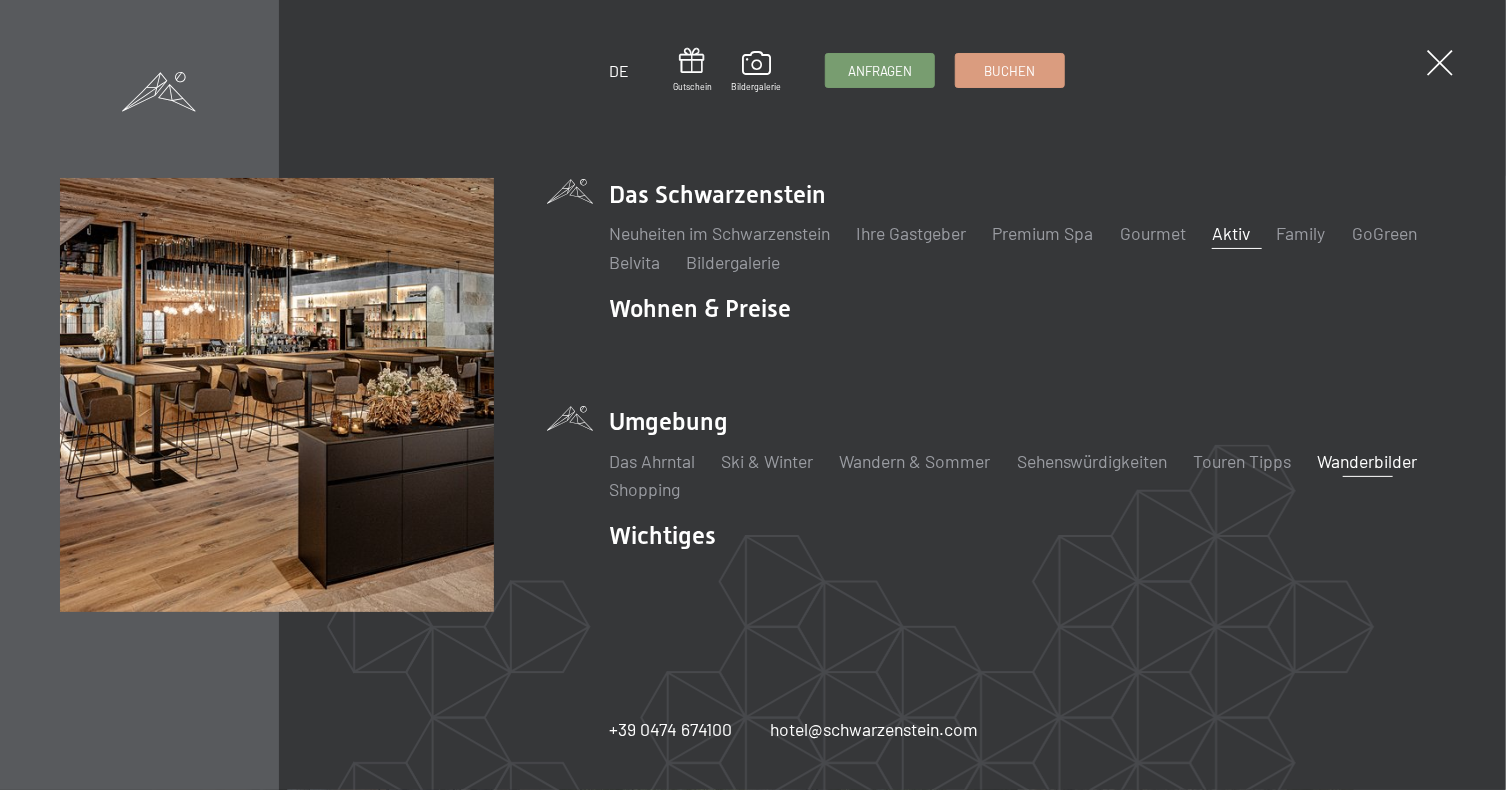 click on "Aktiv" at bounding box center [1231, 233] 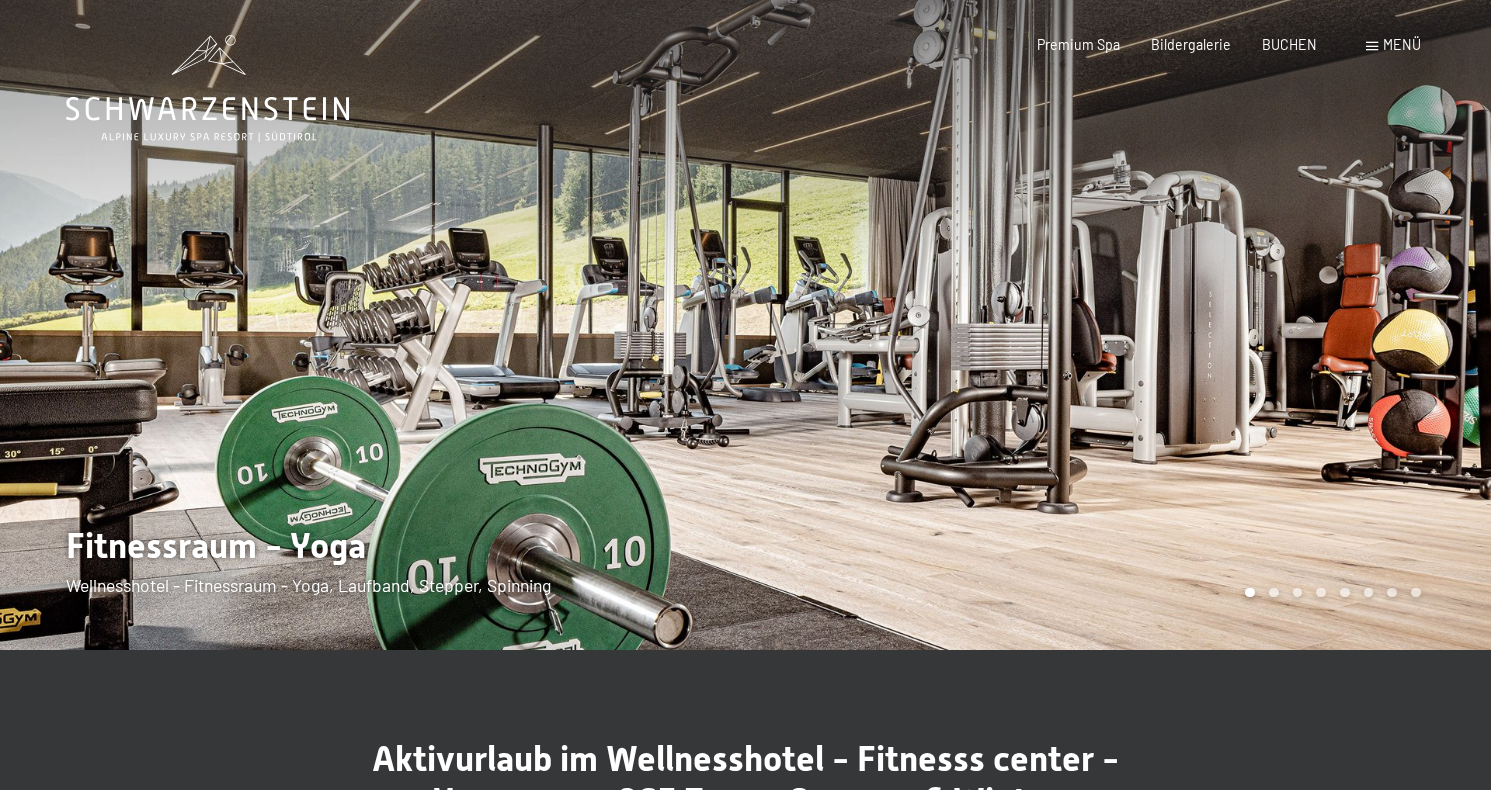 scroll, scrollTop: 0, scrollLeft: 0, axis: both 